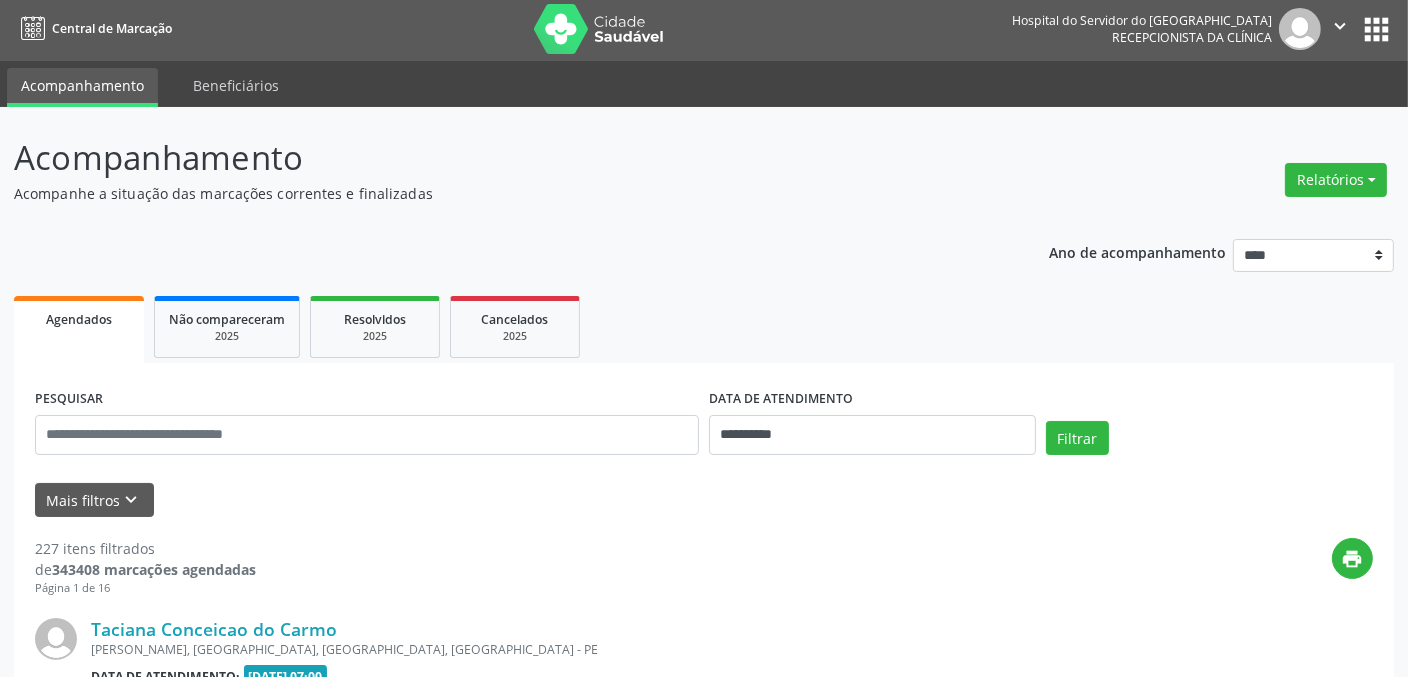 scroll, scrollTop: 0, scrollLeft: 0, axis: both 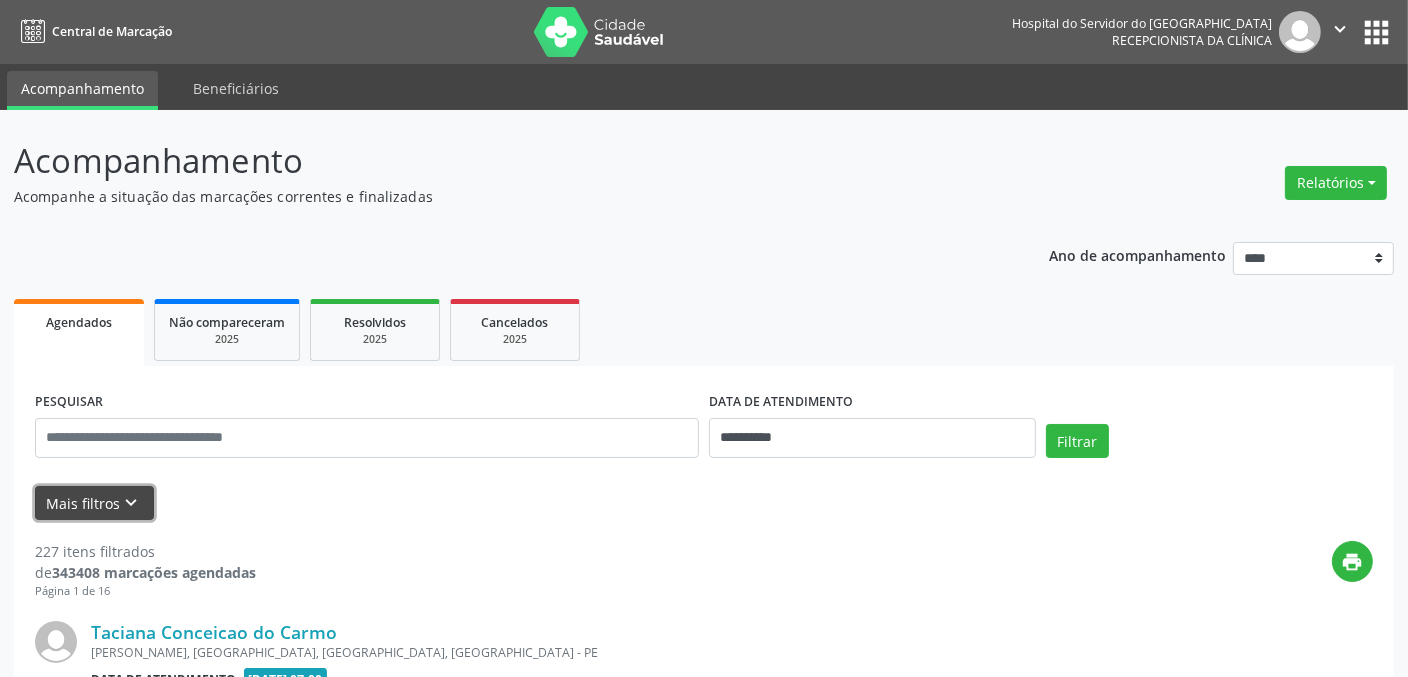 click on "keyboard_arrow_down" at bounding box center (132, 503) 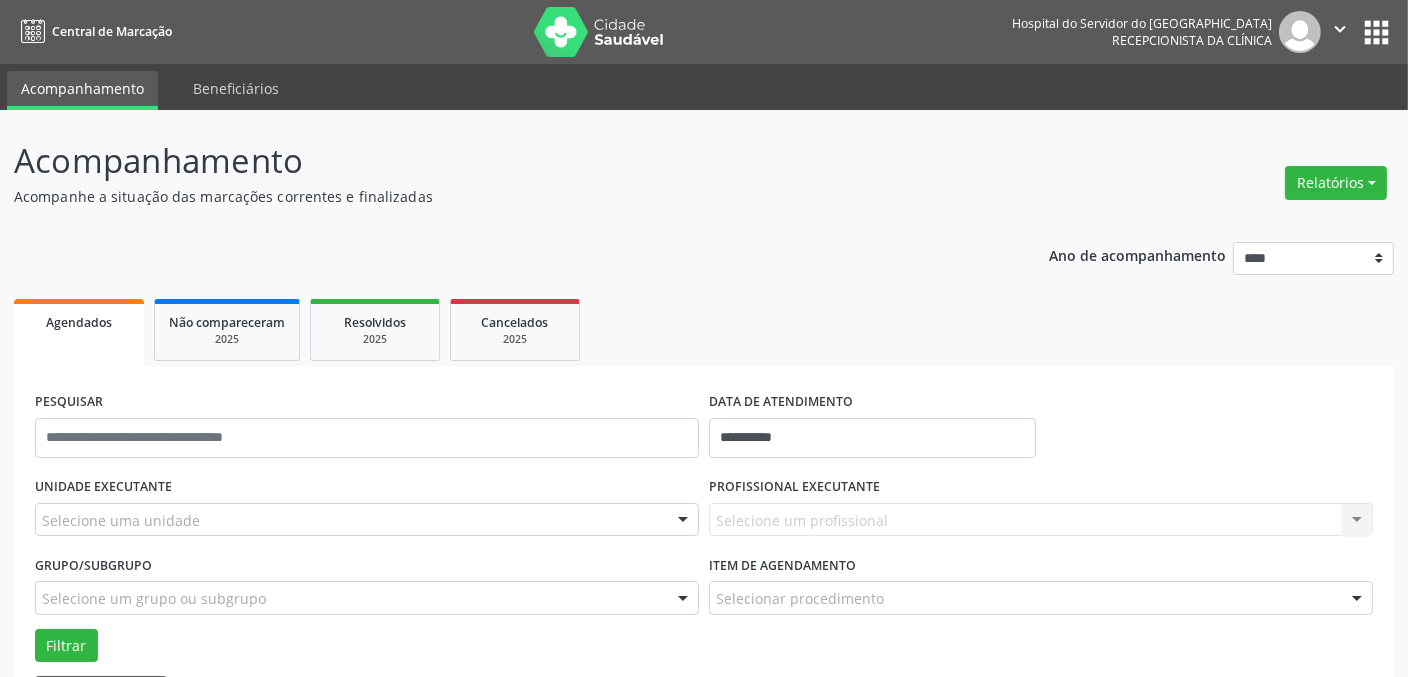 drag, startPoint x: 319, startPoint y: 534, endPoint x: 188, endPoint y: 522, distance: 131.54848 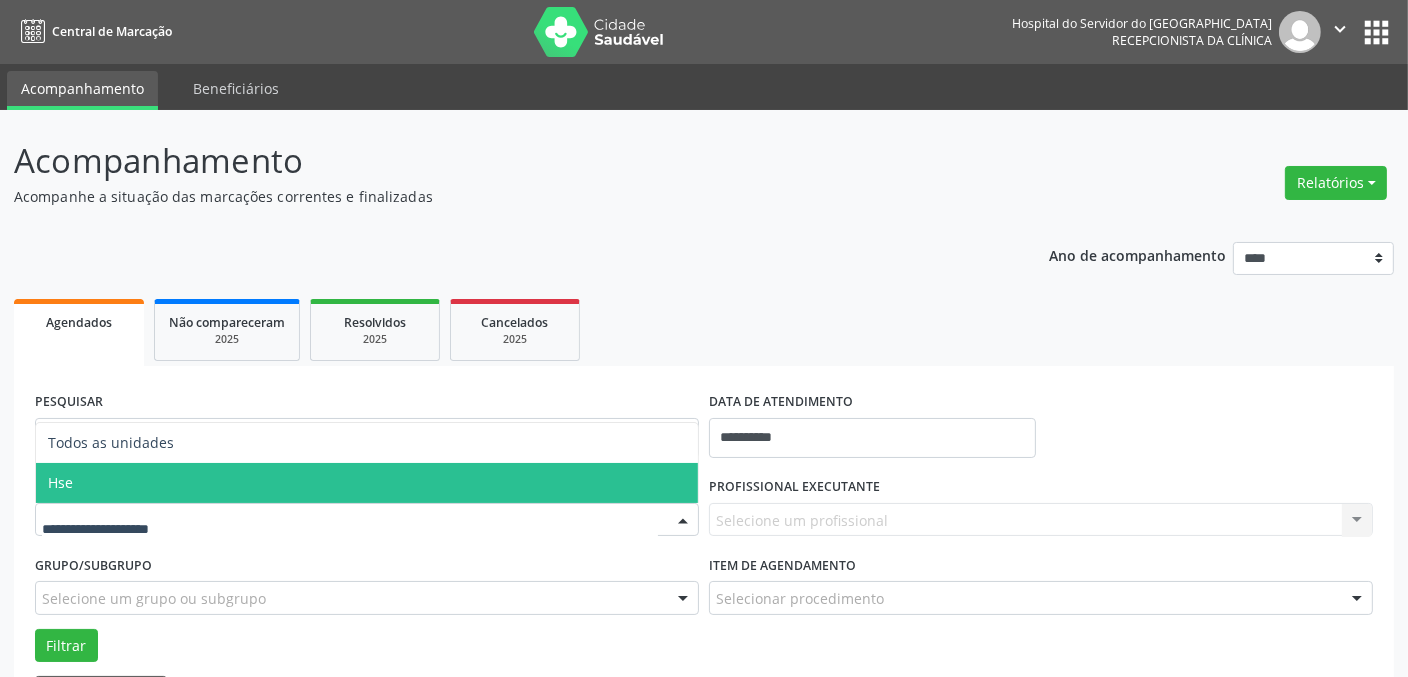 click on "Hse" at bounding box center [367, 483] 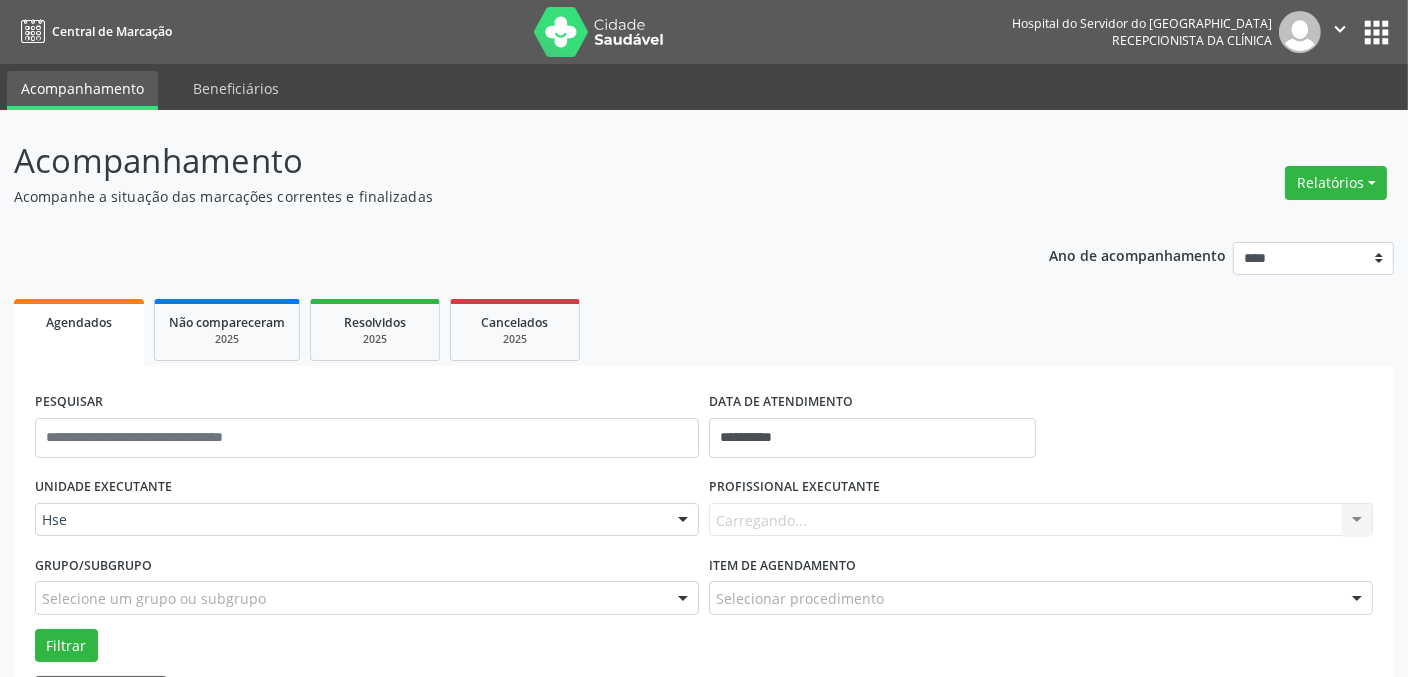 click on "Carregando...
Nenhum resultado encontrado para: "   "
Não há nenhuma opção para ser exibida." at bounding box center [1041, 520] 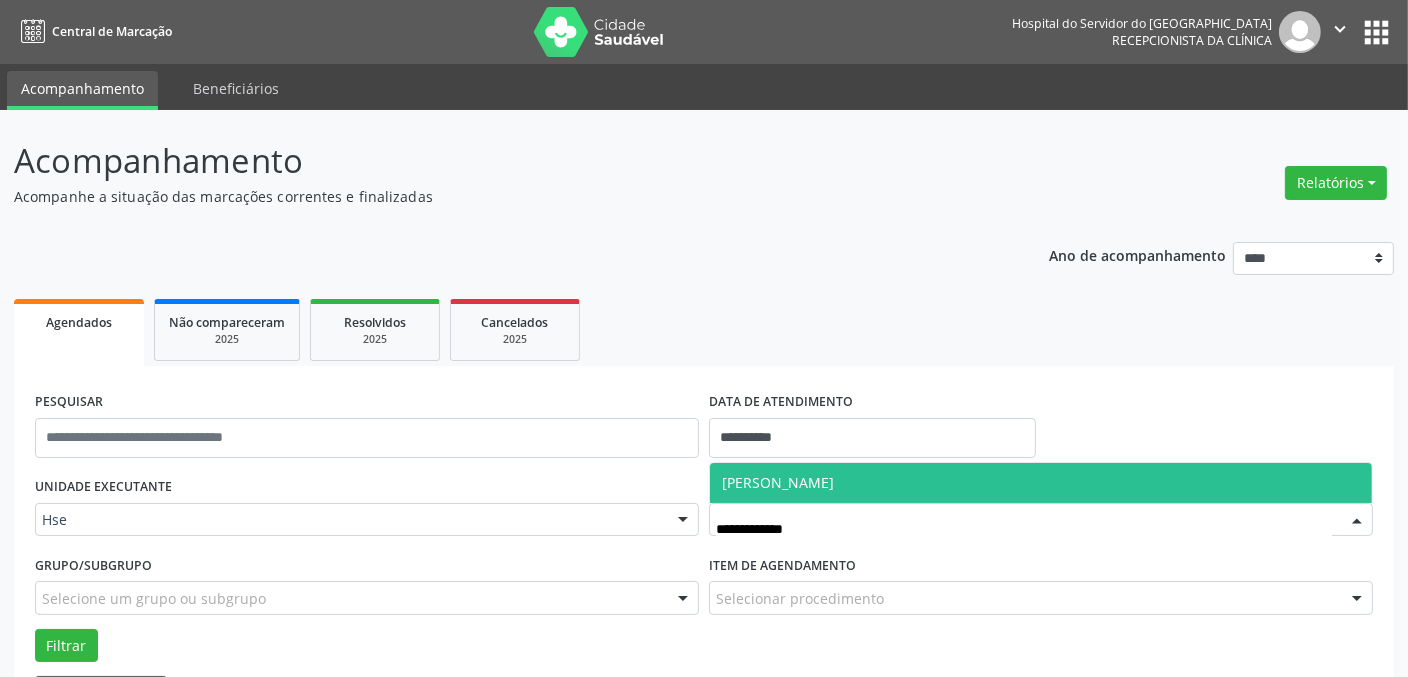 type on "**********" 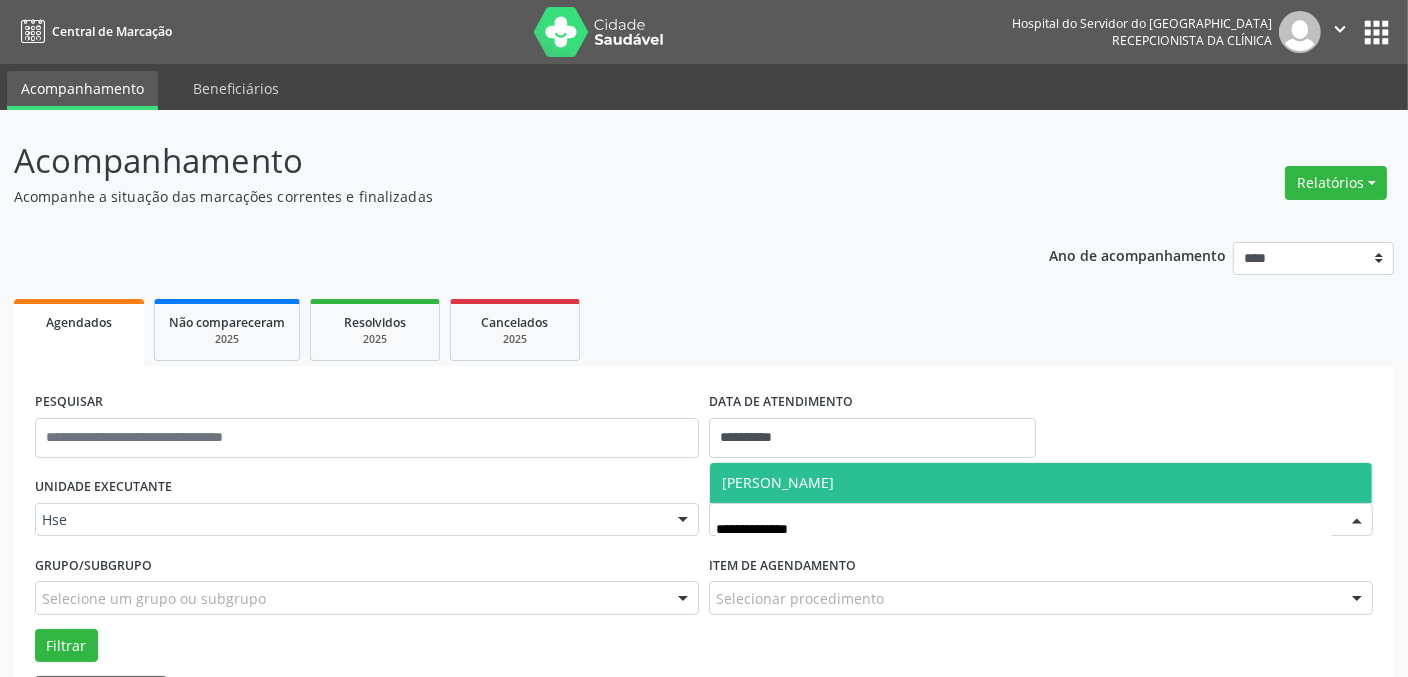 click on "[PERSON_NAME]" at bounding box center (778, 482) 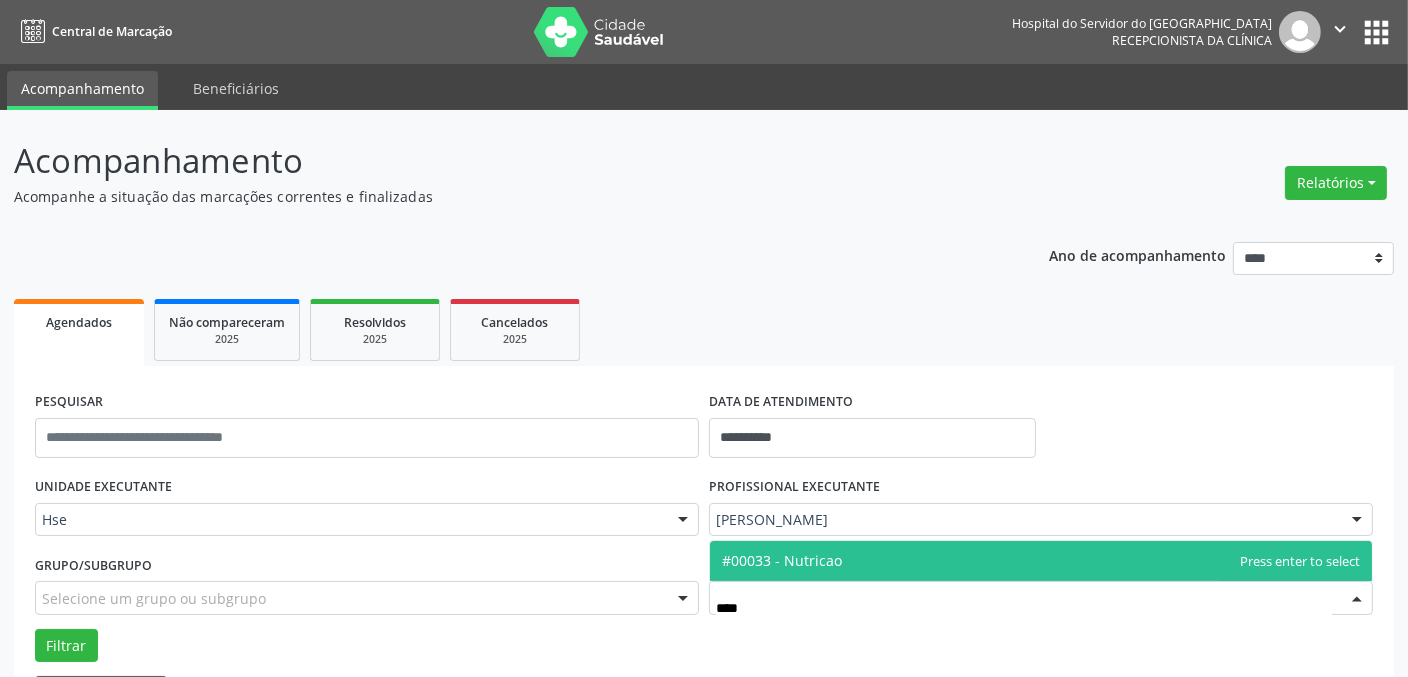 type on "*****" 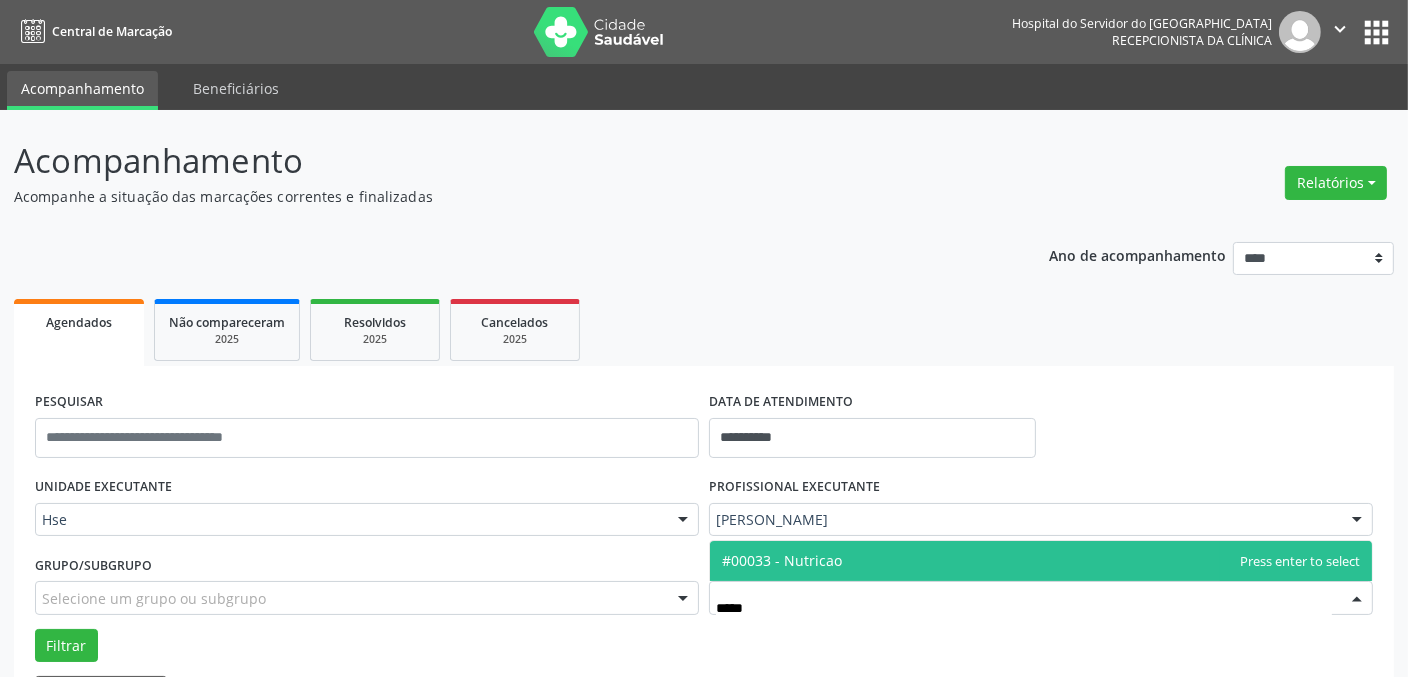 click on "#00033 - Nutricao" at bounding box center [1041, 561] 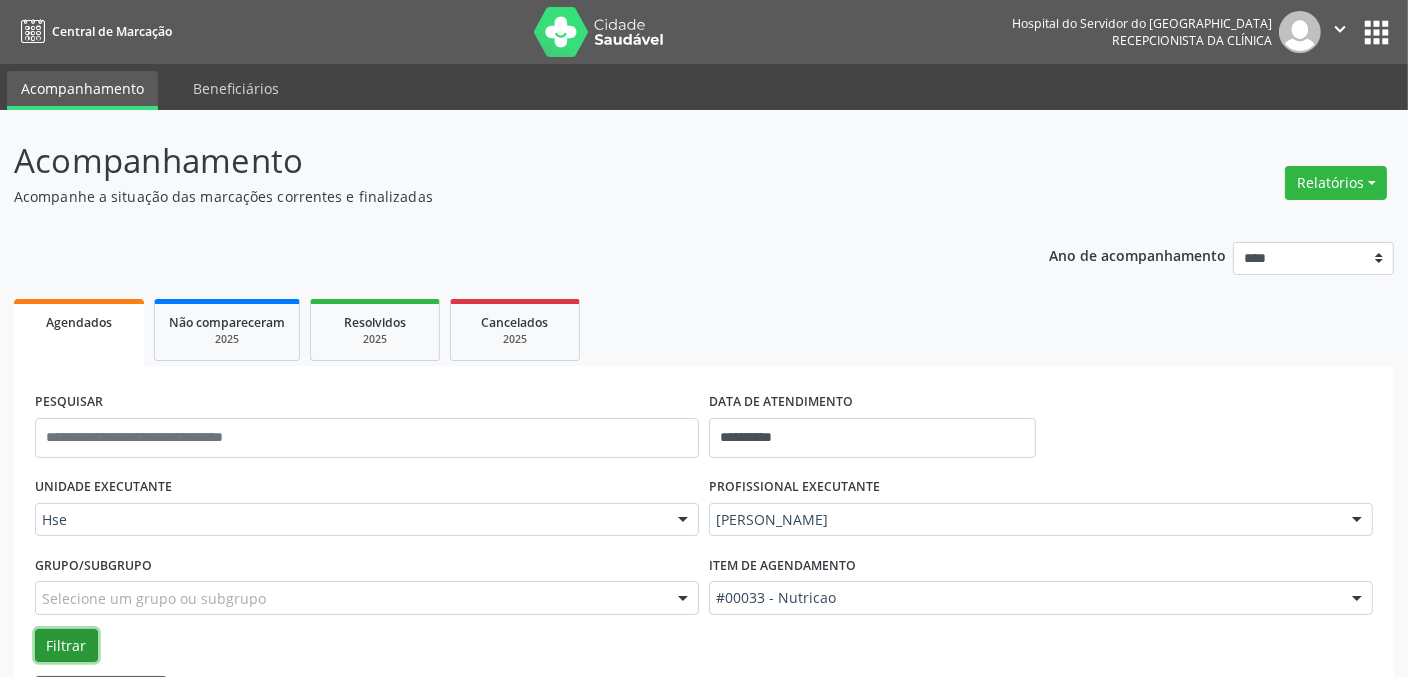 click on "Filtrar" at bounding box center (66, 646) 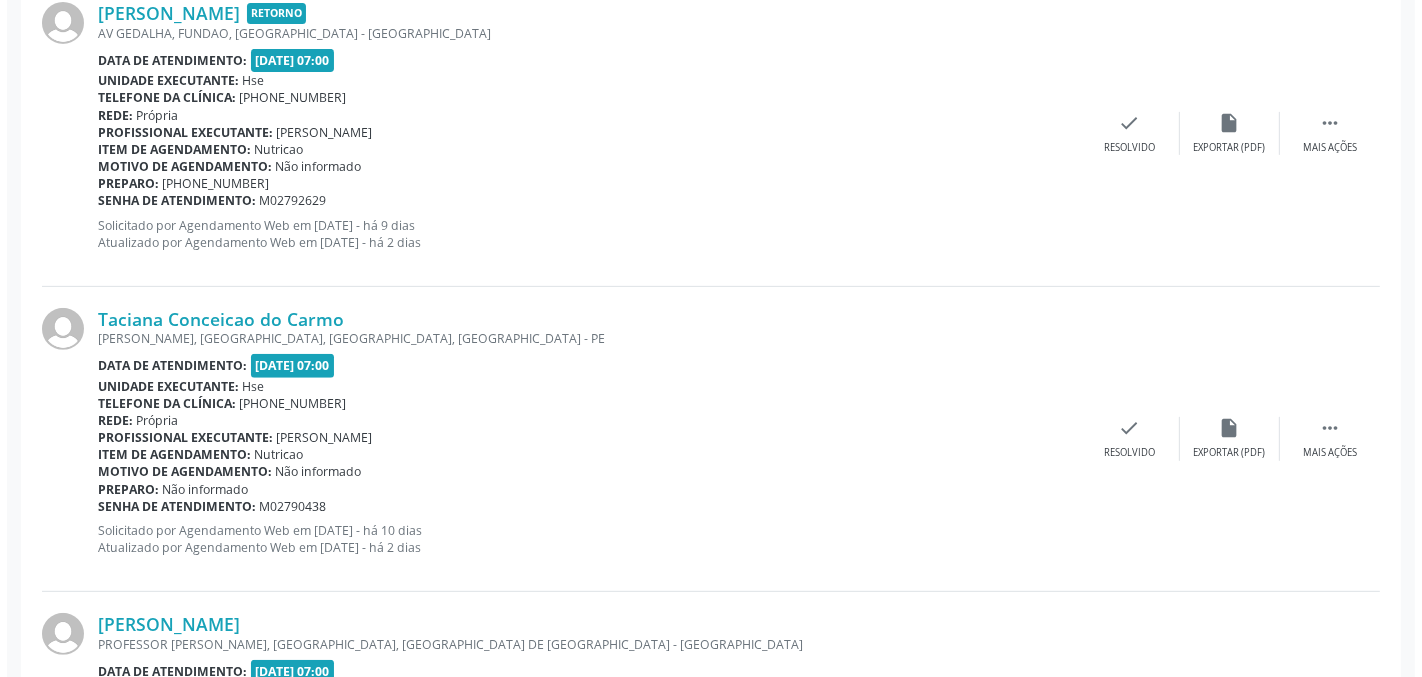scroll, scrollTop: 649, scrollLeft: 0, axis: vertical 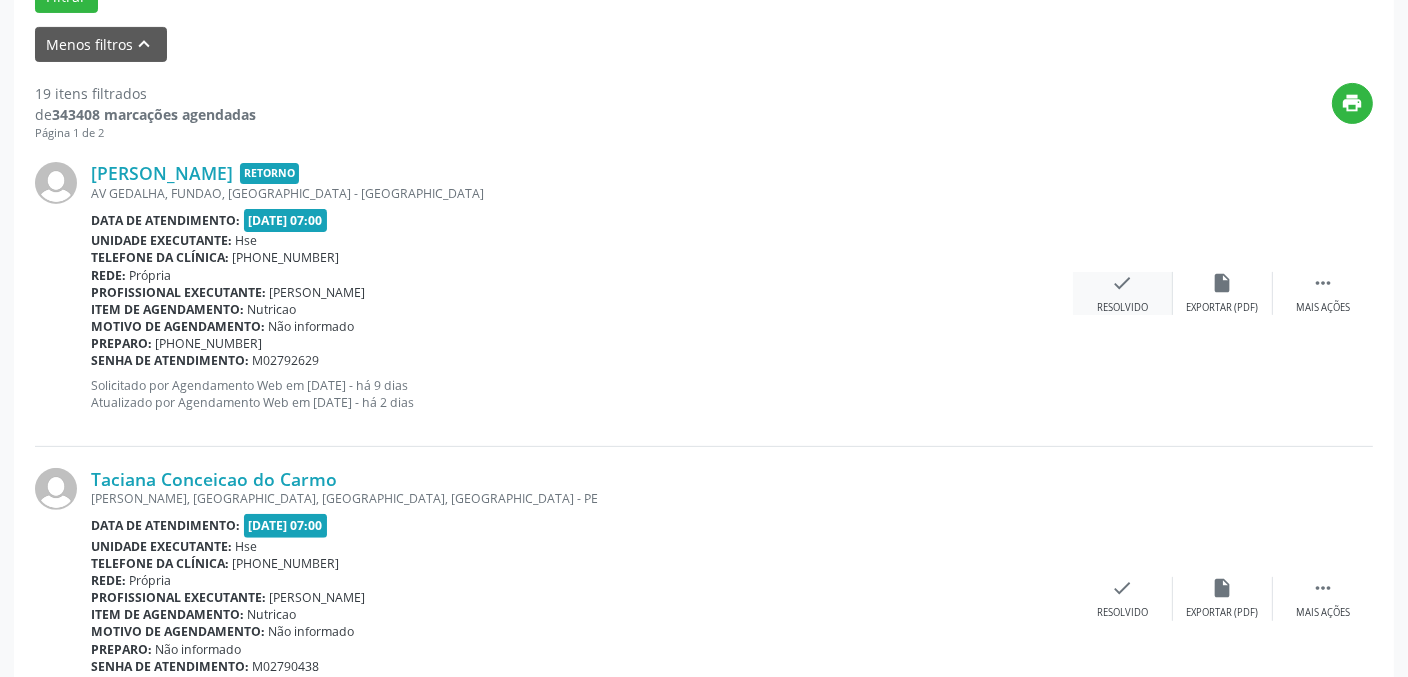 click on "check
Resolvido" at bounding box center [1123, 293] 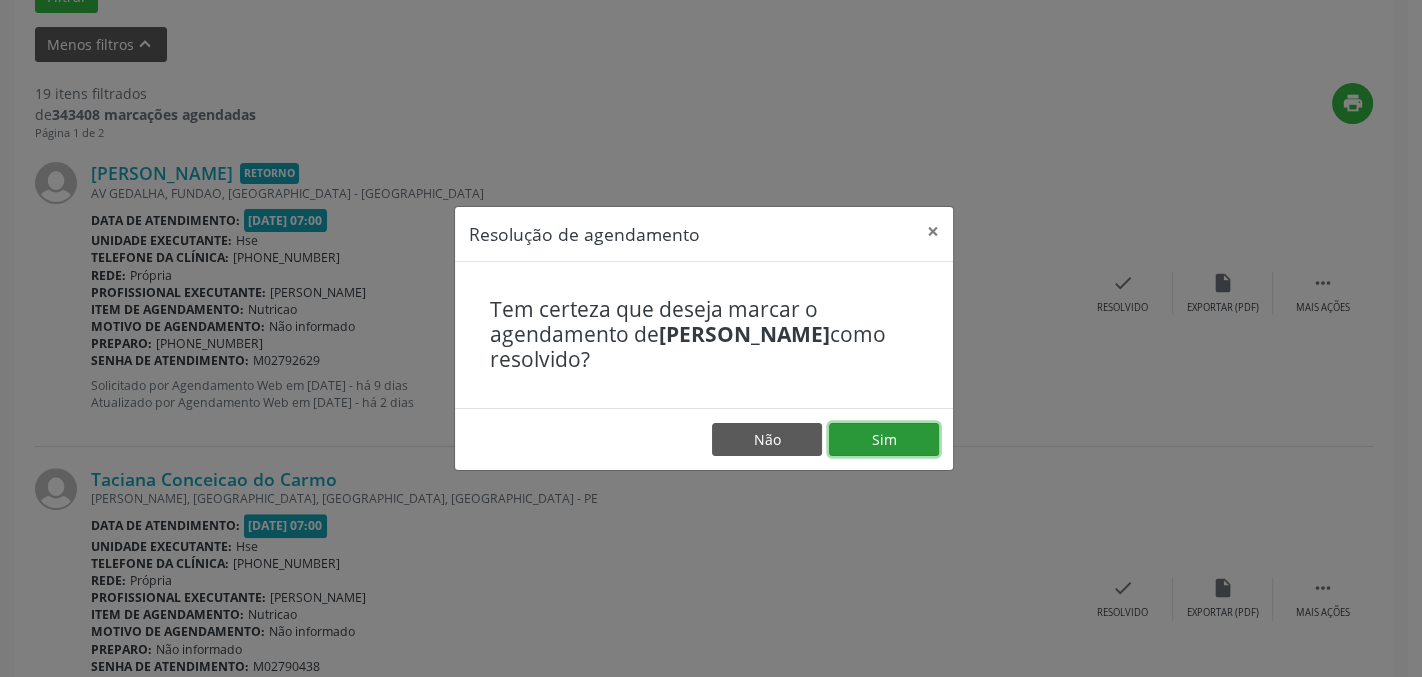 click on "Sim" at bounding box center (884, 440) 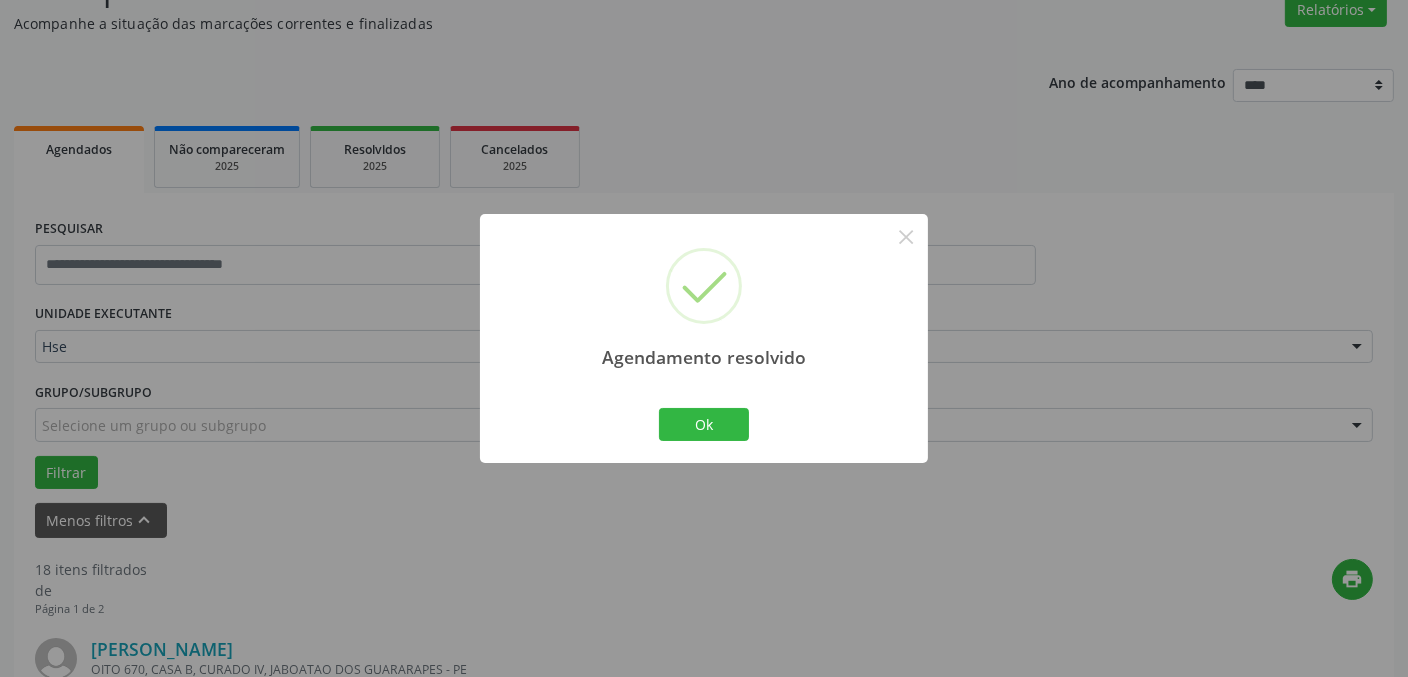 scroll, scrollTop: 649, scrollLeft: 0, axis: vertical 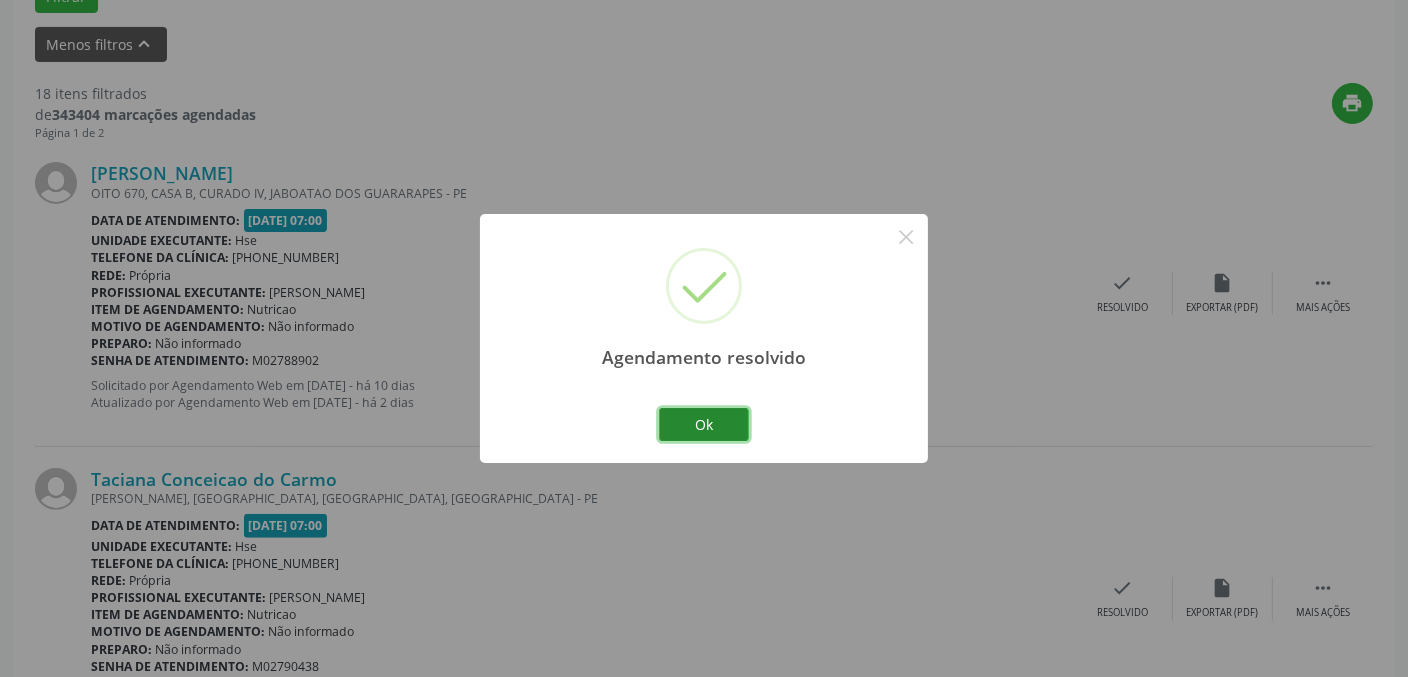 click on "Ok" at bounding box center (704, 425) 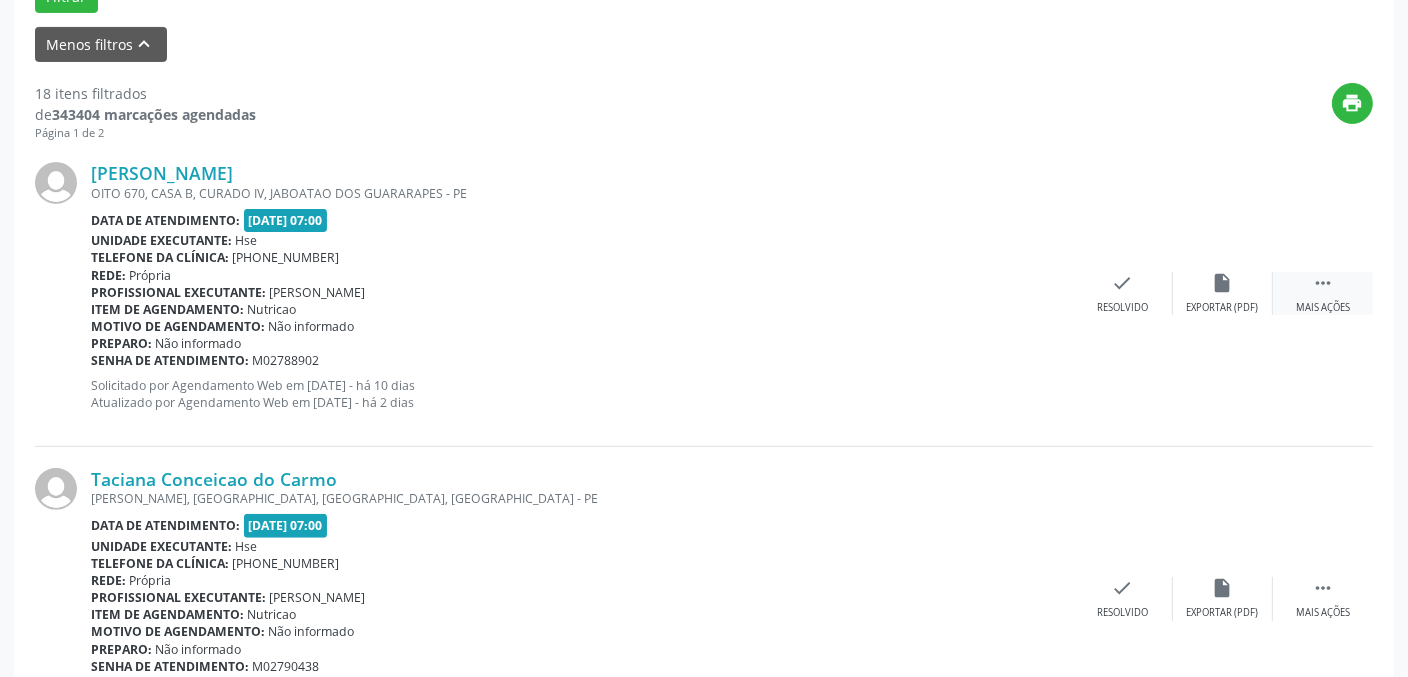 click on "**********" at bounding box center (704, 2258) 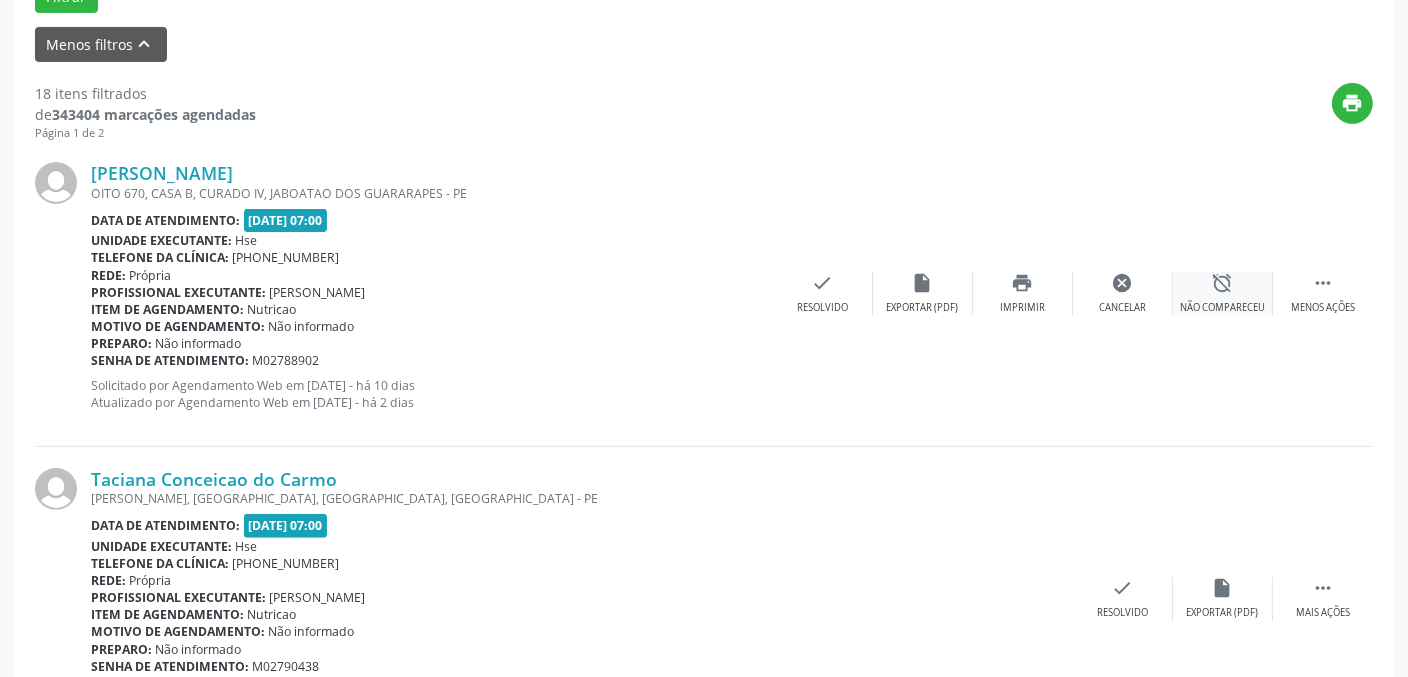 click on "Não compareceu" at bounding box center [1222, 308] 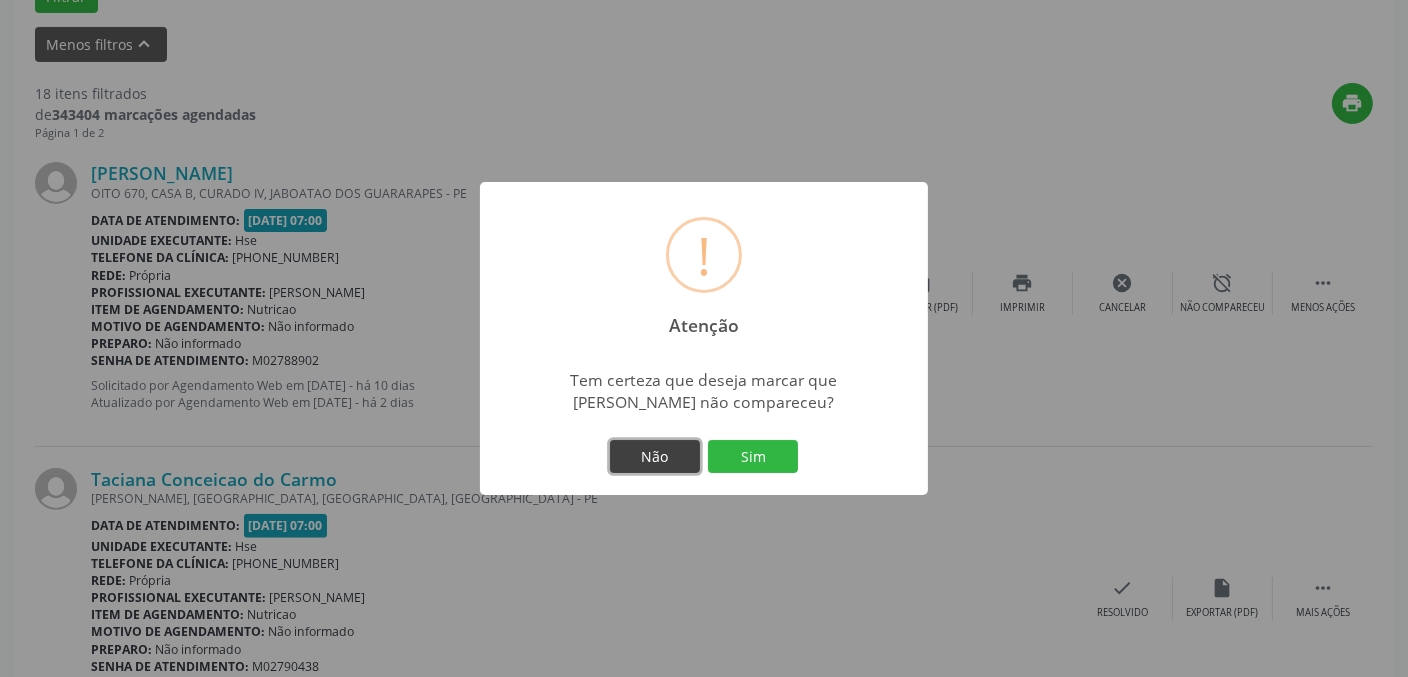 click on "Não" at bounding box center (655, 457) 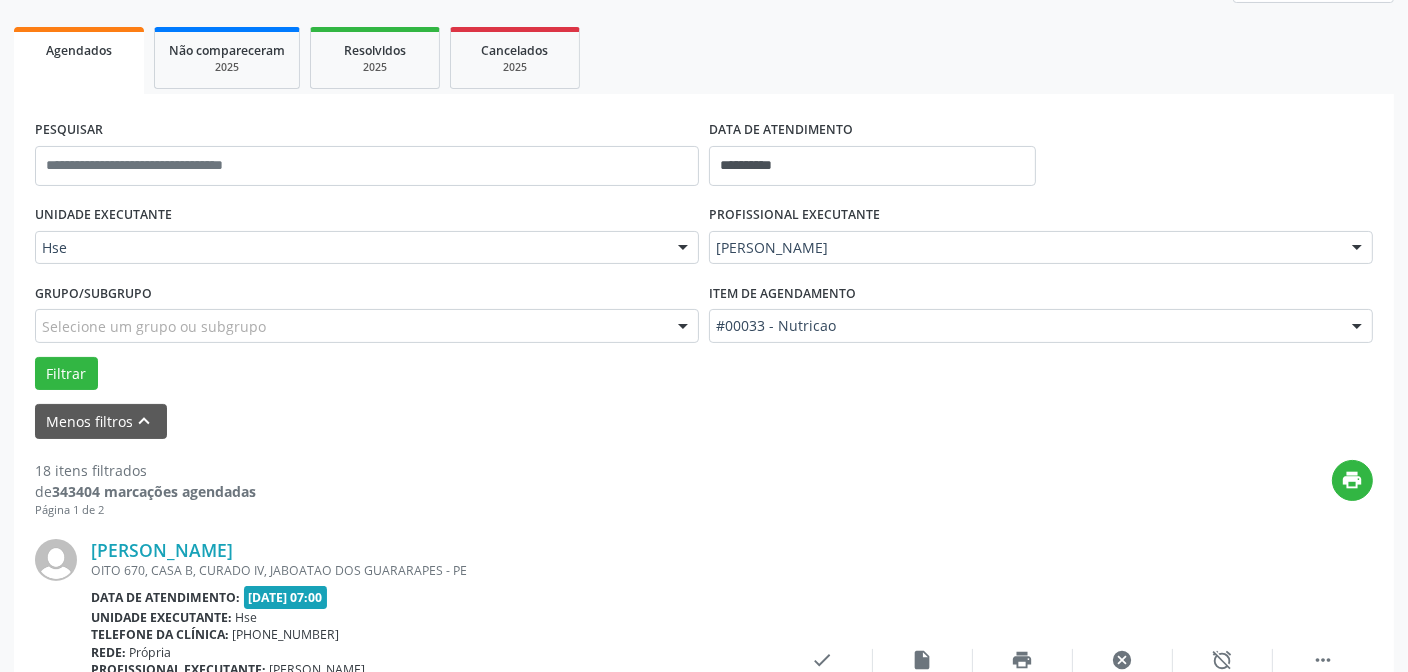 scroll, scrollTop: 636, scrollLeft: 0, axis: vertical 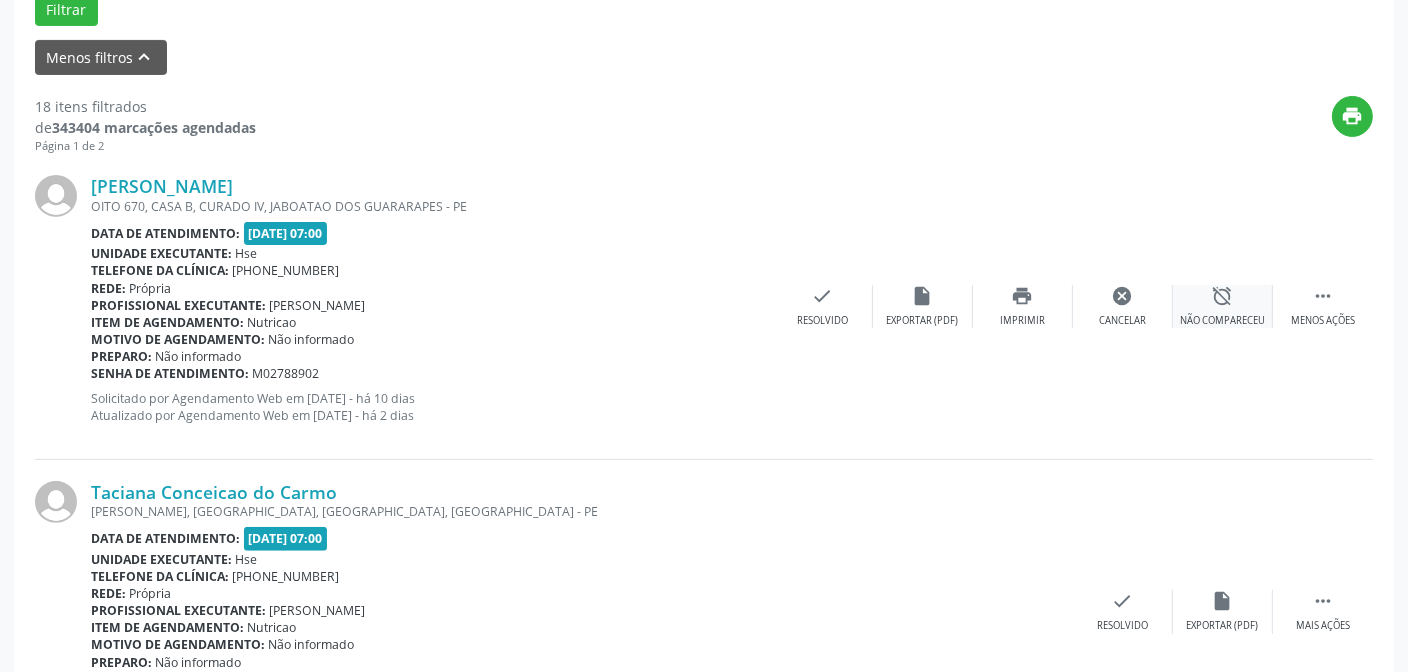 click on "Não compareceu" at bounding box center (1222, 321) 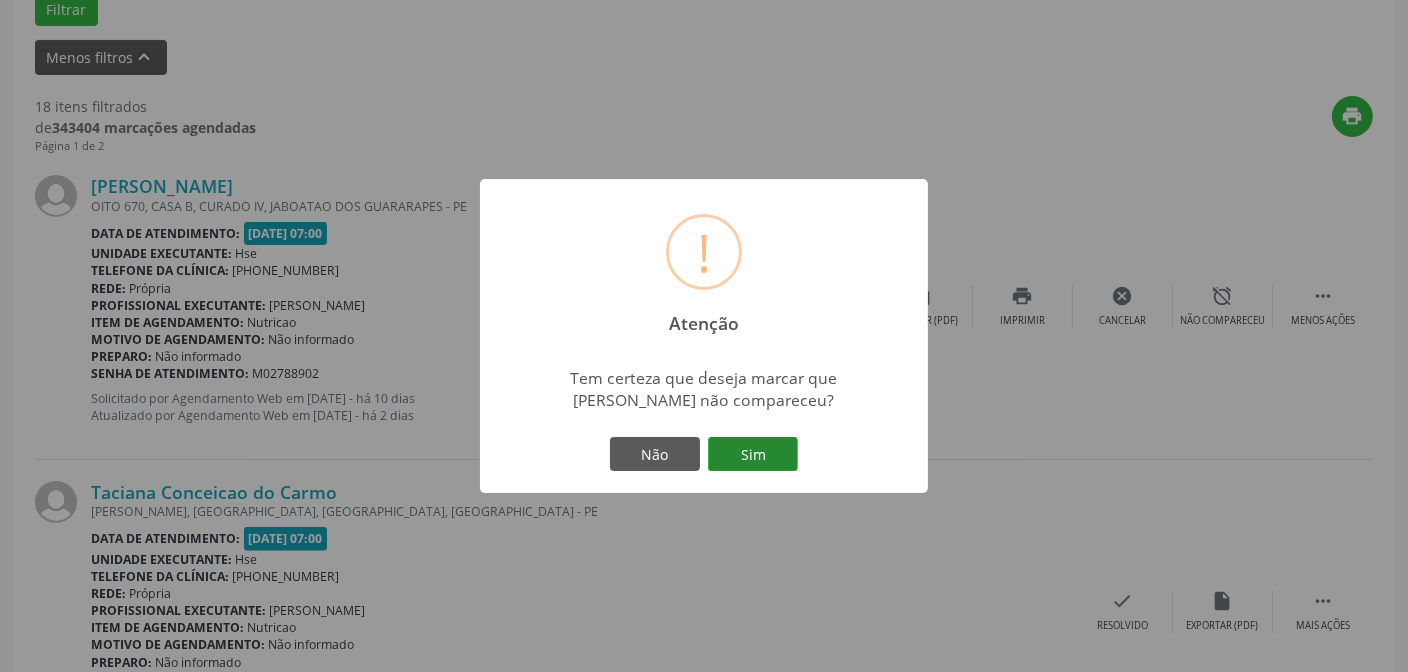 click on "Sim" at bounding box center (753, 454) 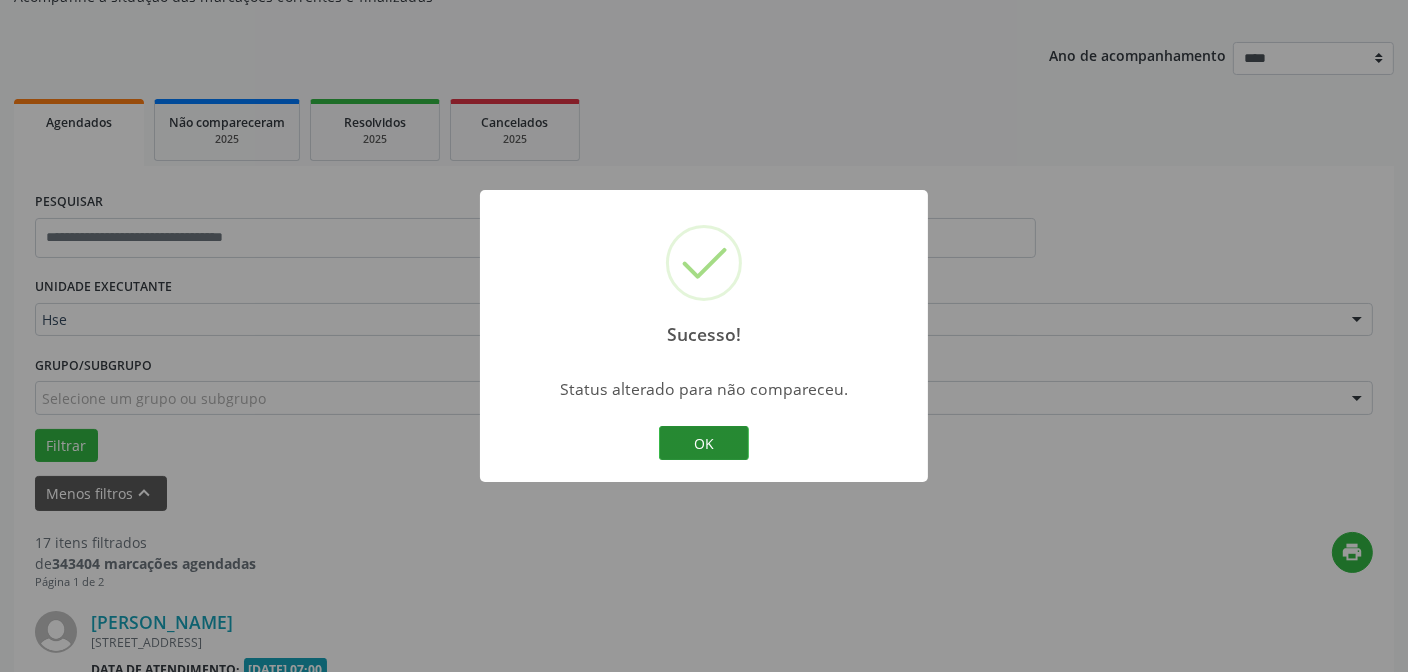 scroll, scrollTop: 636, scrollLeft: 0, axis: vertical 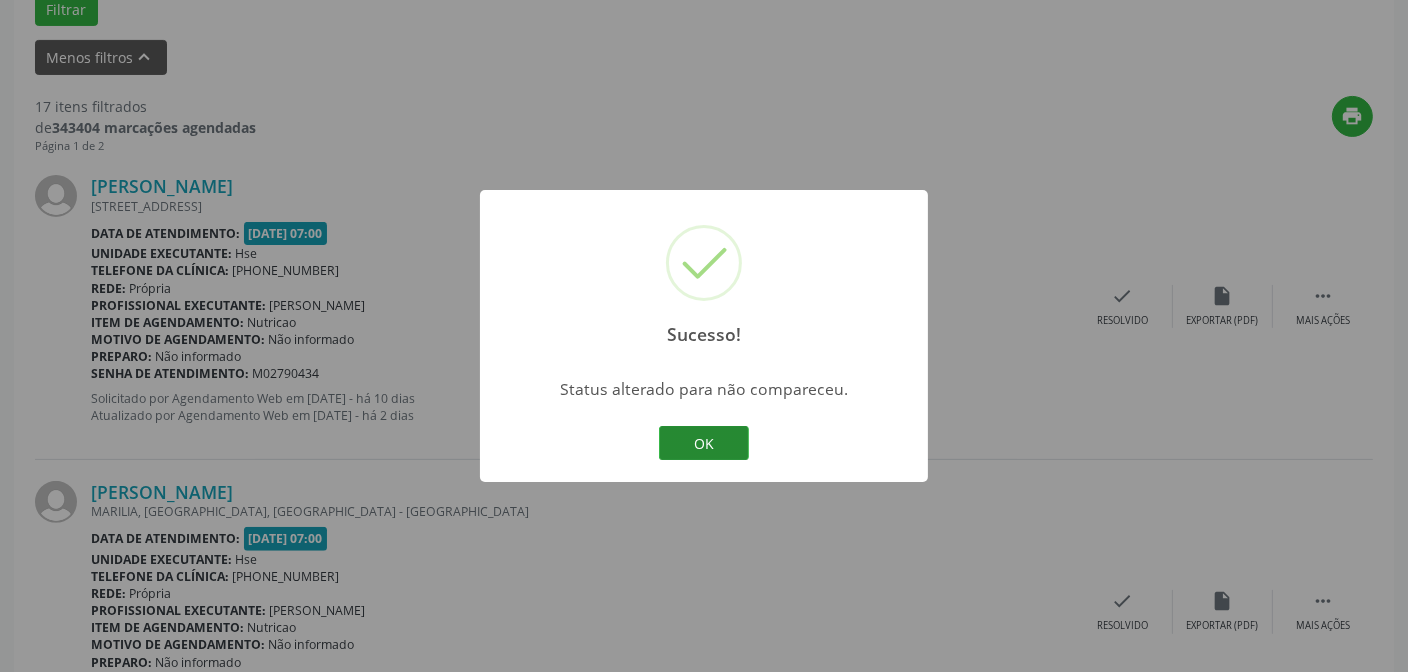 click on "OK" at bounding box center (704, 443) 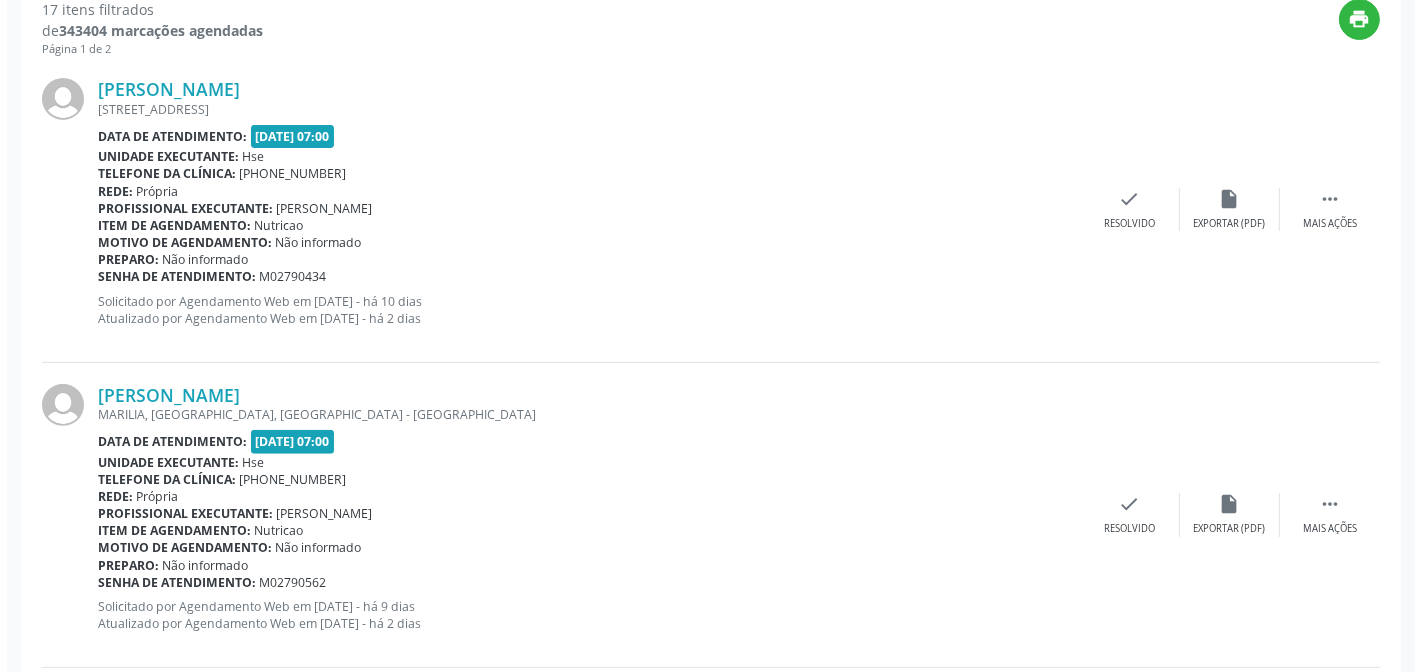 scroll, scrollTop: 1000, scrollLeft: 0, axis: vertical 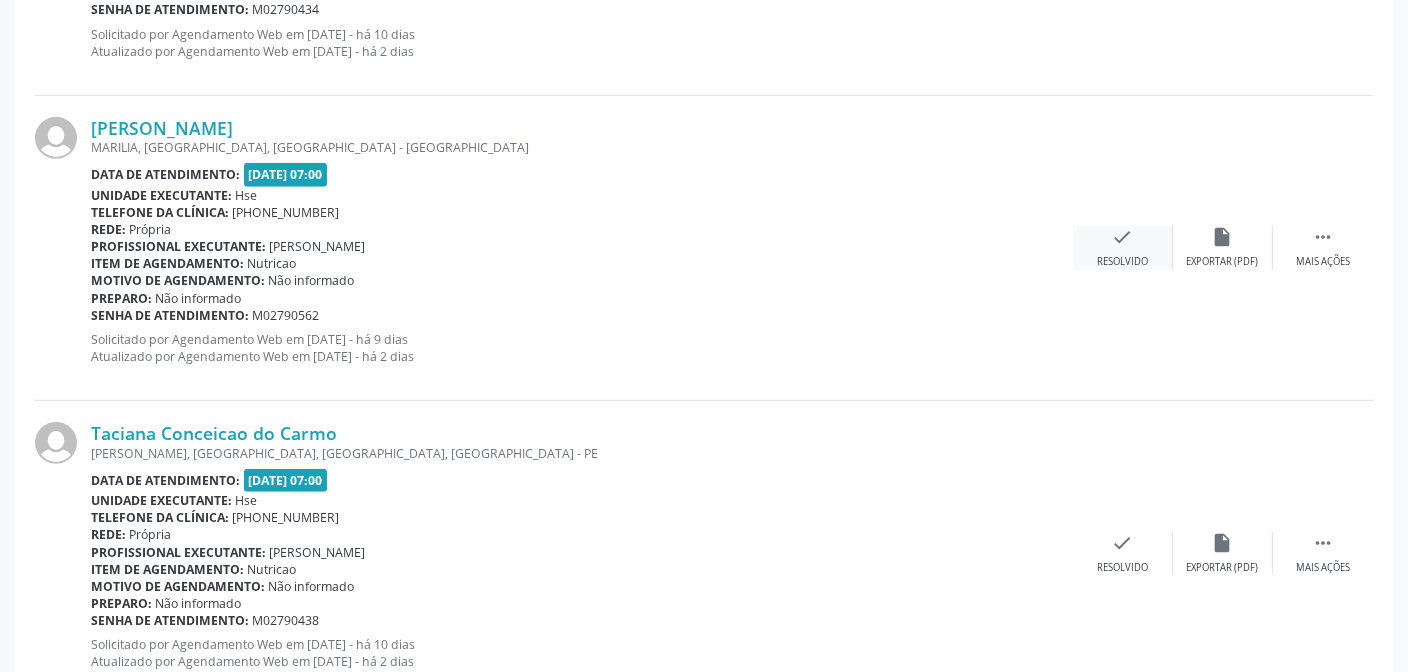 click on "check
Resolvido" at bounding box center [1123, 247] 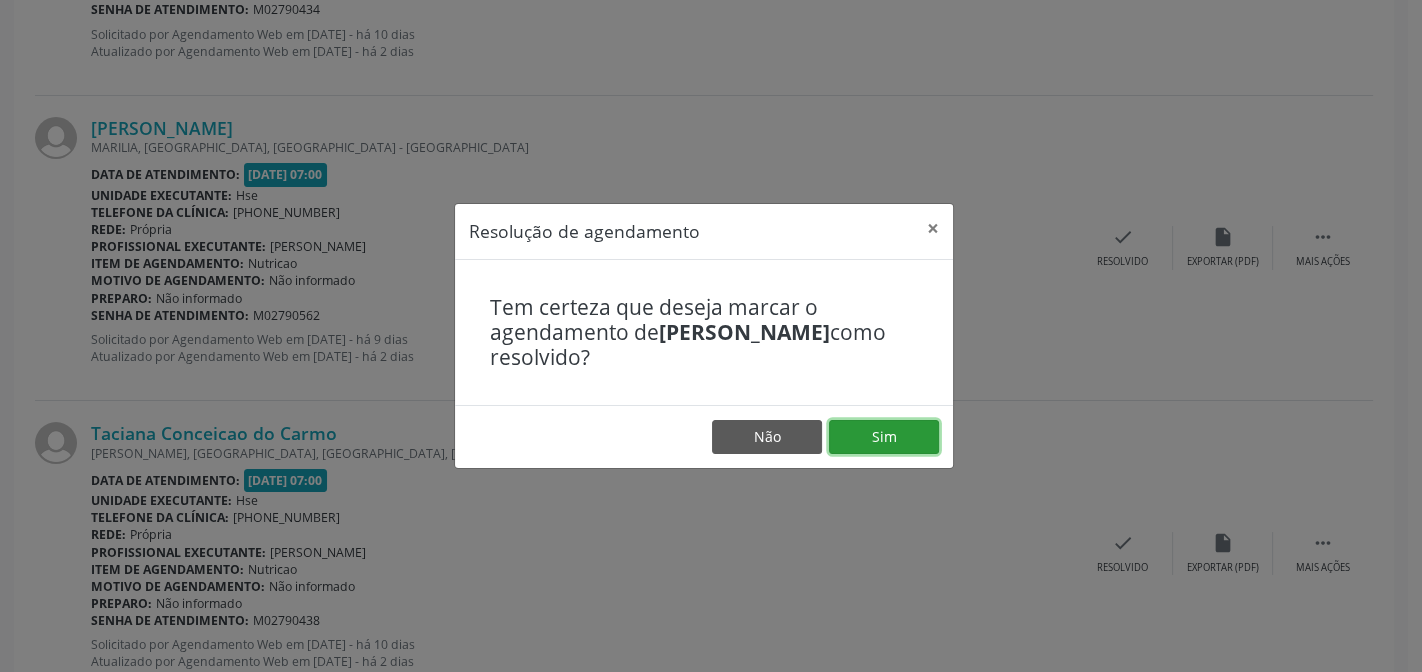 click on "Sim" at bounding box center (884, 437) 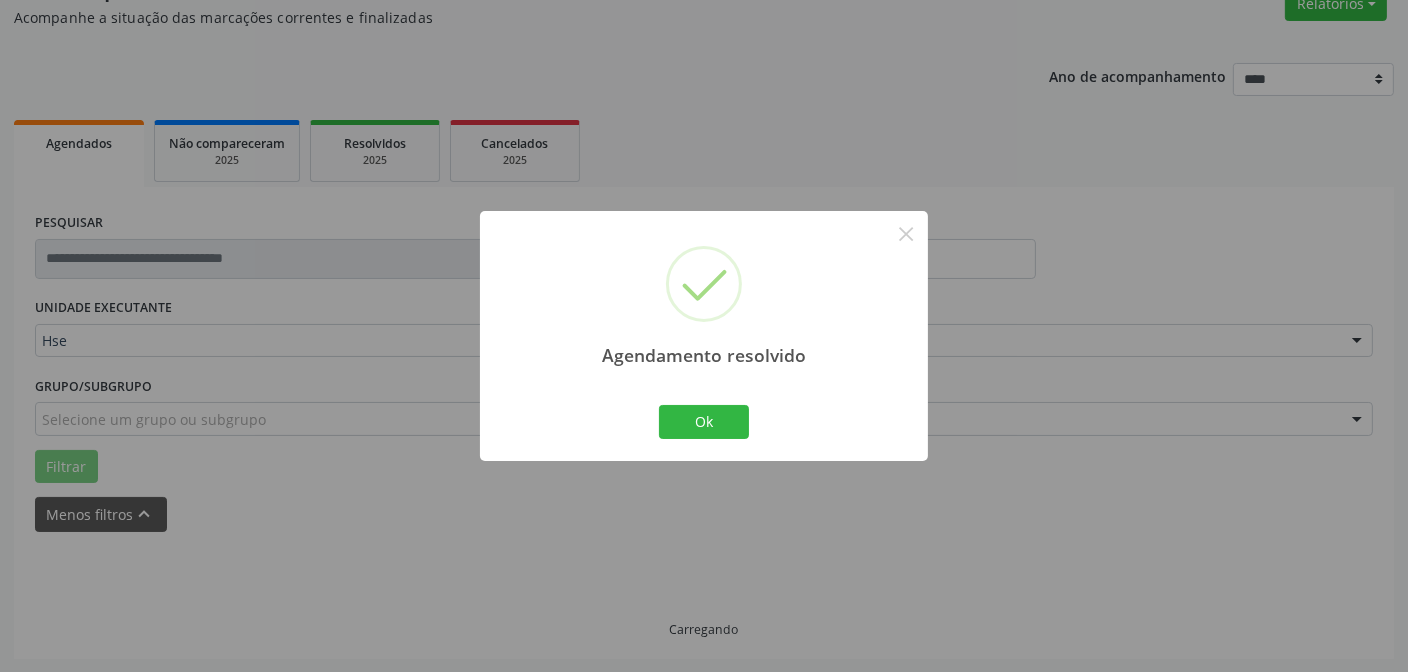 scroll, scrollTop: 200, scrollLeft: 0, axis: vertical 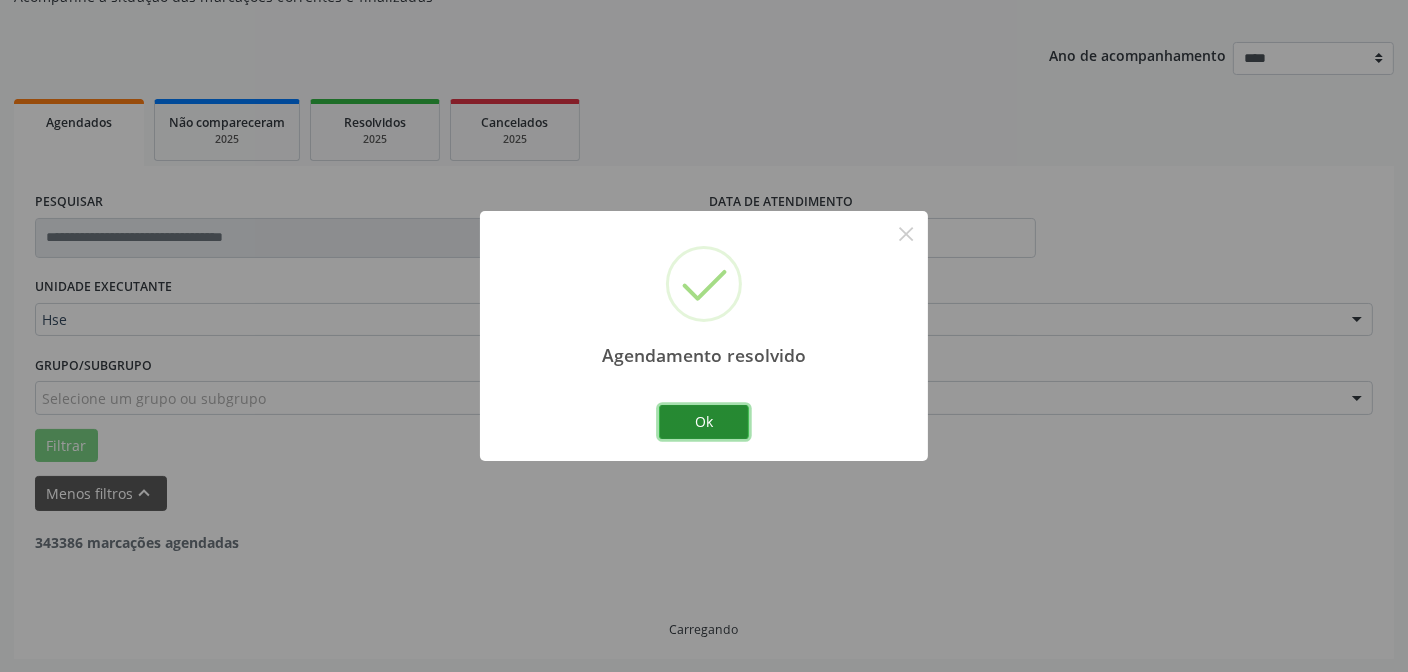 click on "Ok" at bounding box center (704, 422) 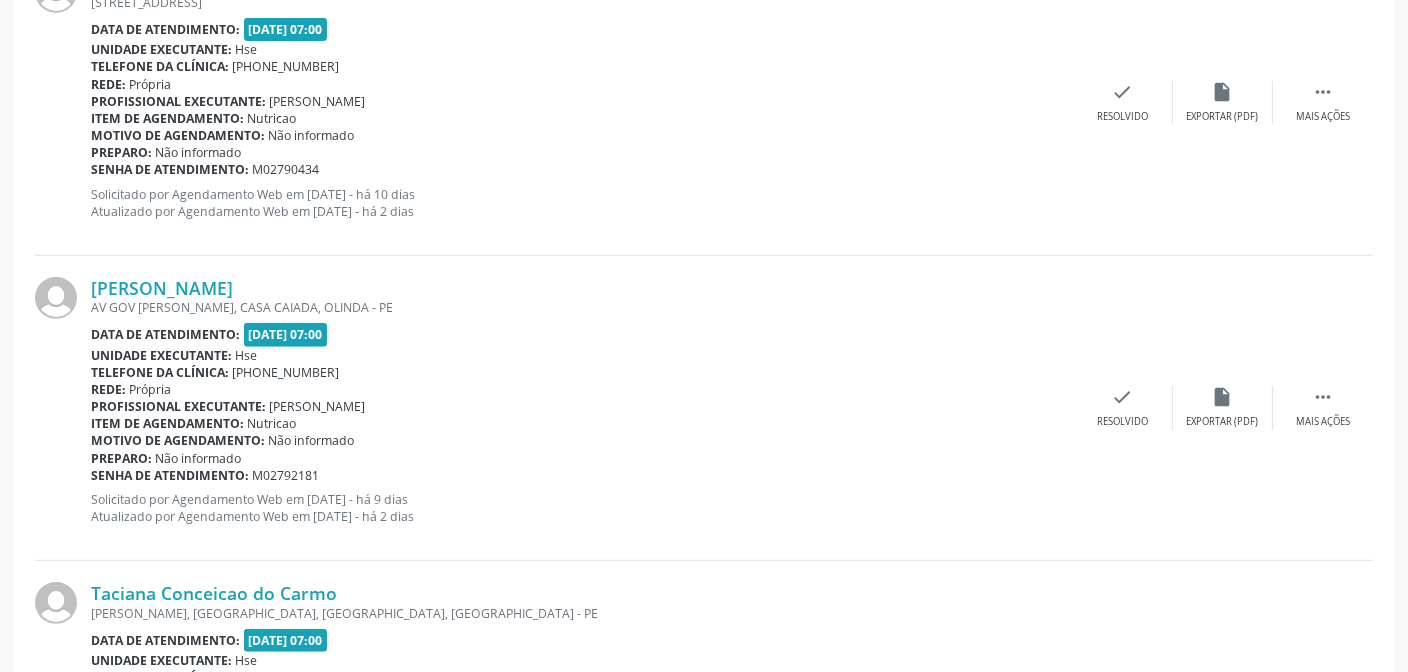 scroll, scrollTop: 927, scrollLeft: 0, axis: vertical 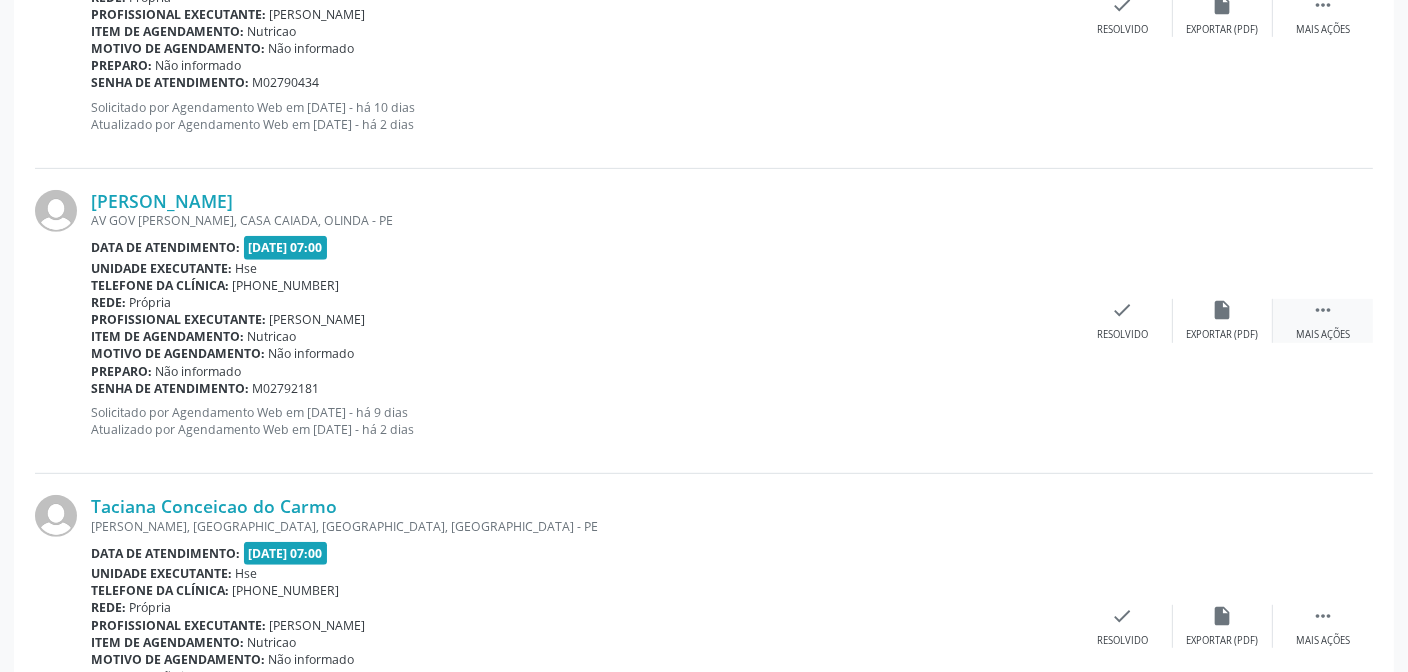 click on "" at bounding box center [1323, 310] 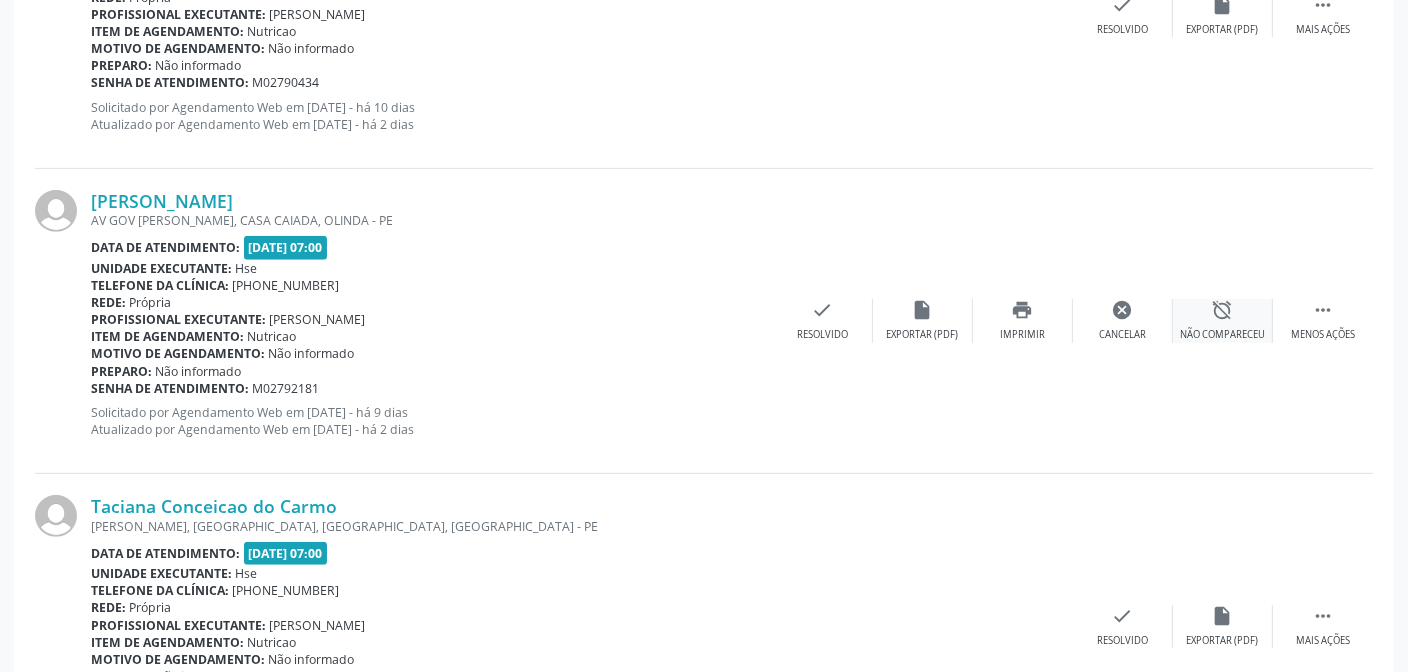 click on "alarm_off
Não compareceu" at bounding box center [1223, 320] 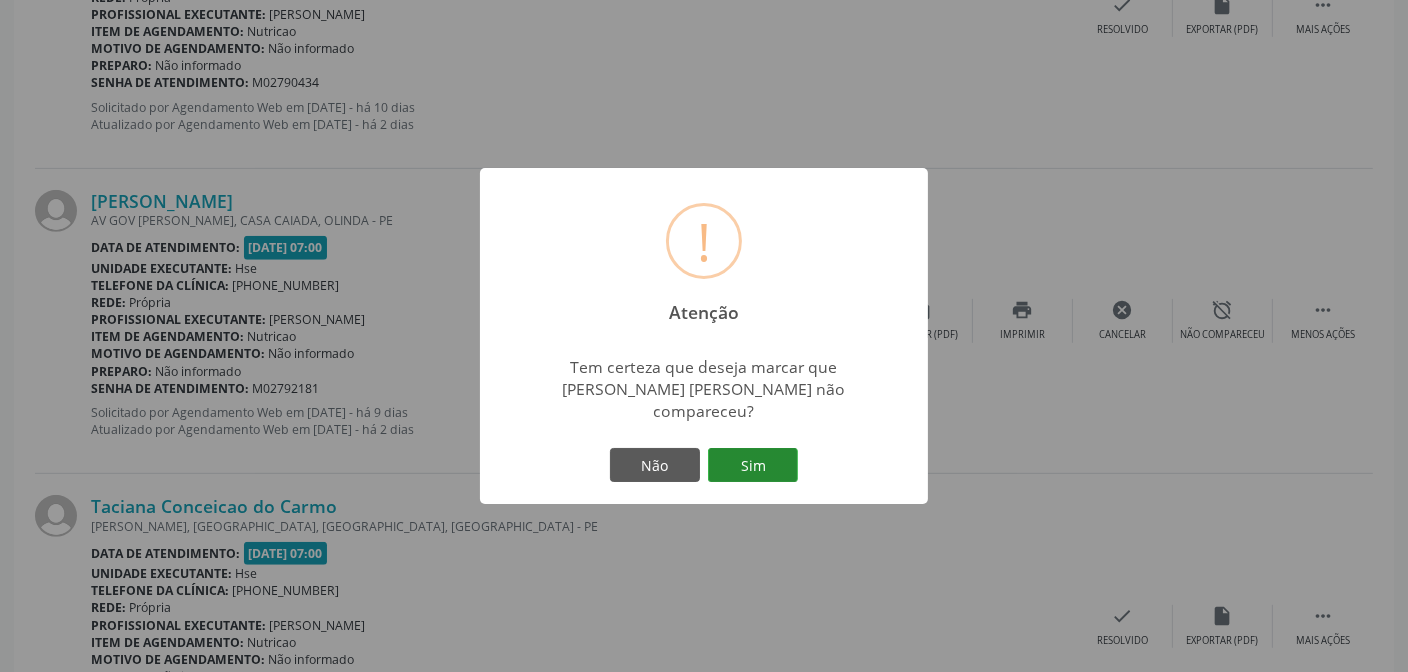click on "Sim" at bounding box center (753, 465) 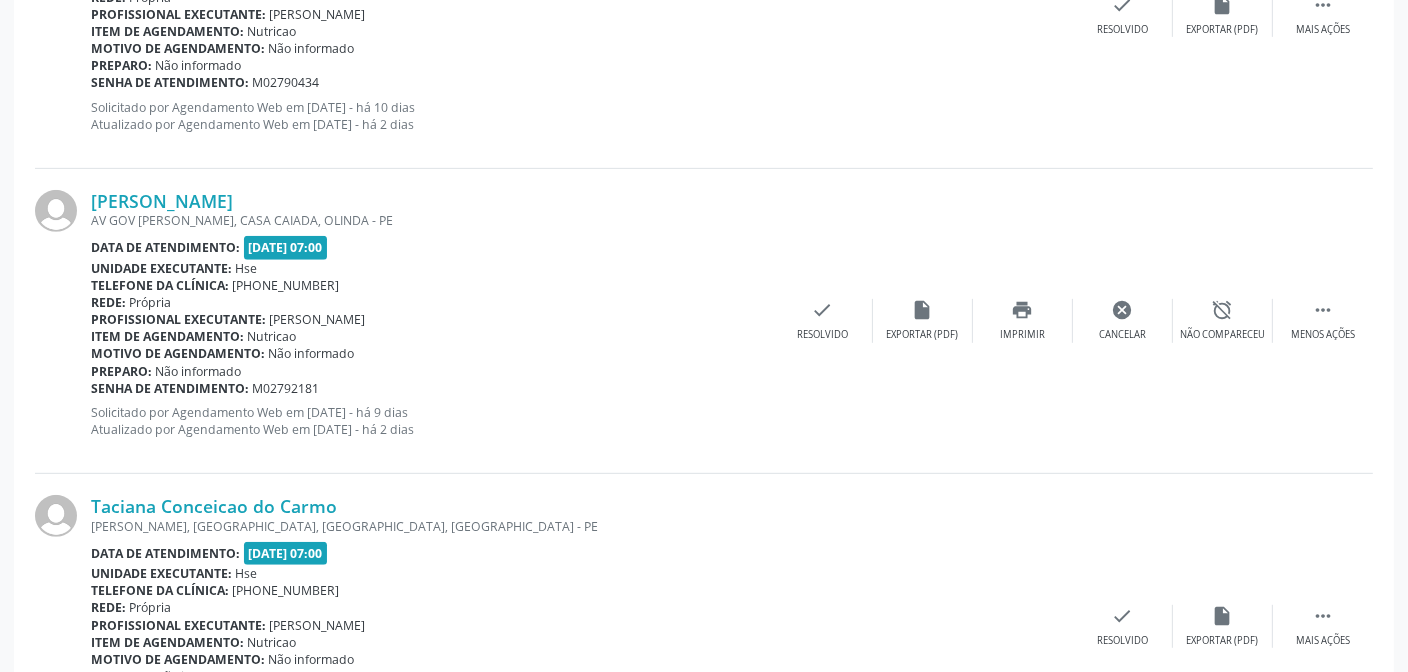 scroll, scrollTop: 200, scrollLeft: 0, axis: vertical 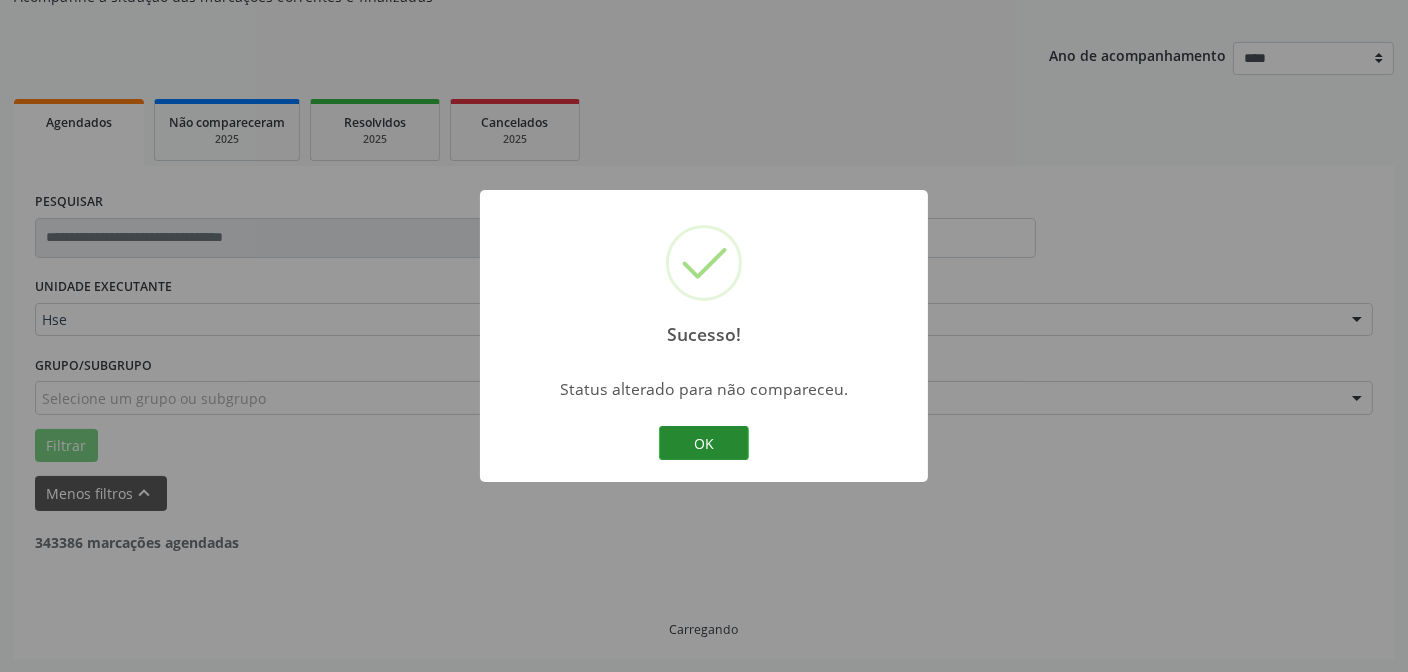click on "OK" at bounding box center [704, 443] 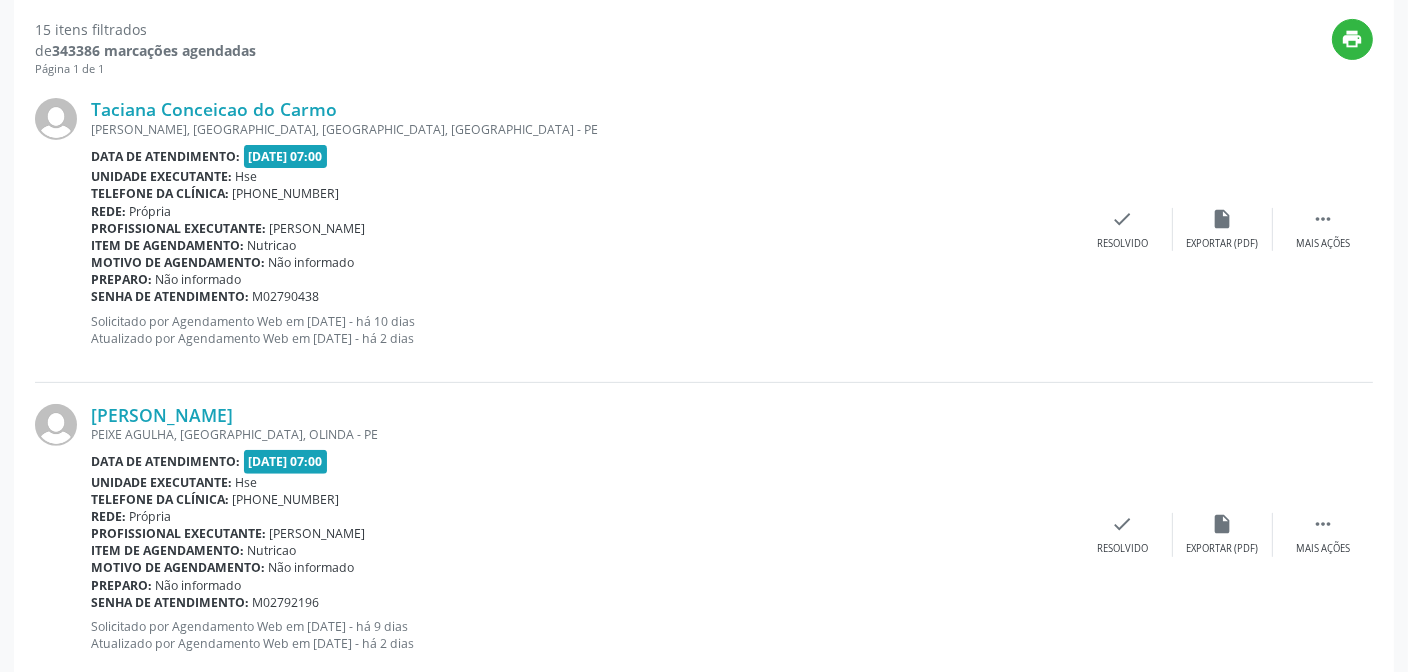 scroll, scrollTop: 745, scrollLeft: 0, axis: vertical 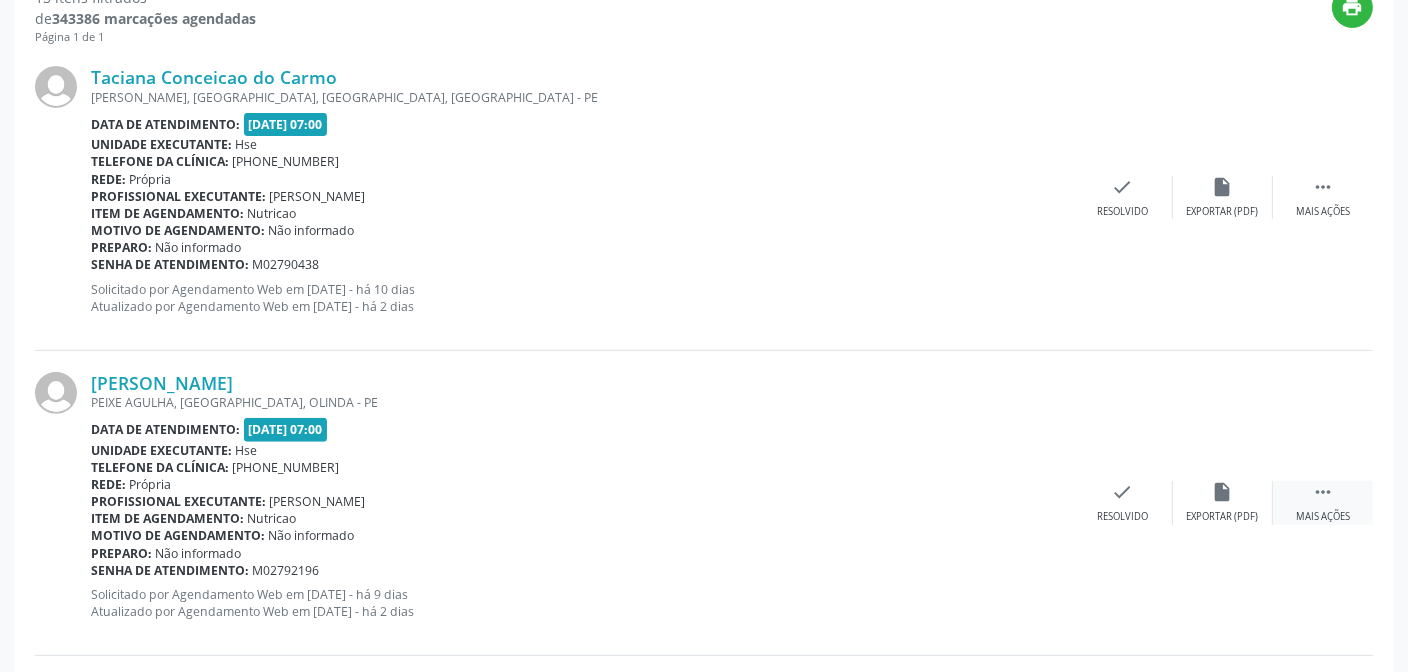 click on "
Mais ações" at bounding box center [1323, 502] 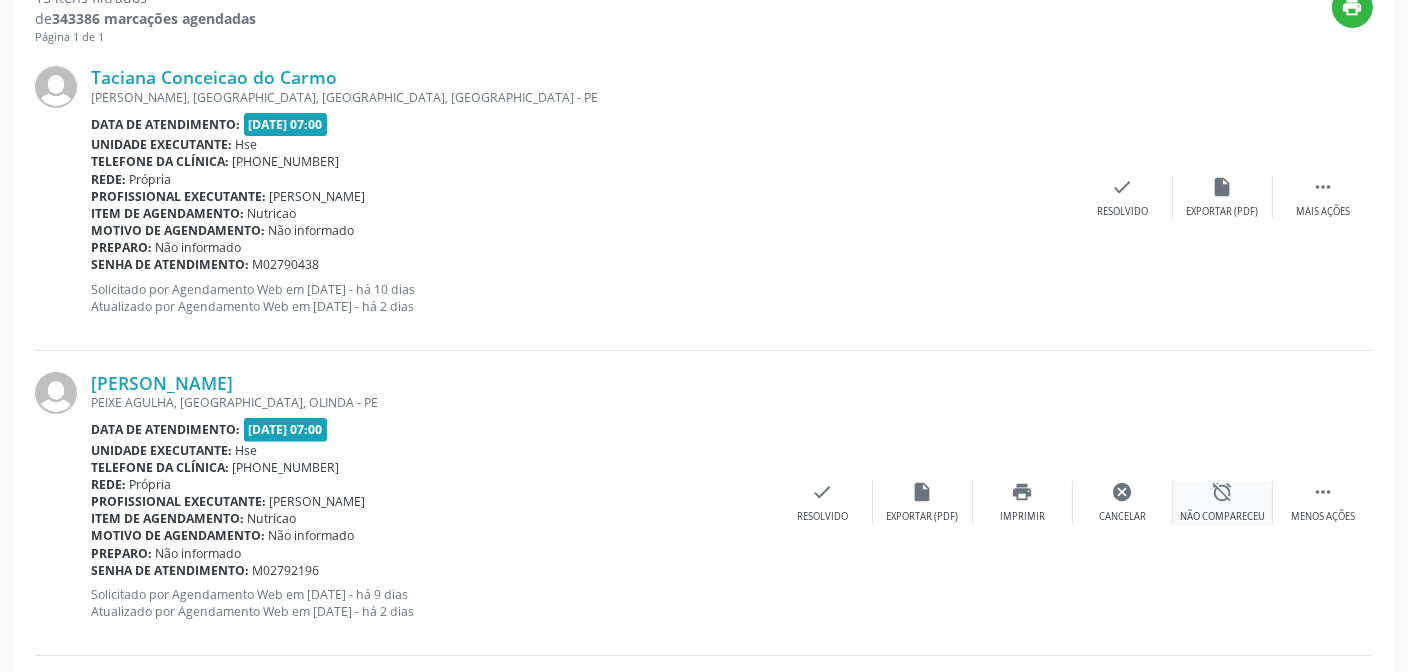 click on "alarm_off
Não compareceu" at bounding box center [1223, 502] 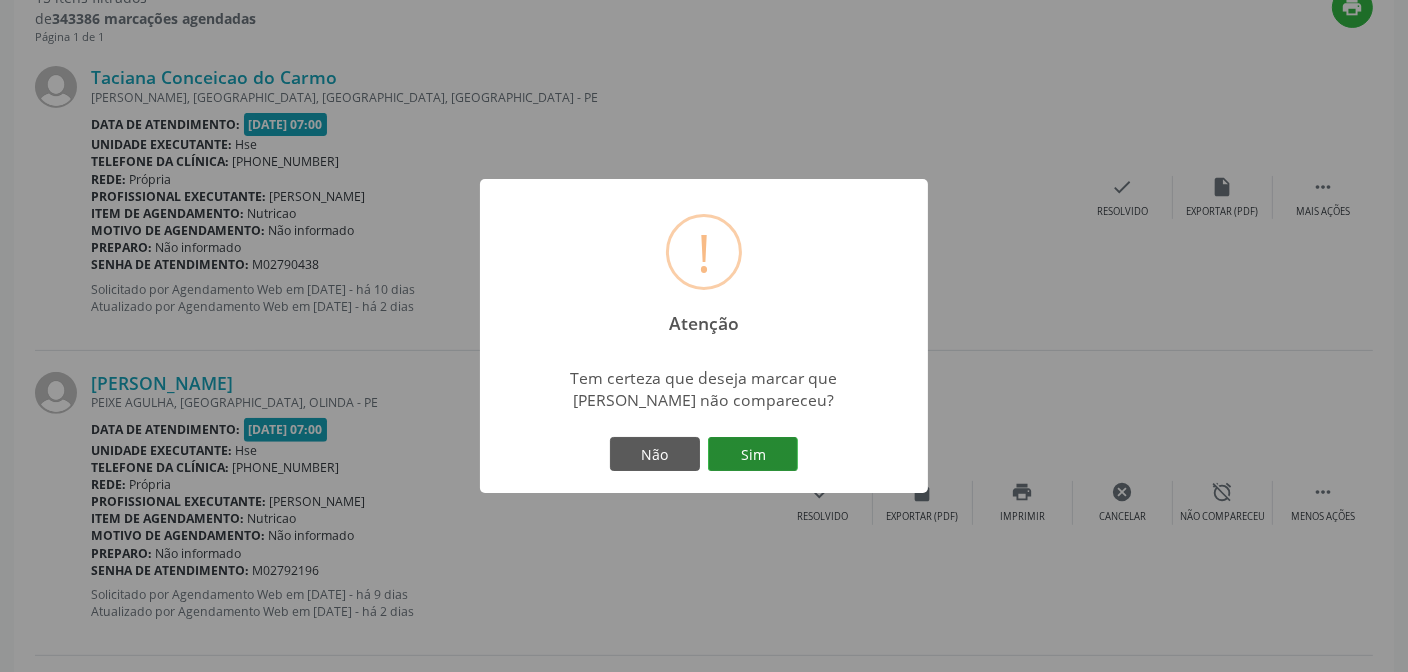 click on "Sim" at bounding box center [753, 454] 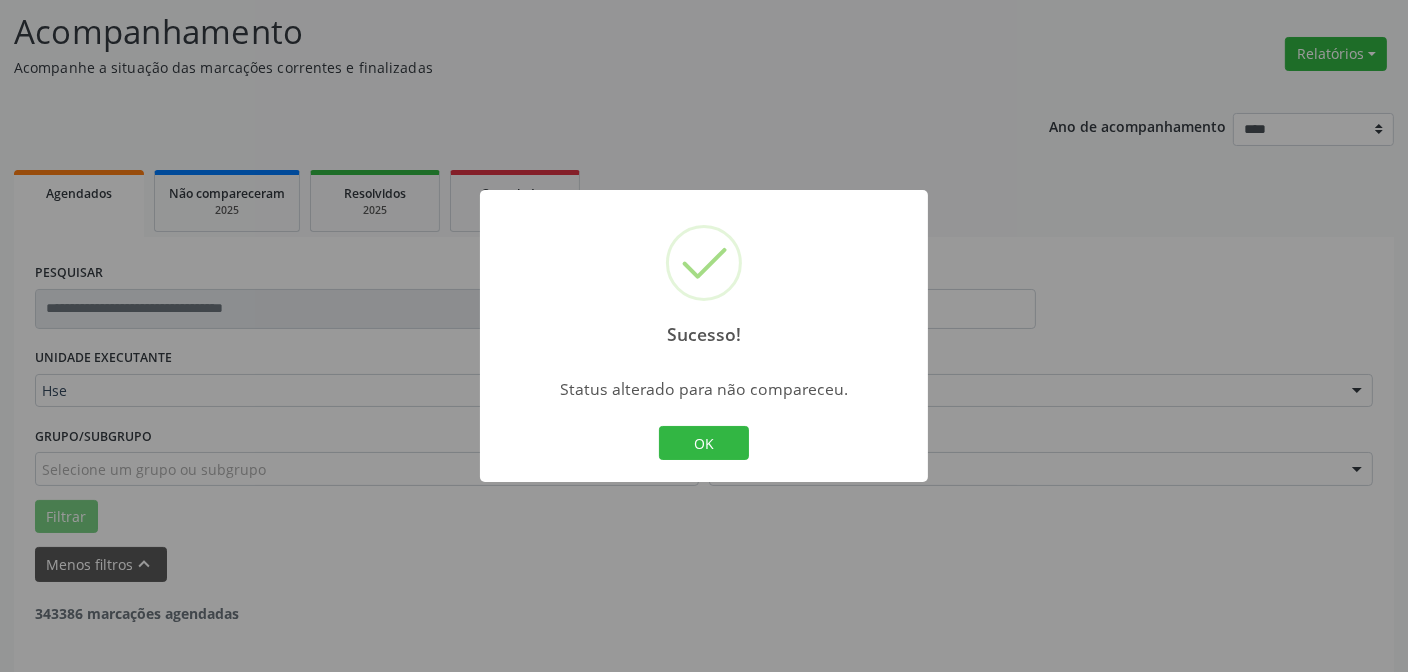 scroll, scrollTop: 109, scrollLeft: 0, axis: vertical 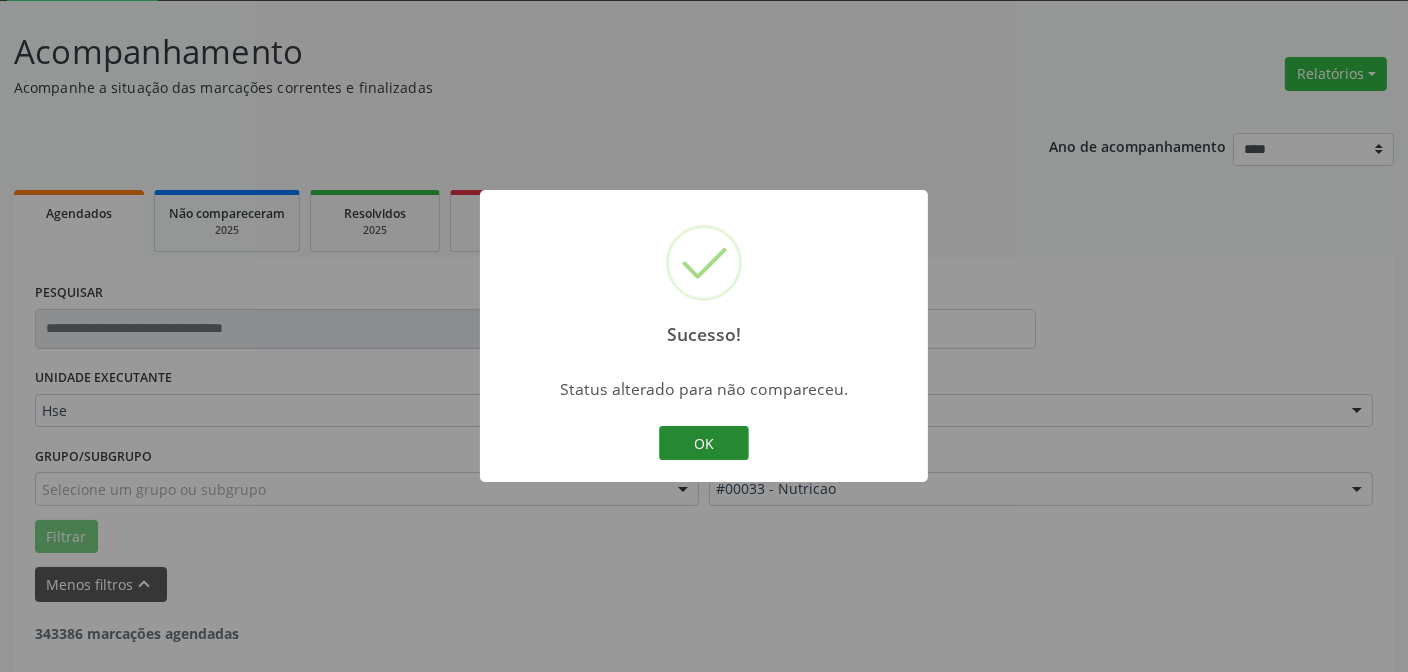 click on "OK" at bounding box center (704, 443) 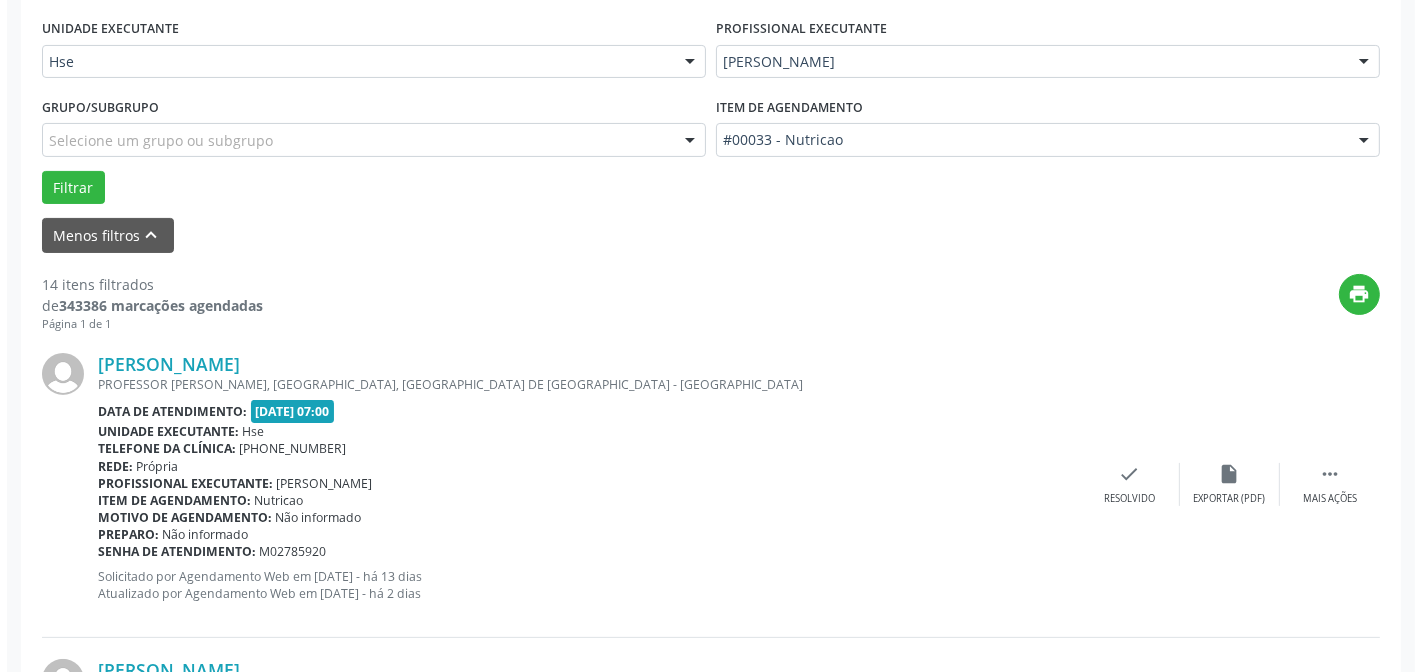 scroll, scrollTop: 381, scrollLeft: 0, axis: vertical 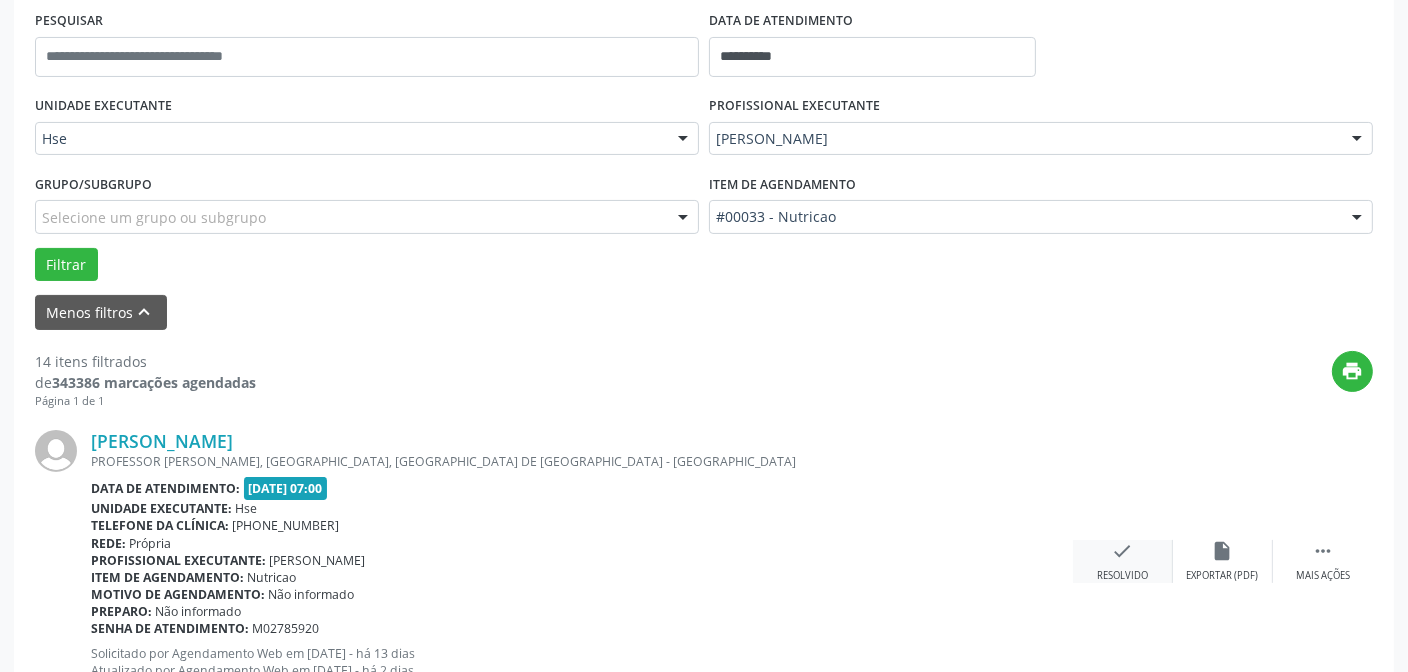 click on "check" at bounding box center [1123, 551] 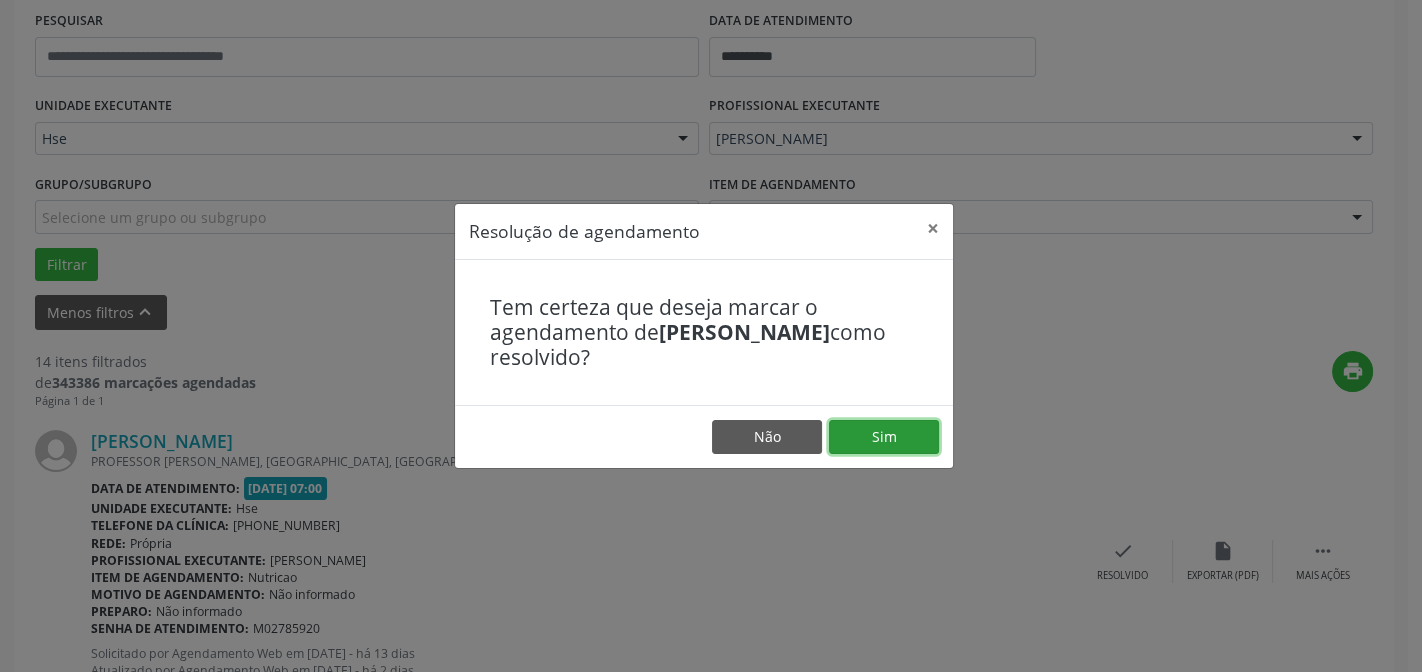 click on "Sim" at bounding box center [884, 437] 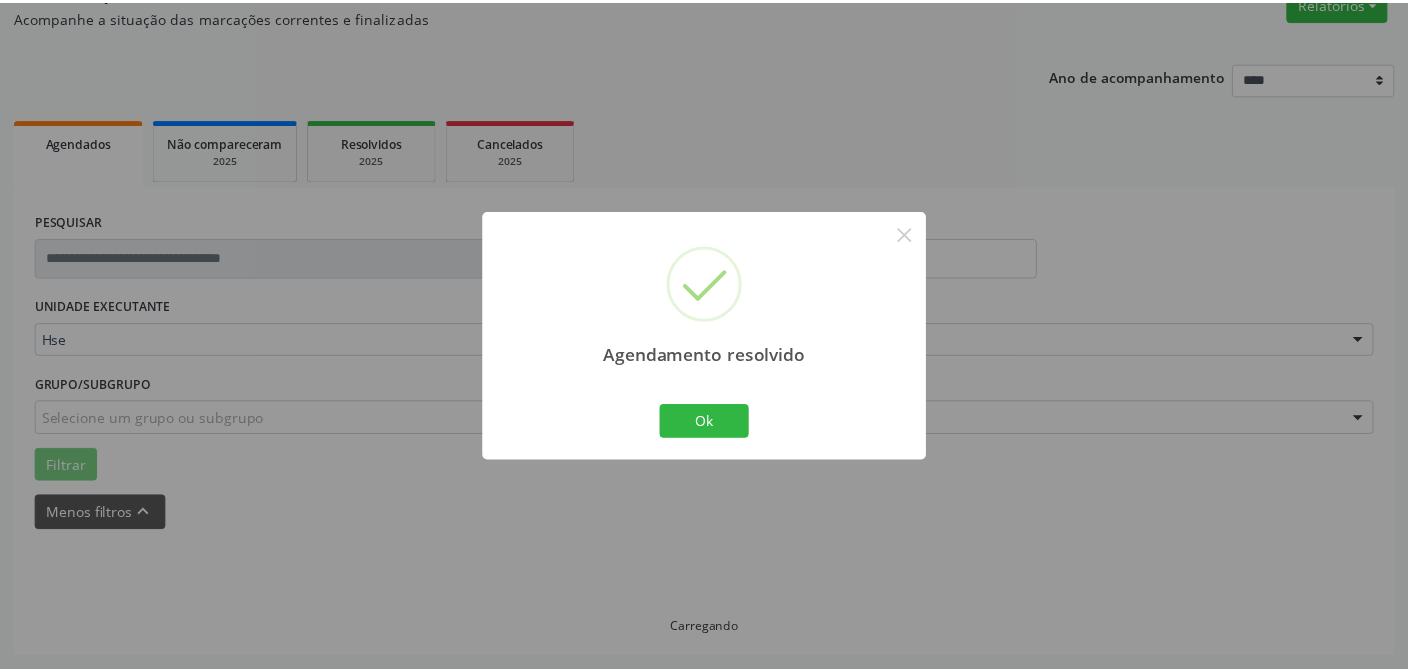 scroll, scrollTop: 179, scrollLeft: 0, axis: vertical 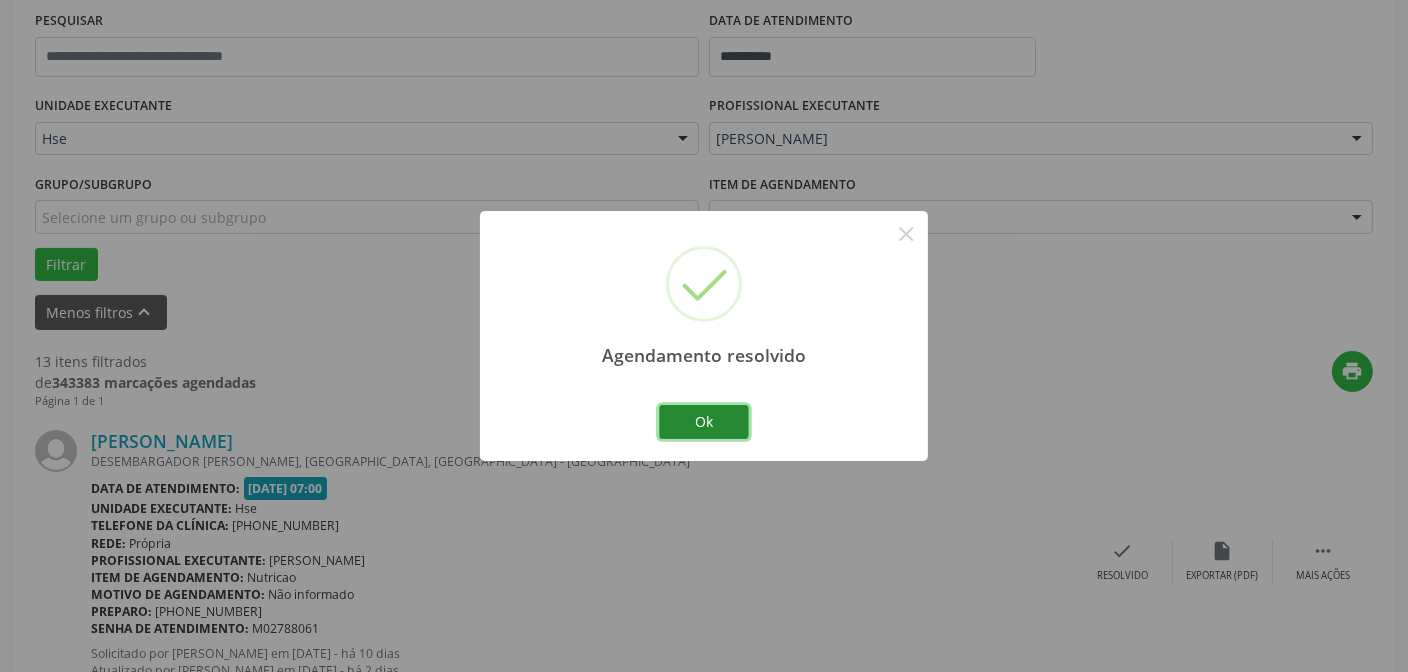 click on "Ok" at bounding box center [704, 422] 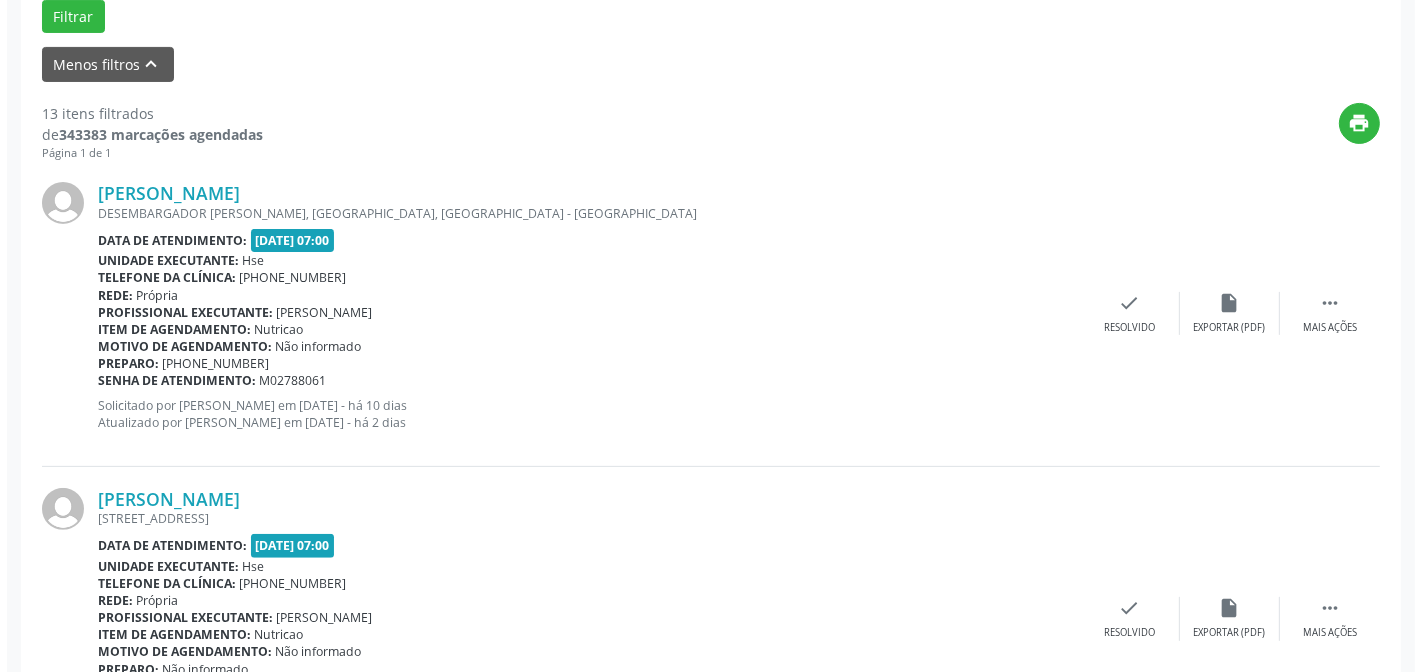scroll, scrollTop: 654, scrollLeft: 0, axis: vertical 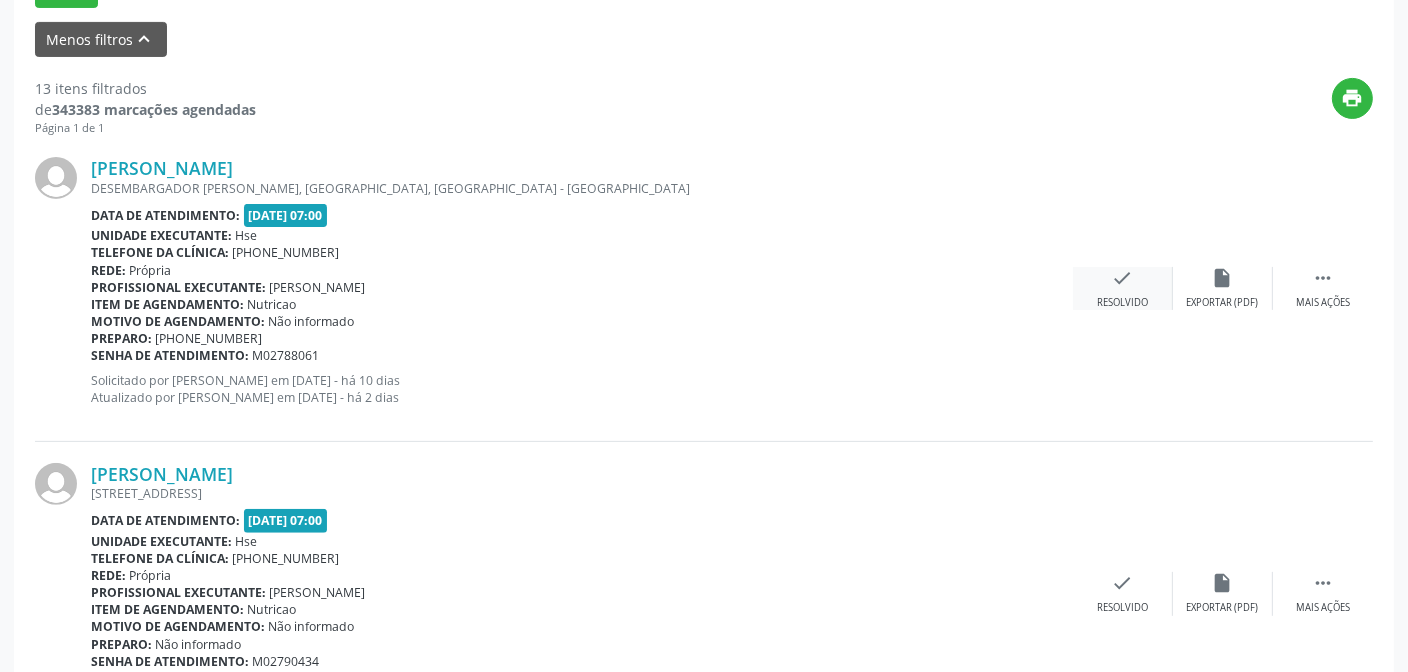 click on "check" at bounding box center (1123, 278) 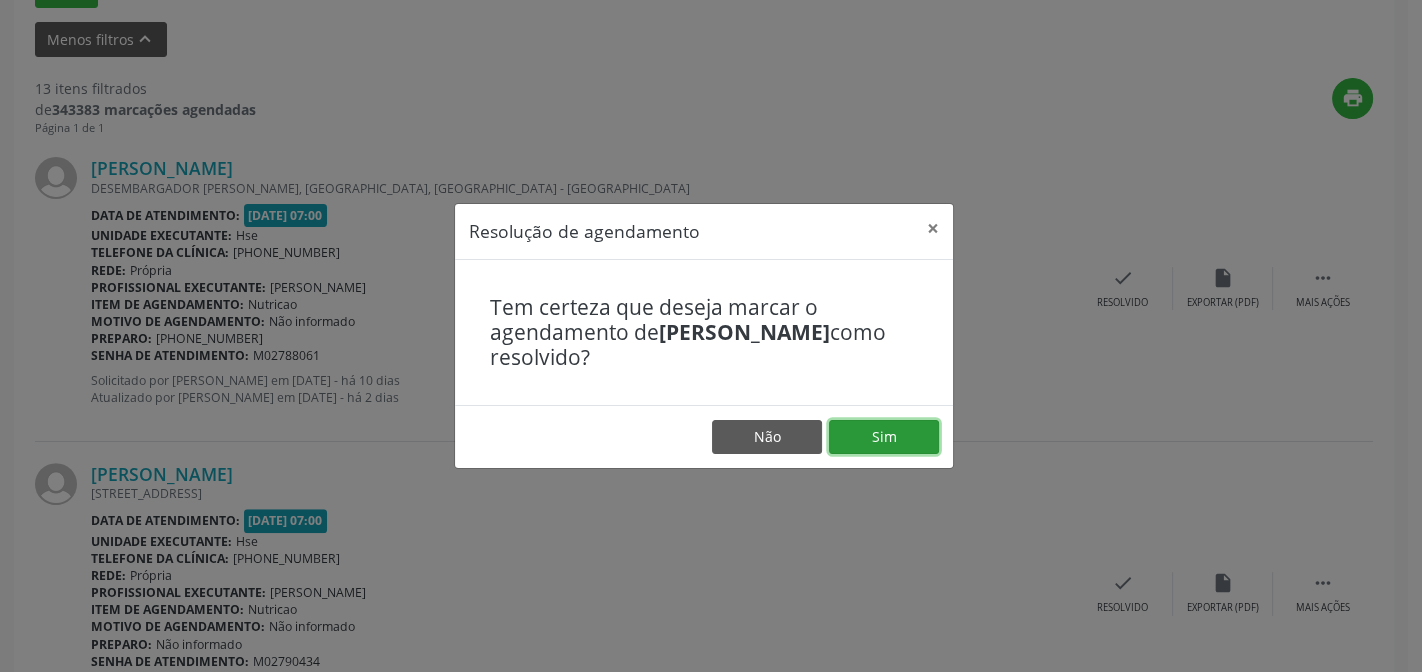 click on "Sim" at bounding box center [884, 437] 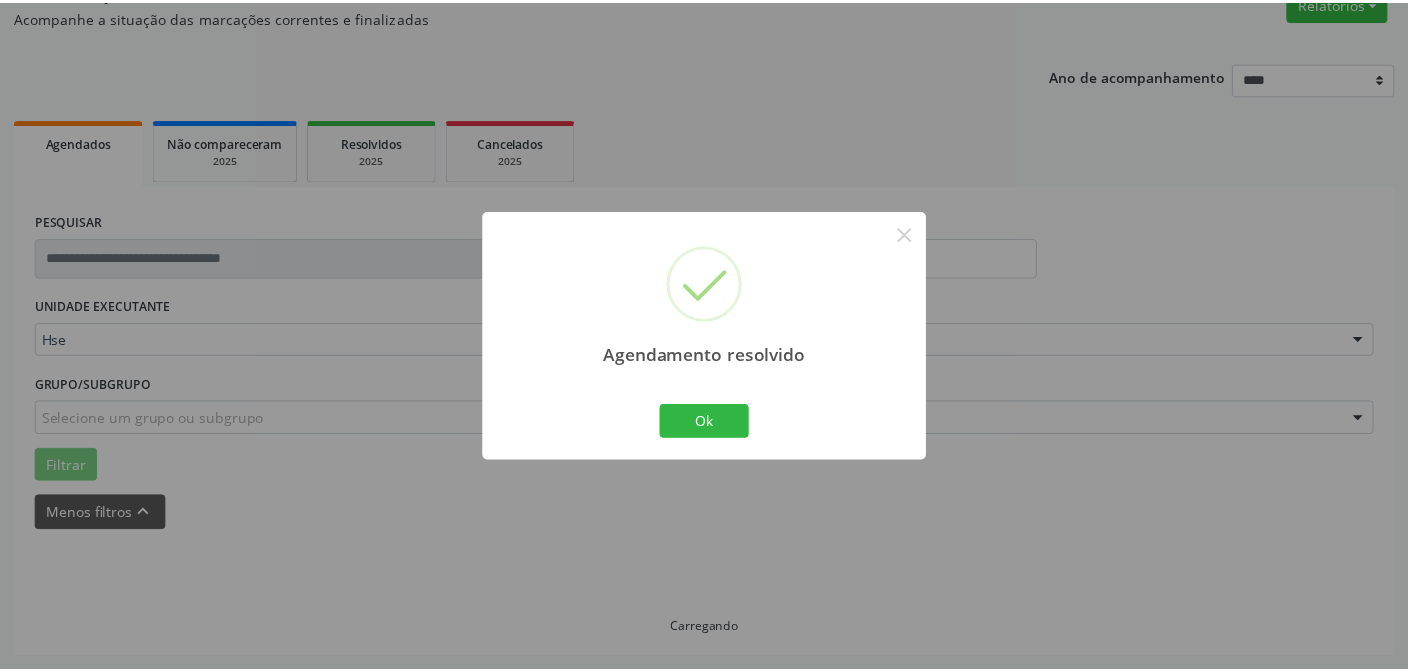 scroll, scrollTop: 179, scrollLeft: 0, axis: vertical 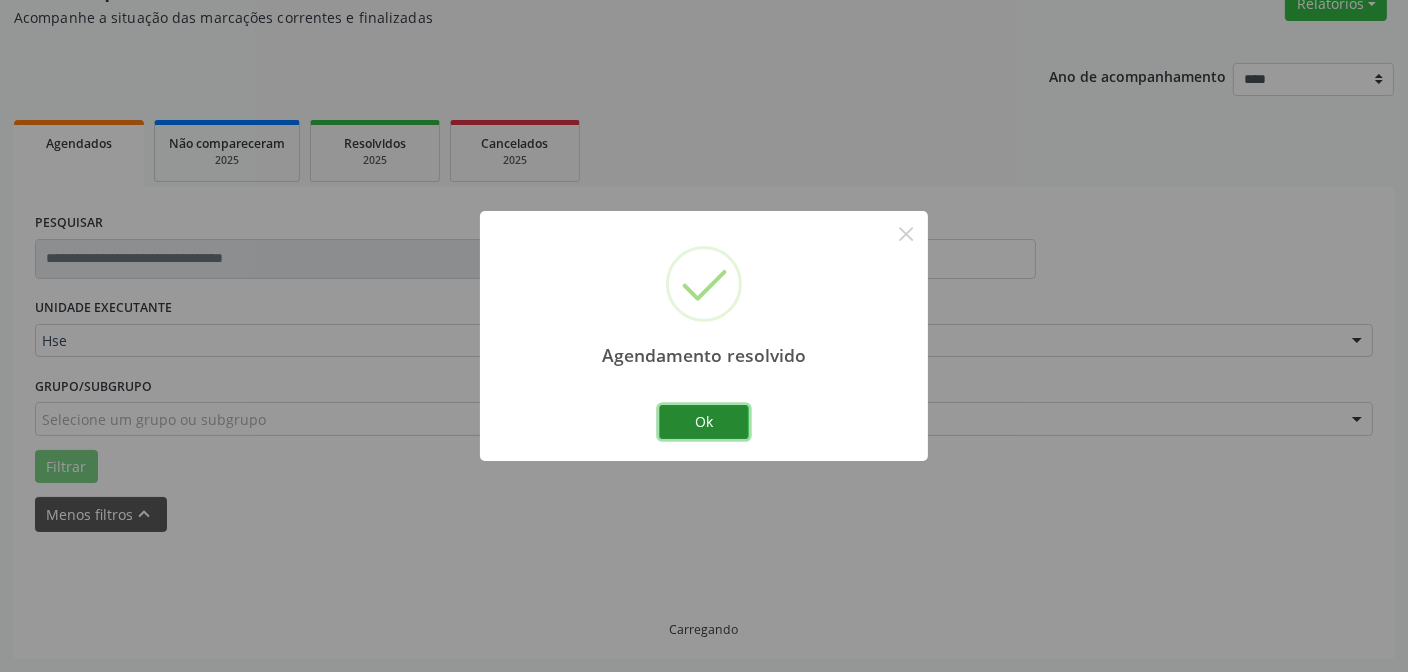click on "Ok" at bounding box center [704, 422] 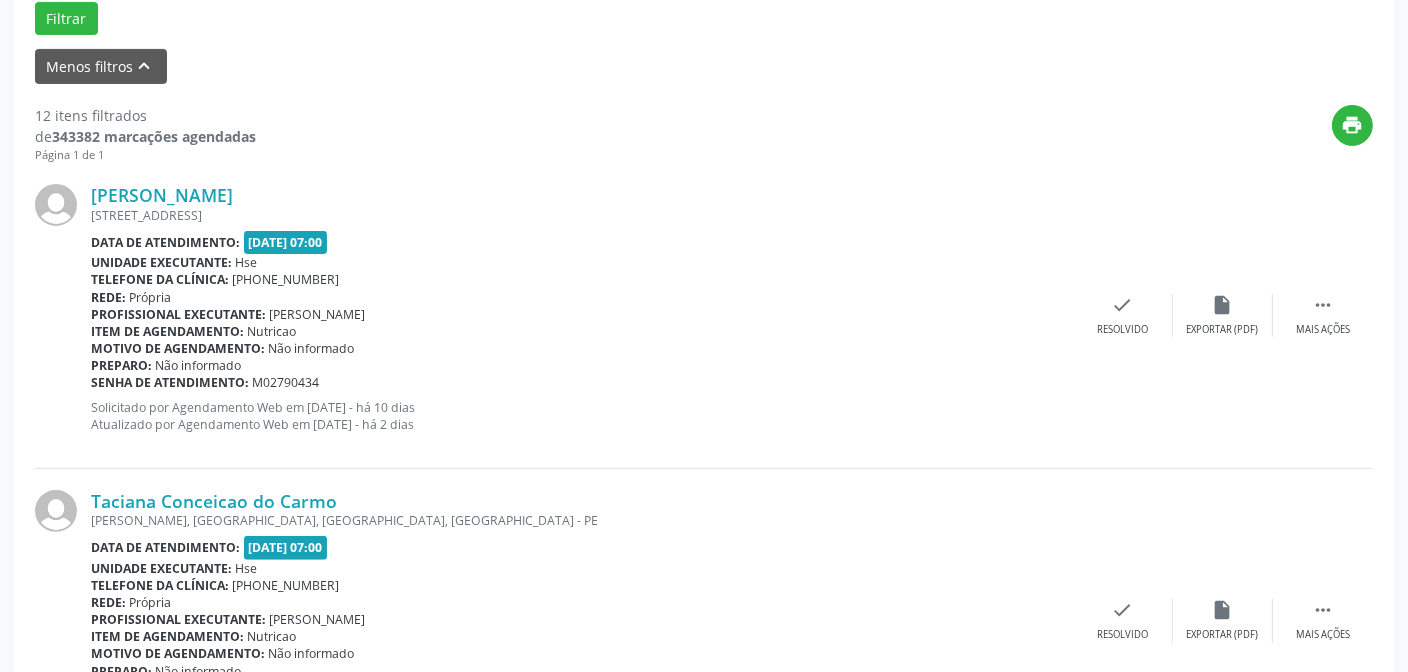 scroll, scrollTop: 724, scrollLeft: 0, axis: vertical 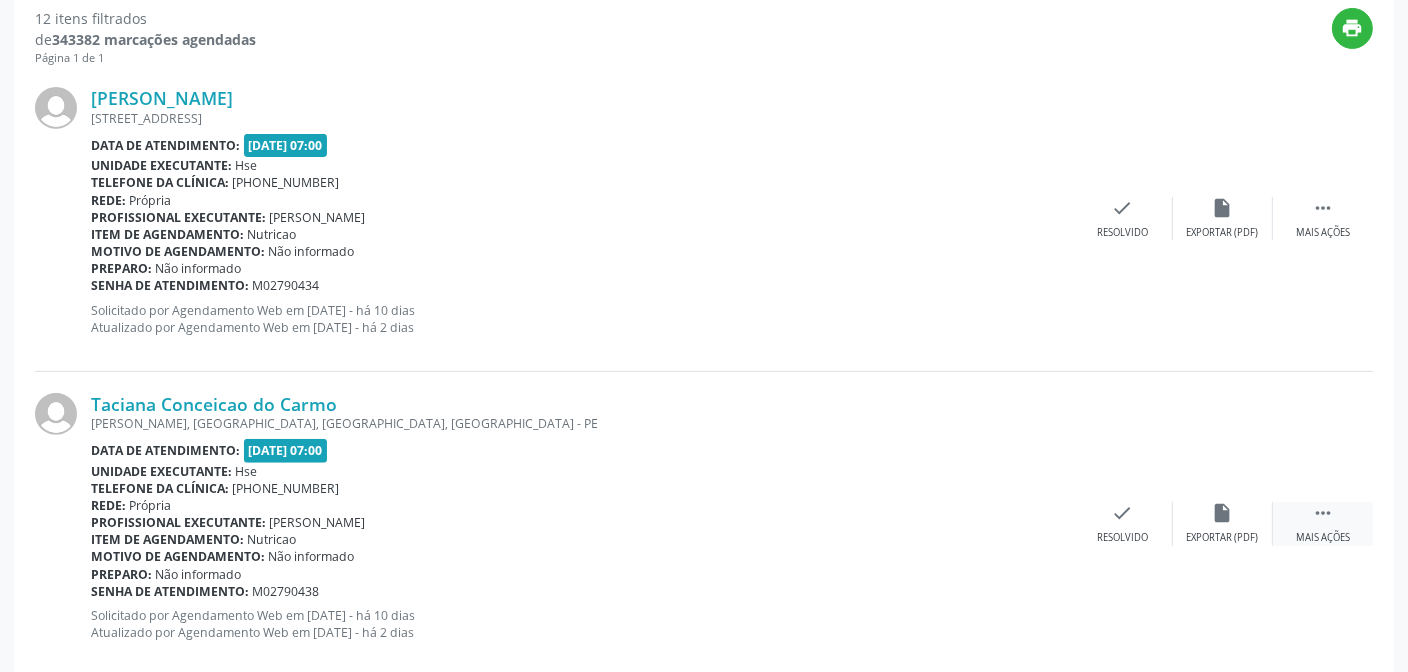 click on "Mais ações" at bounding box center [1323, 538] 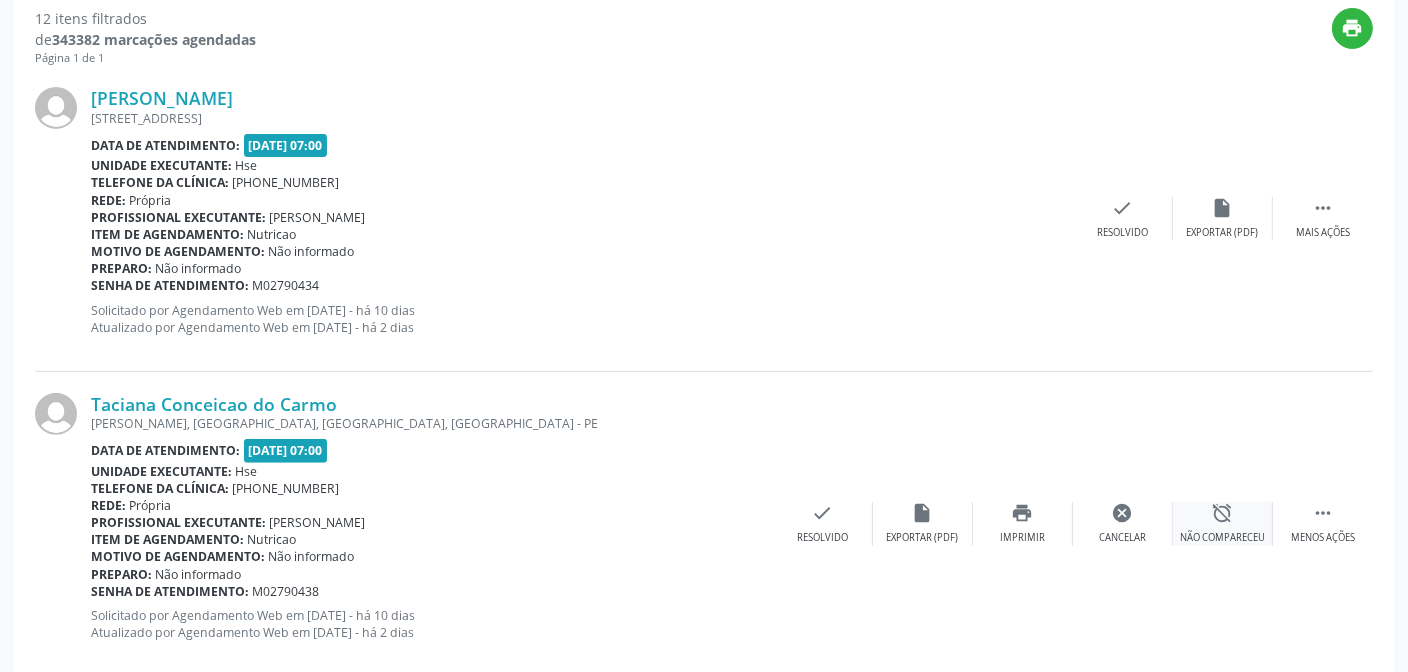 click on "Não compareceu" at bounding box center (1222, 538) 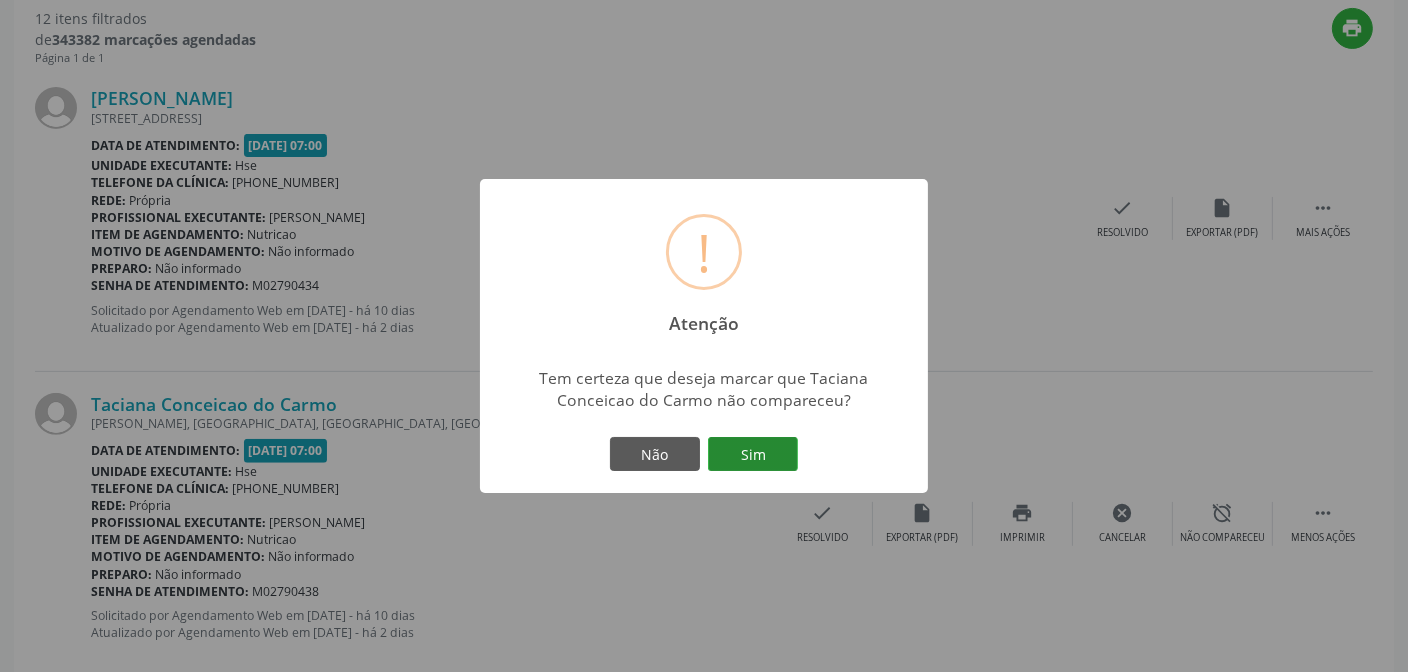 click on "Sim" at bounding box center (753, 454) 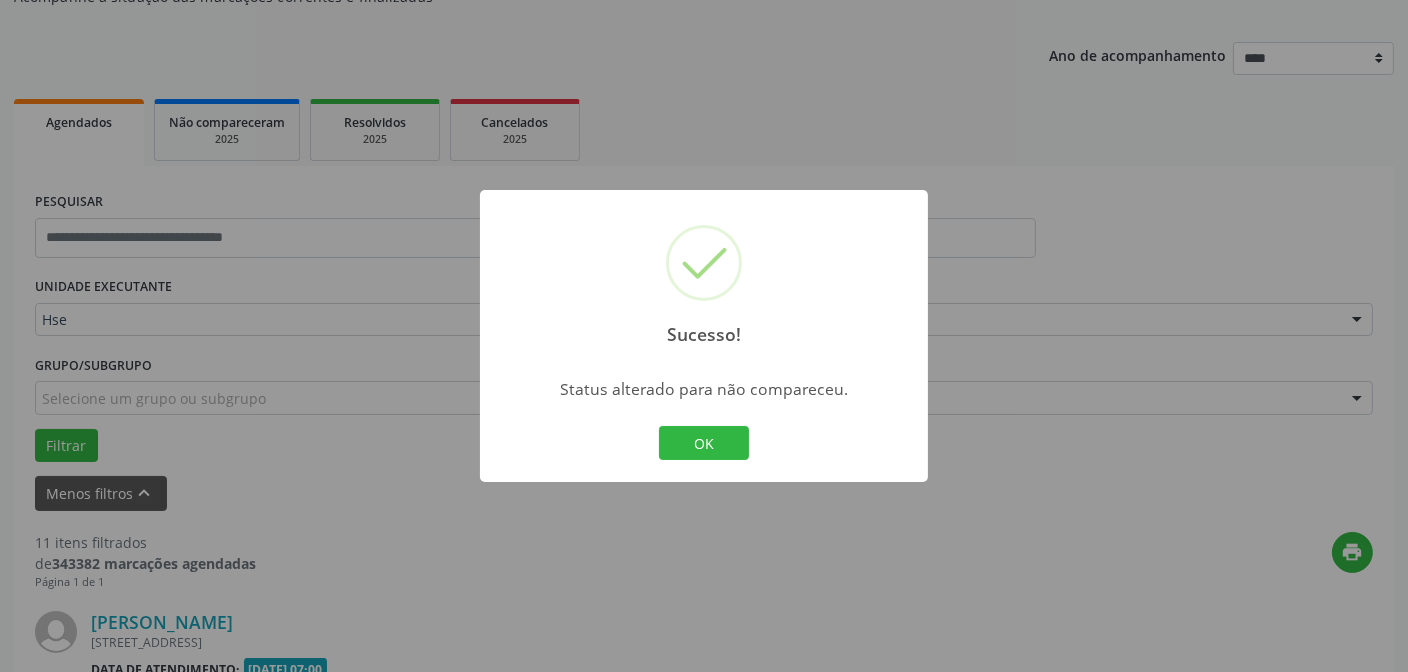 scroll, scrollTop: 724, scrollLeft: 0, axis: vertical 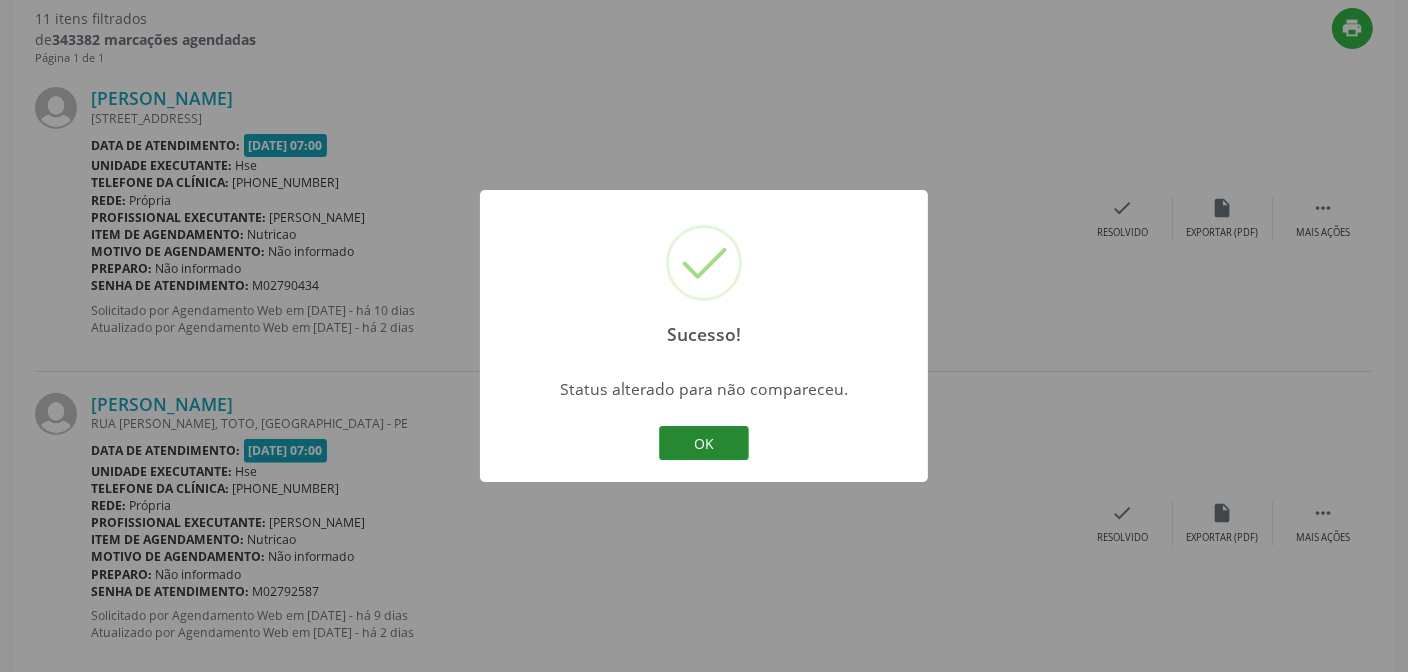 click on "OK" at bounding box center (704, 443) 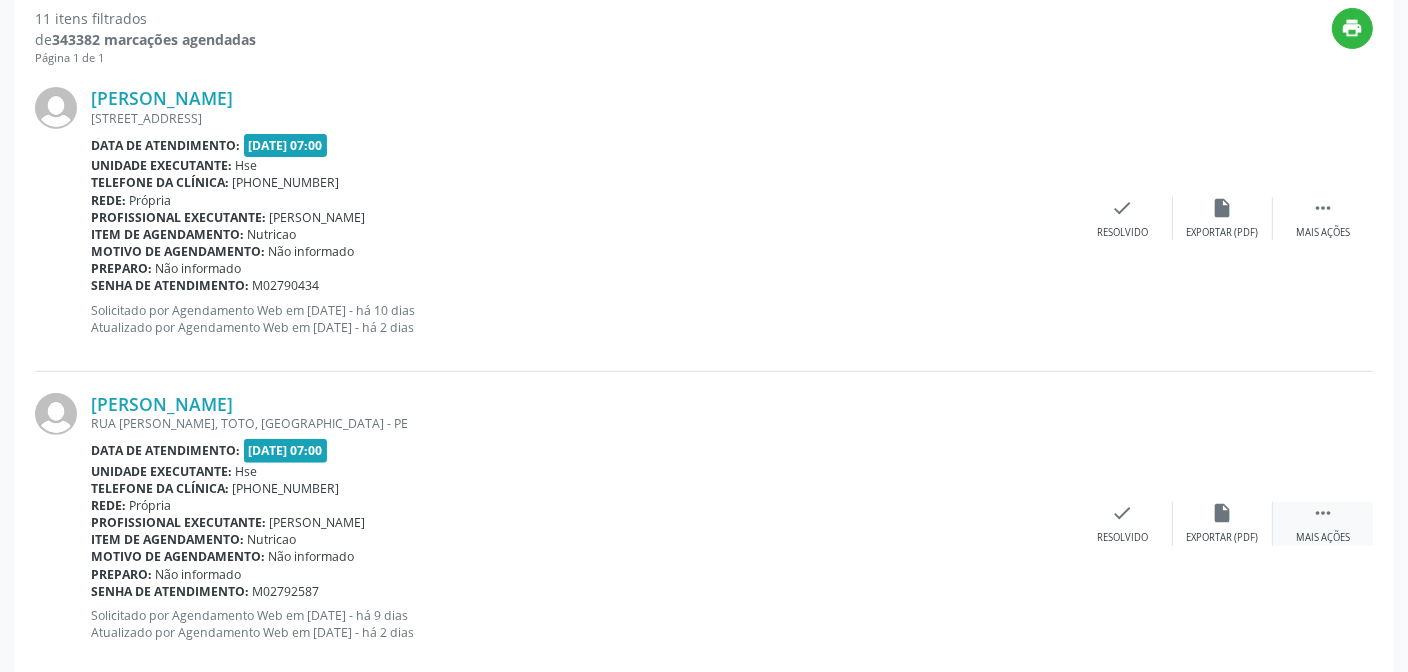 click on "
Mais ações" at bounding box center [1323, 523] 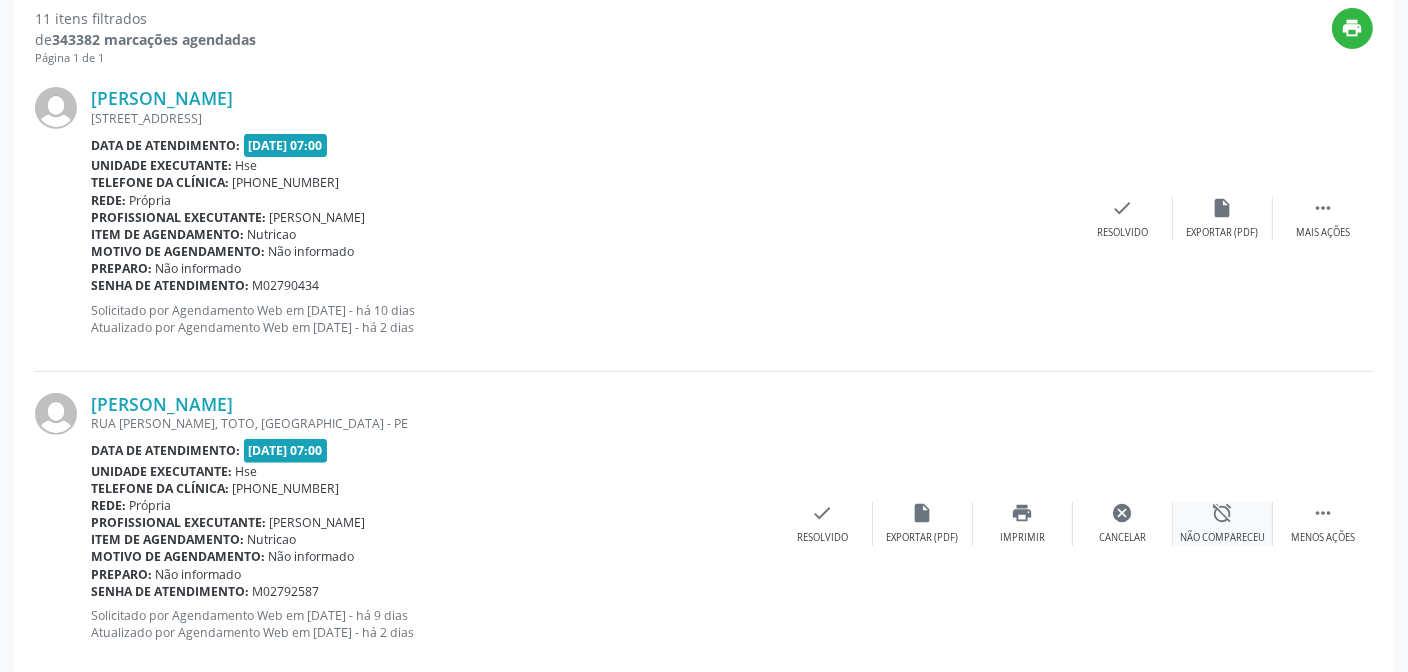 click on "alarm_off
Não compareceu" at bounding box center (1223, 523) 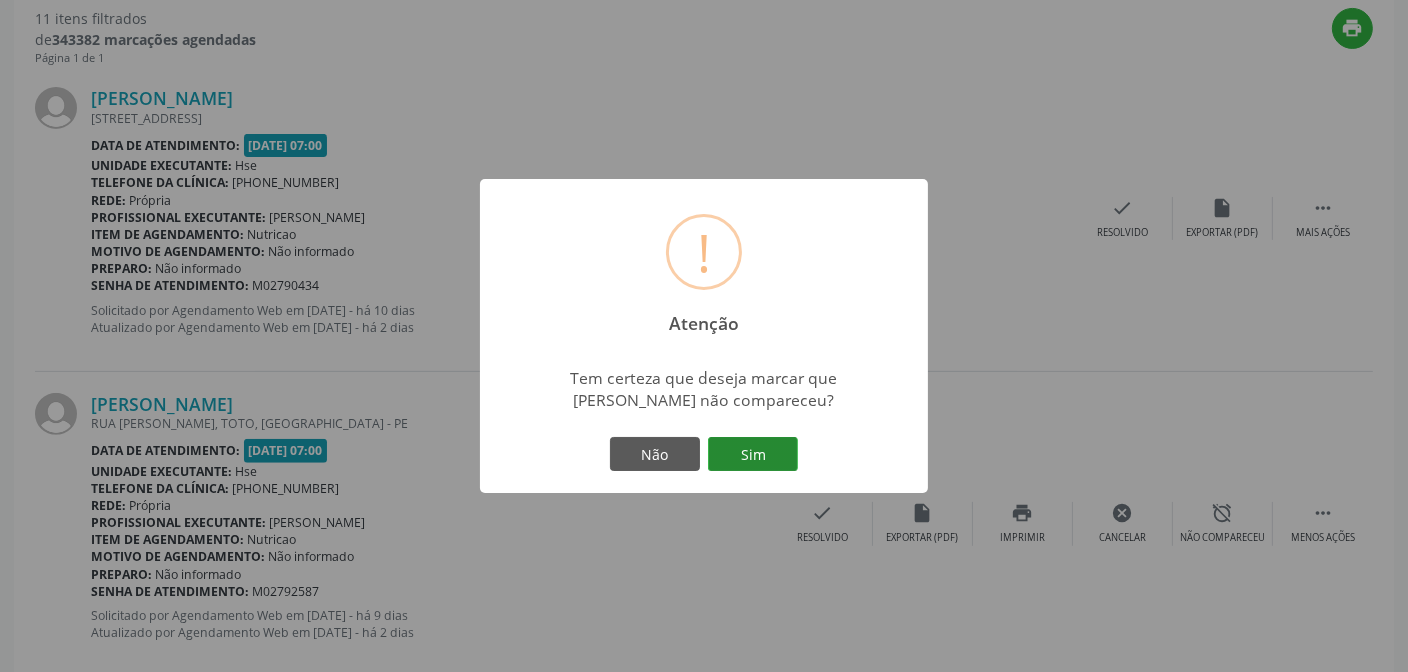 click on "Sim" at bounding box center (753, 454) 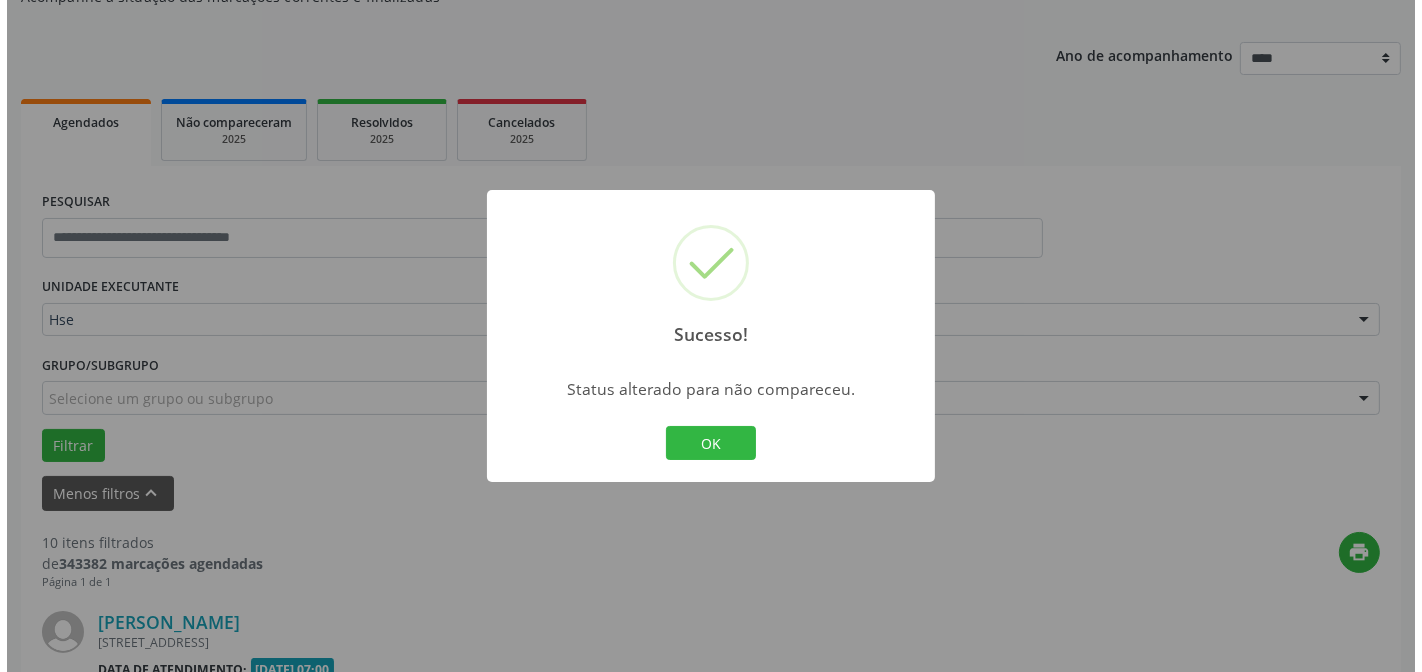 scroll, scrollTop: 724, scrollLeft: 0, axis: vertical 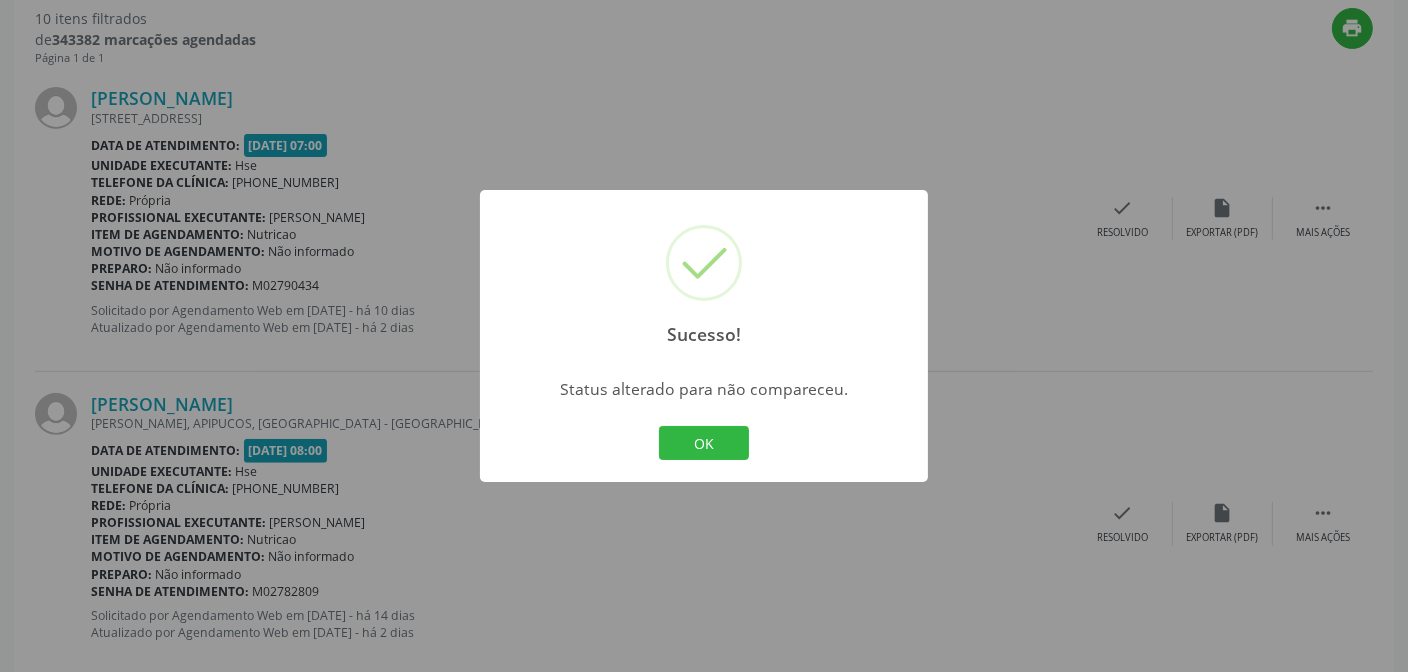 click on "OK Cancel" at bounding box center (704, 443) 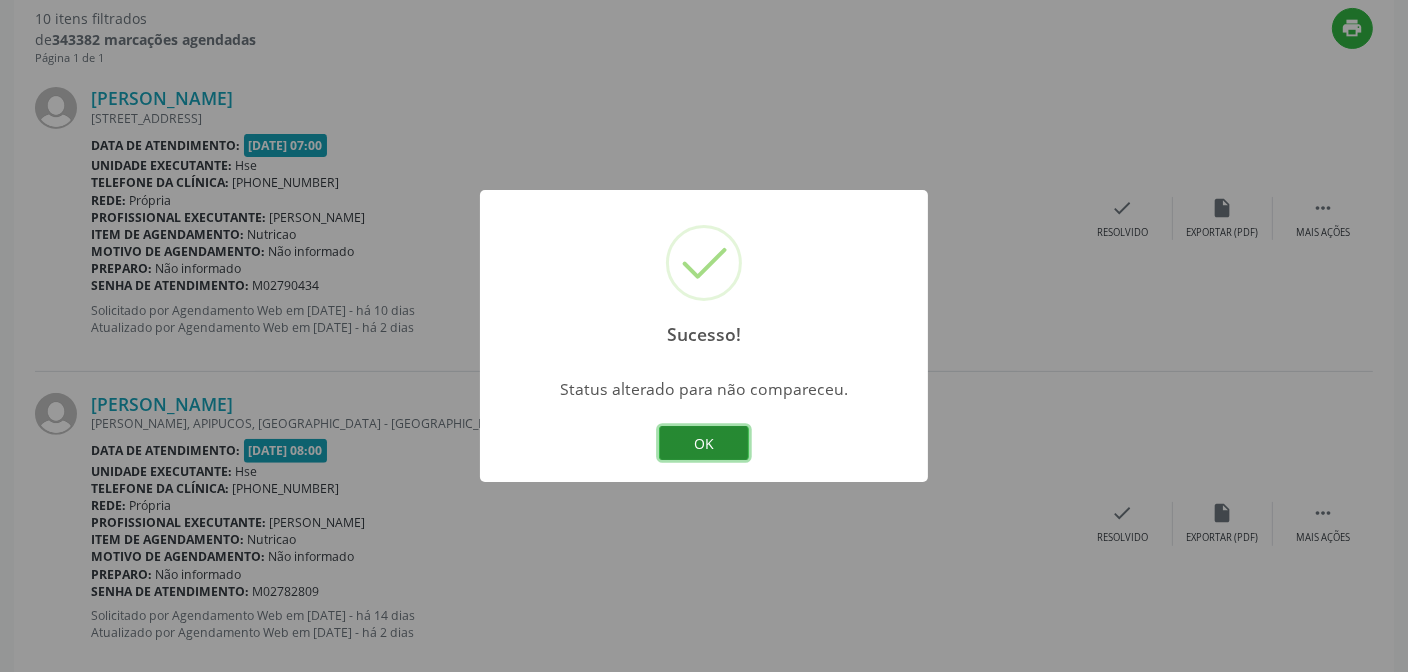 click on "OK" at bounding box center [704, 443] 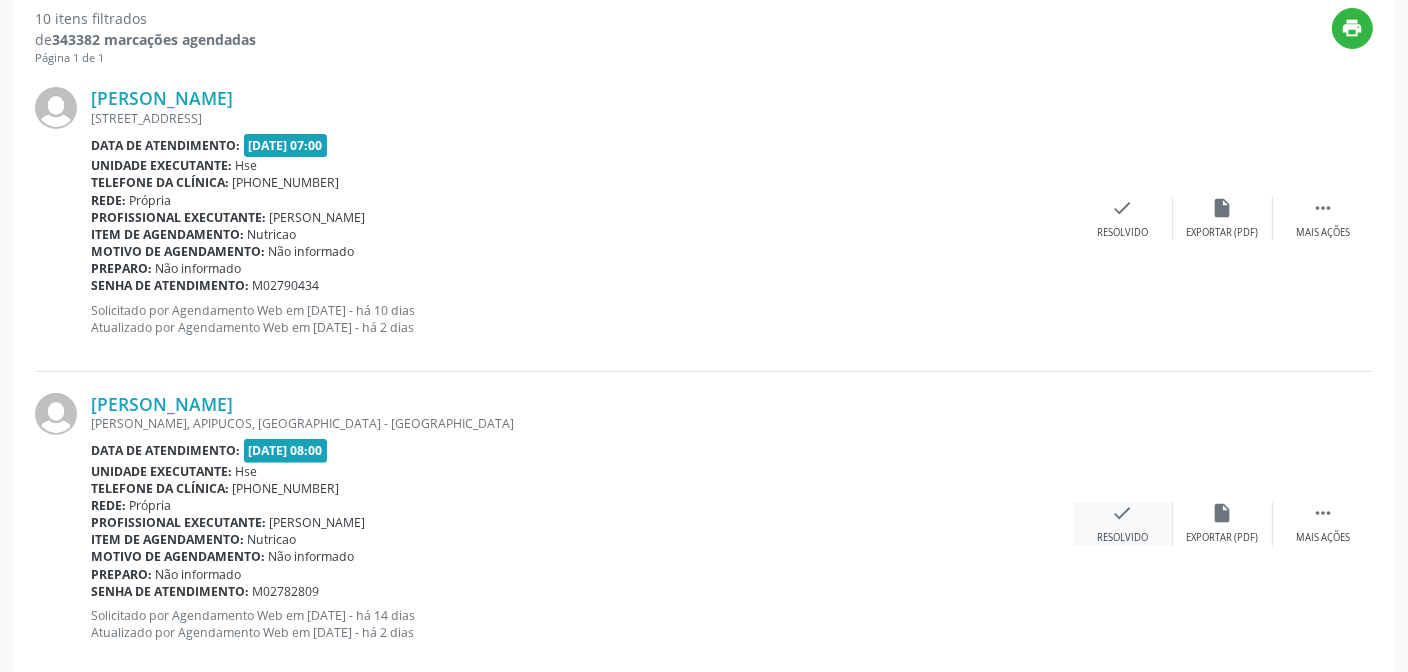 click on "check" at bounding box center (1123, 513) 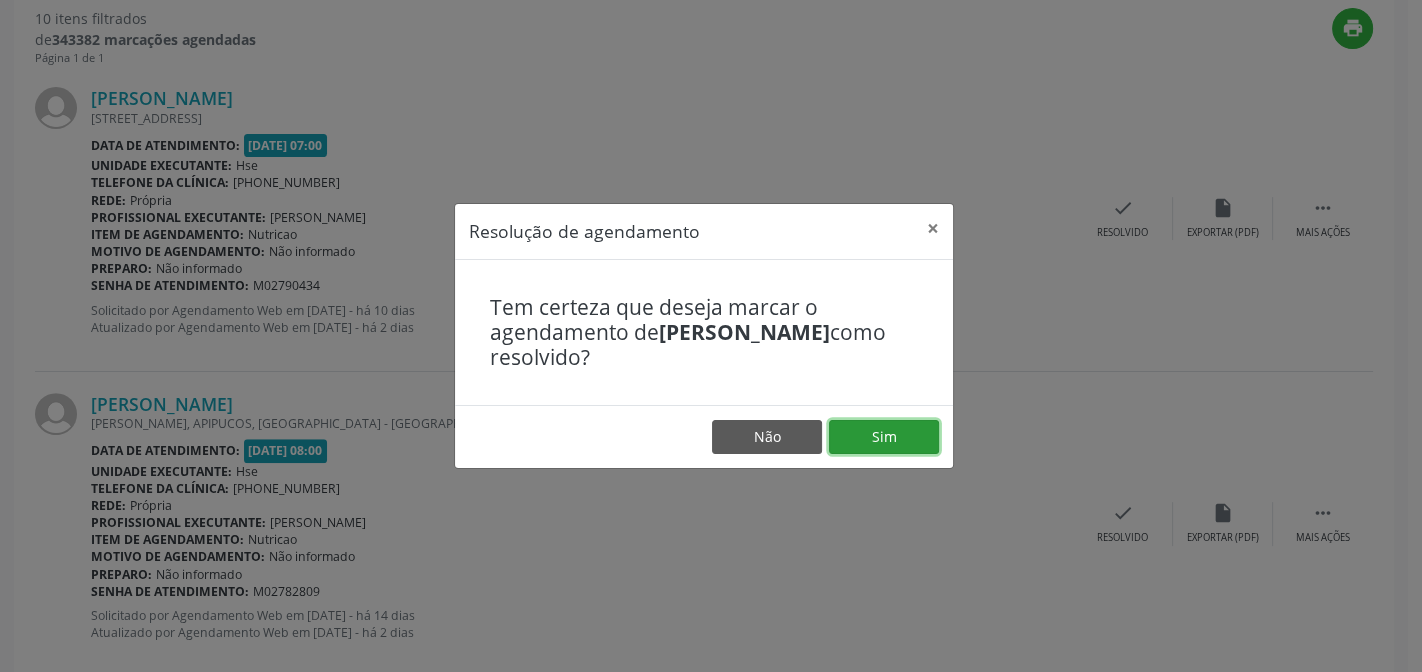 click on "Sim" at bounding box center [884, 437] 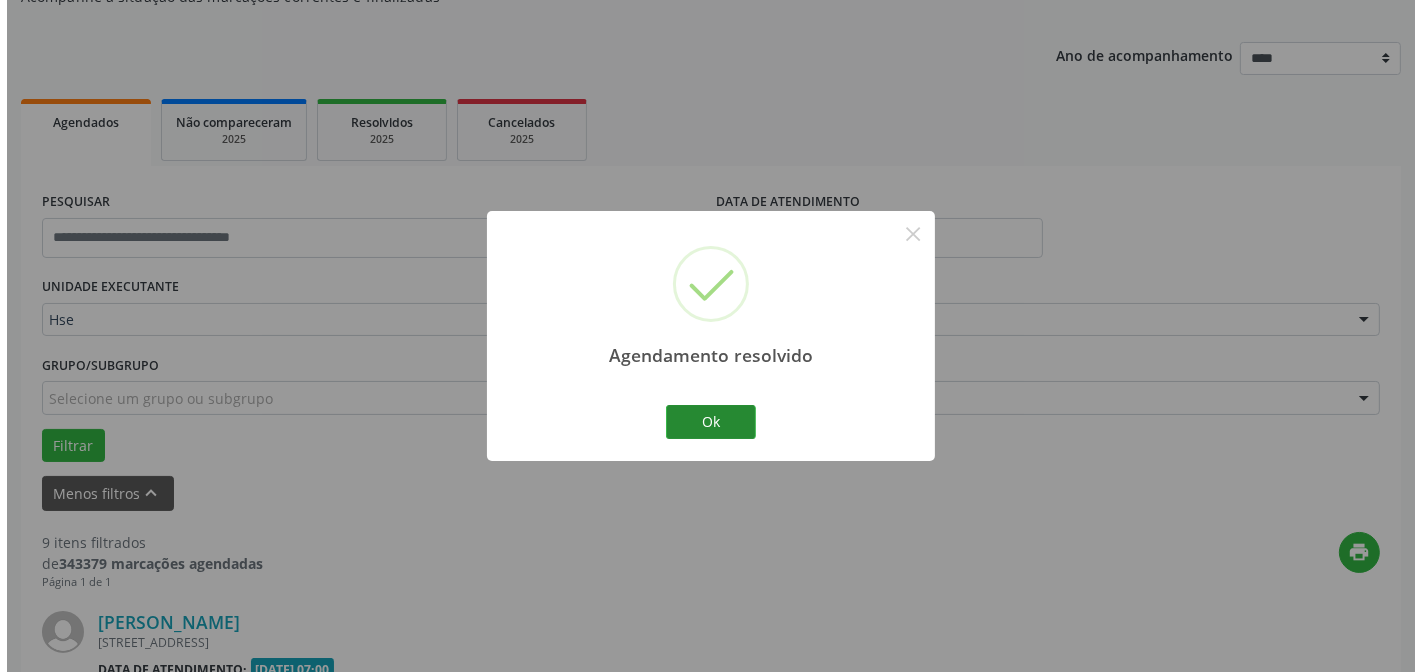scroll, scrollTop: 724, scrollLeft: 0, axis: vertical 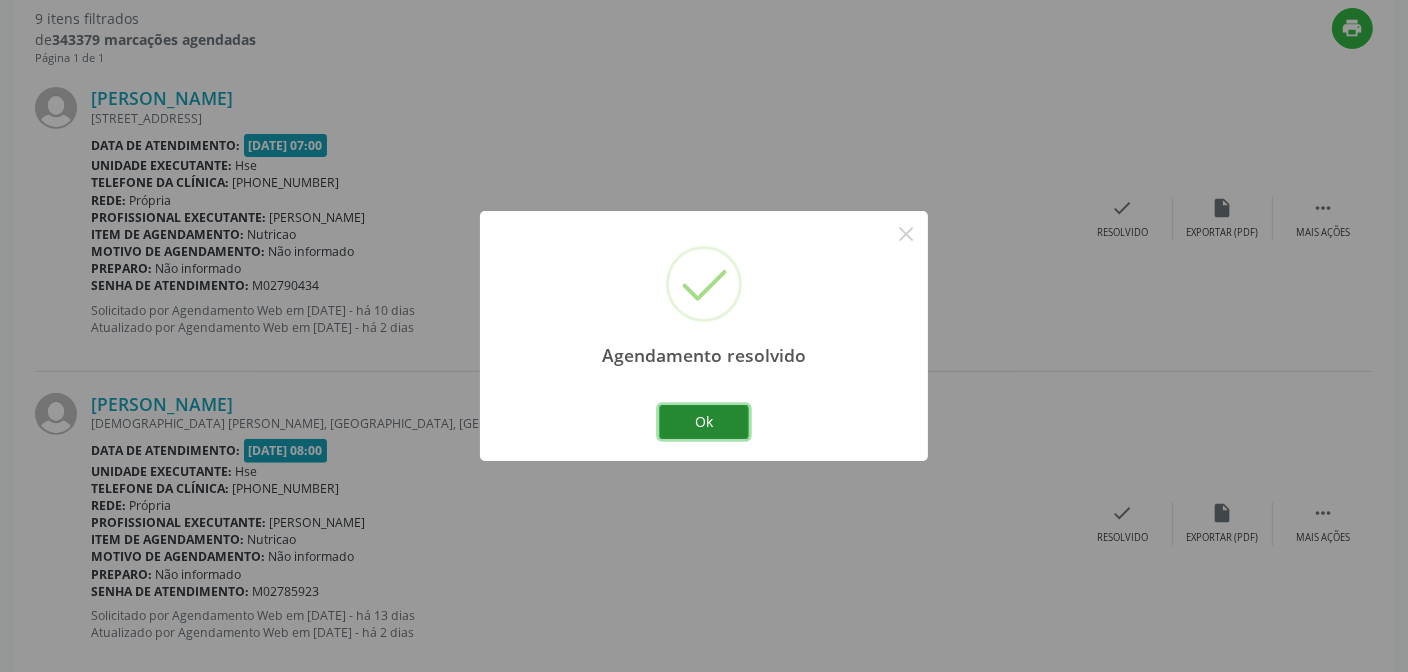 click on "Ok" at bounding box center [704, 422] 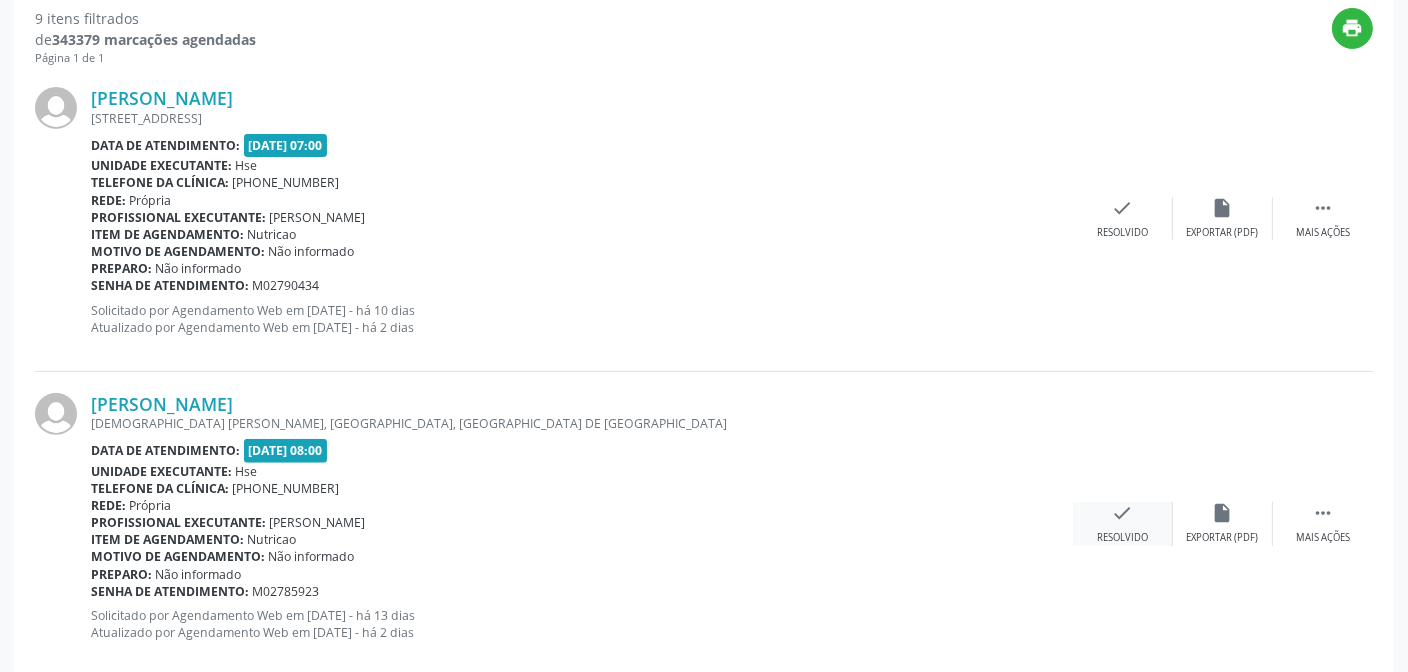 click on "Resolvido" at bounding box center [1122, 538] 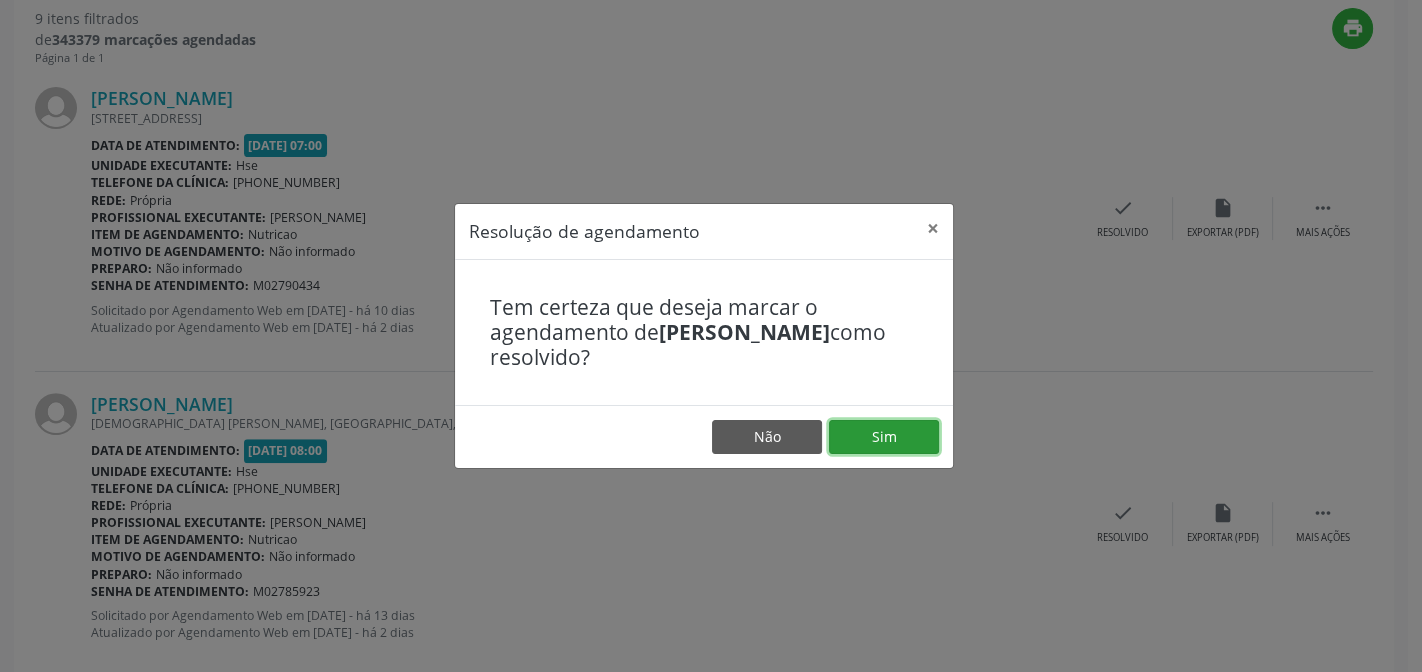 click on "Sim" at bounding box center [884, 437] 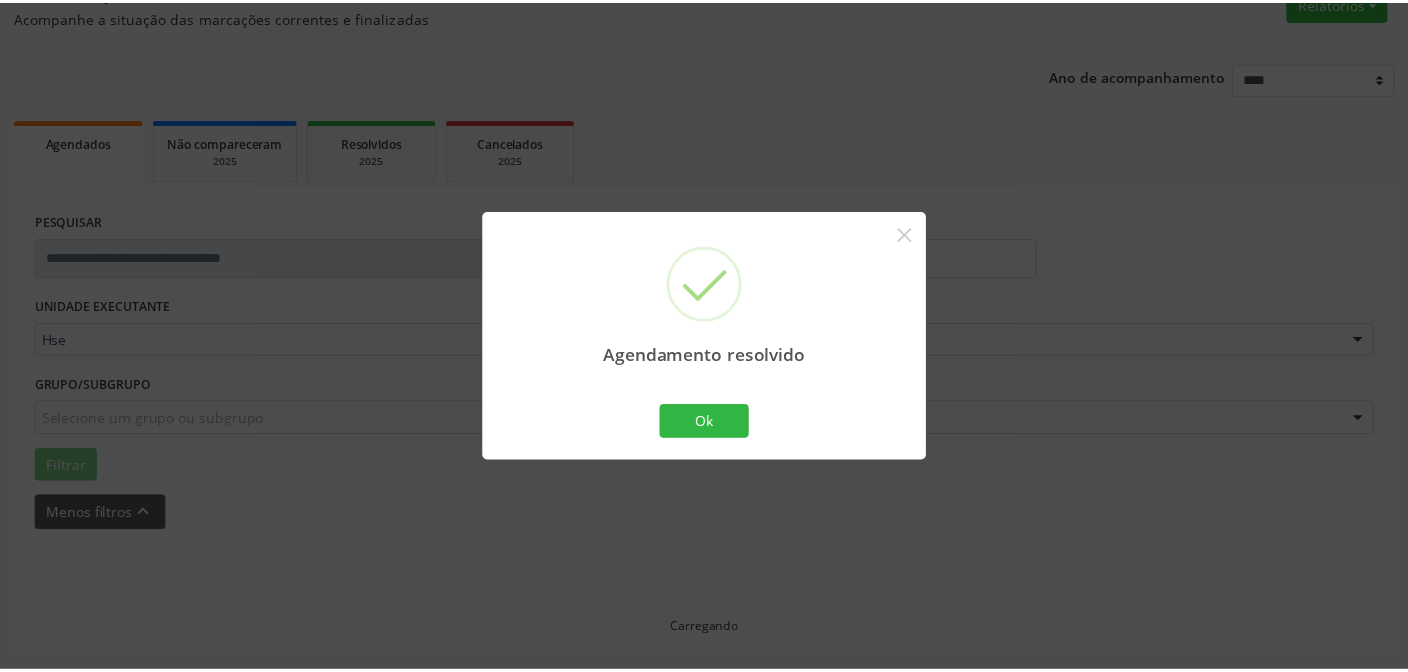 scroll, scrollTop: 179, scrollLeft: 0, axis: vertical 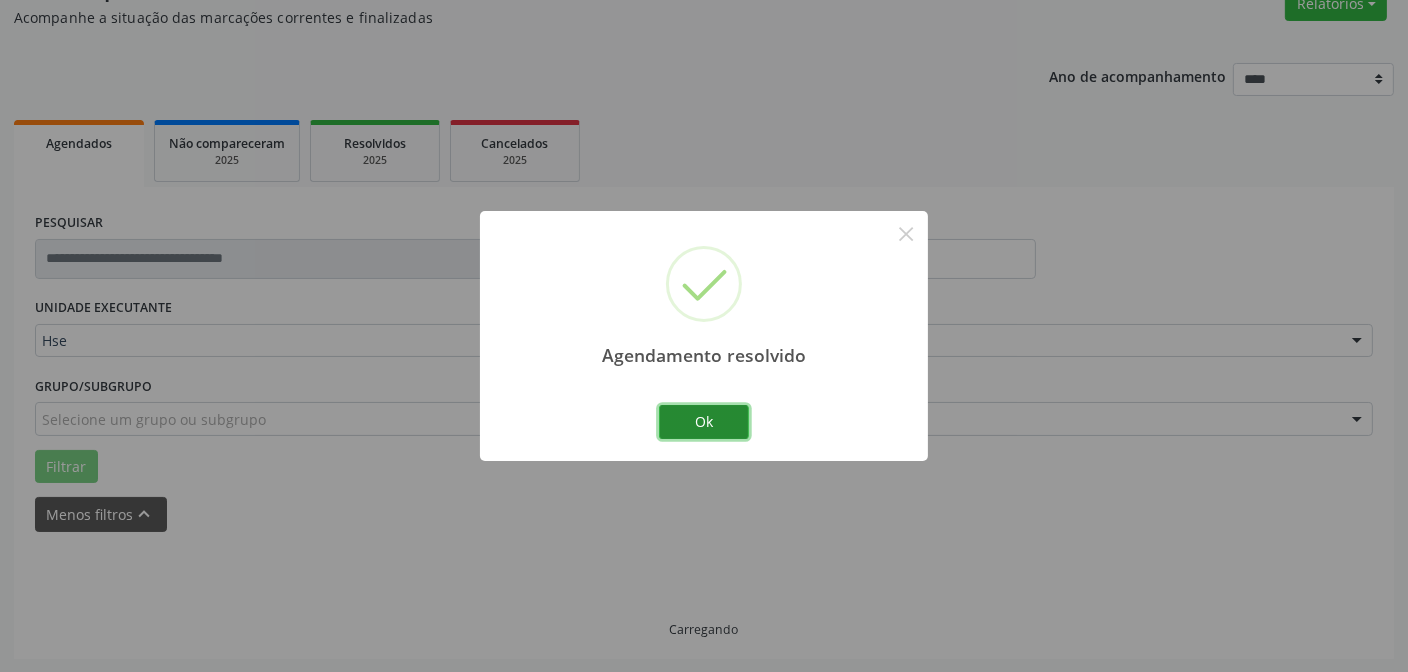click on "Ok" at bounding box center [704, 422] 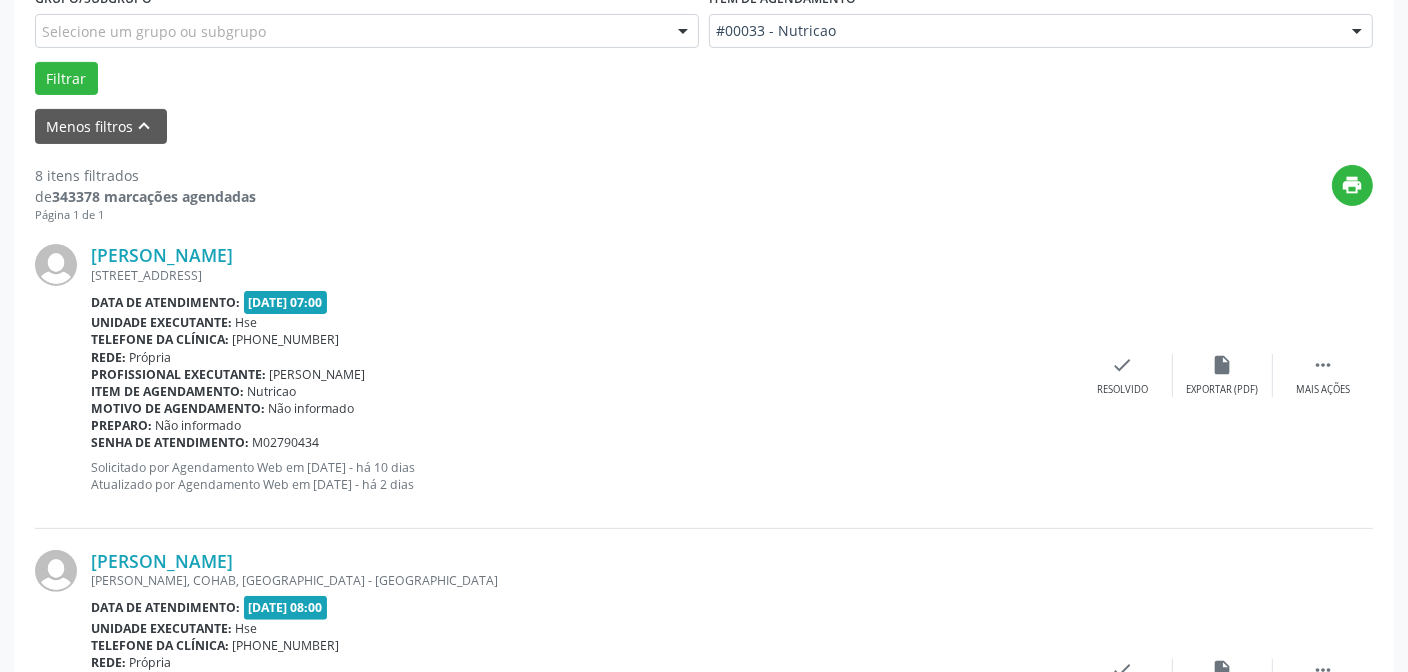 scroll, scrollTop: 815, scrollLeft: 0, axis: vertical 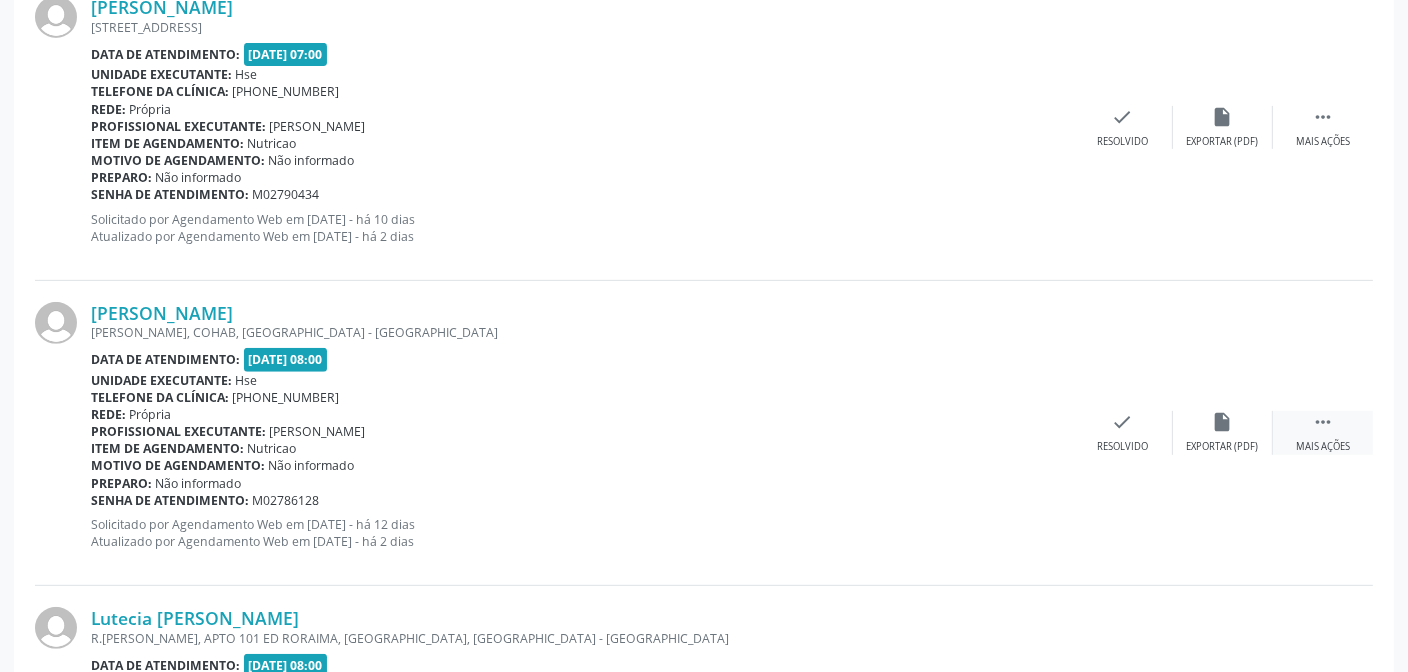 click on "Mais ações" at bounding box center [1323, 447] 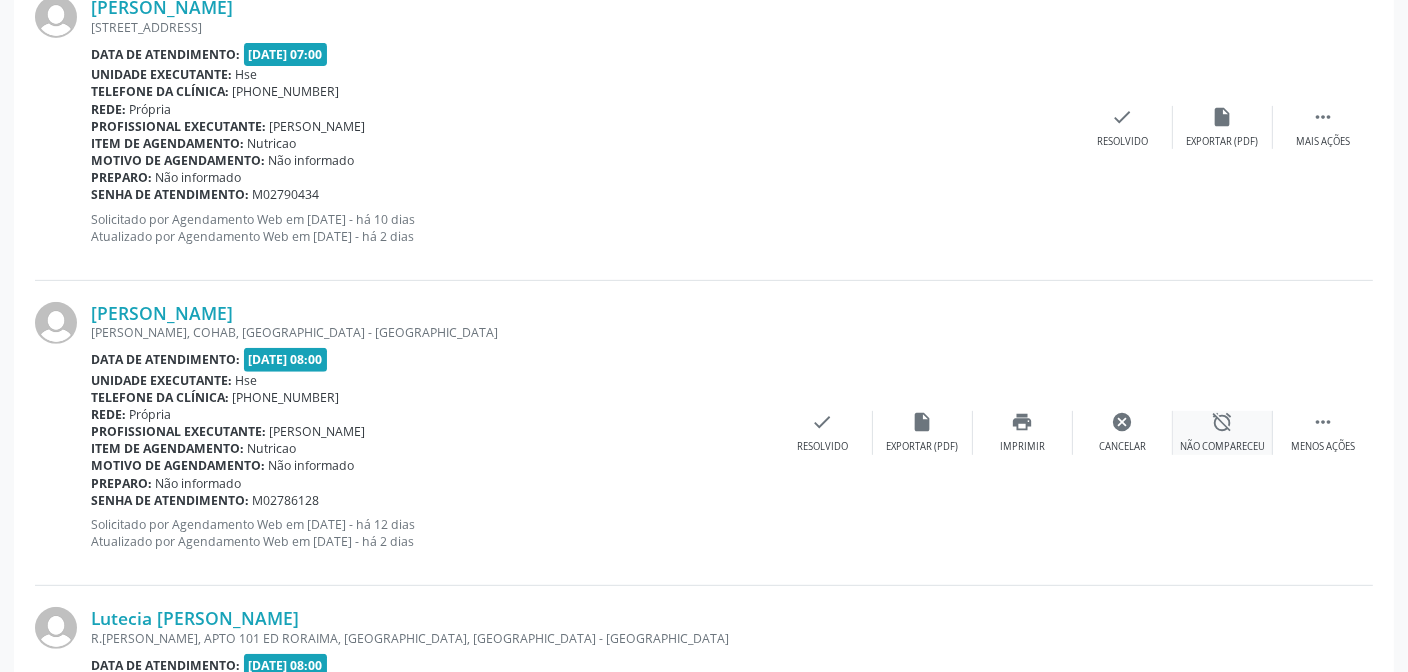 click on "alarm_off
Não compareceu" at bounding box center [1223, 432] 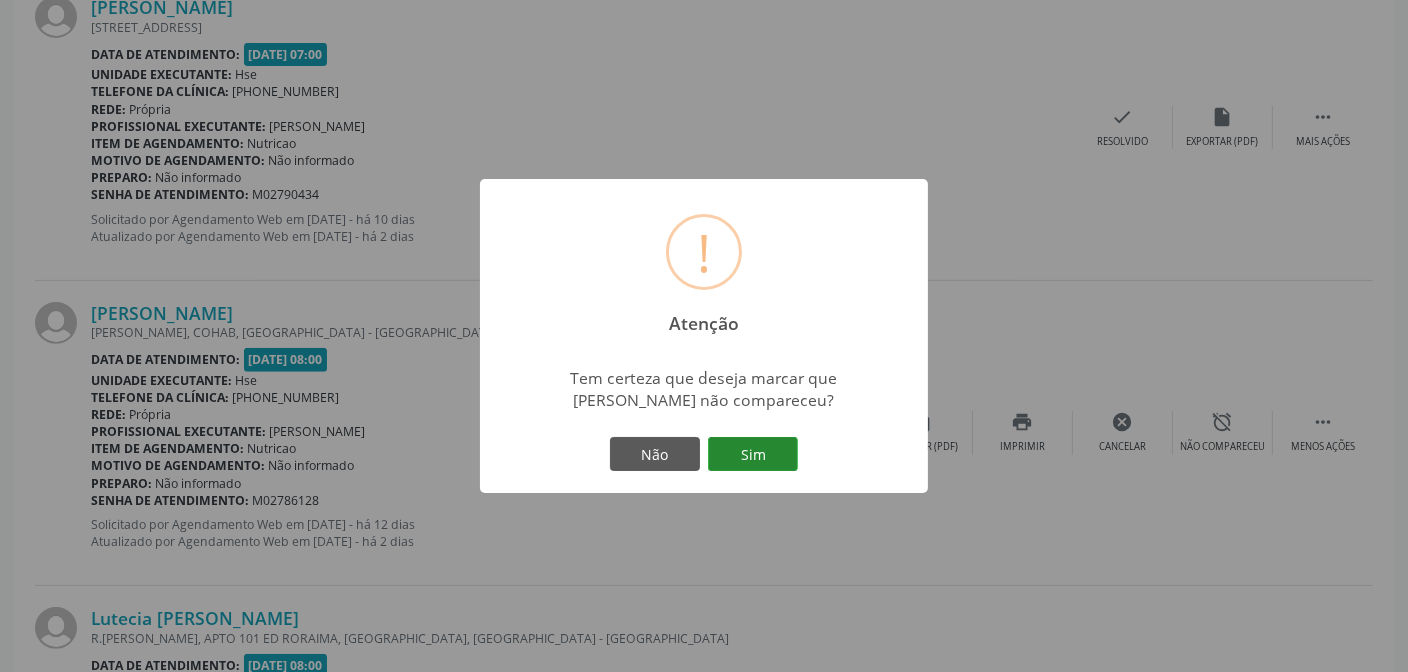 click on "Sim" at bounding box center [753, 454] 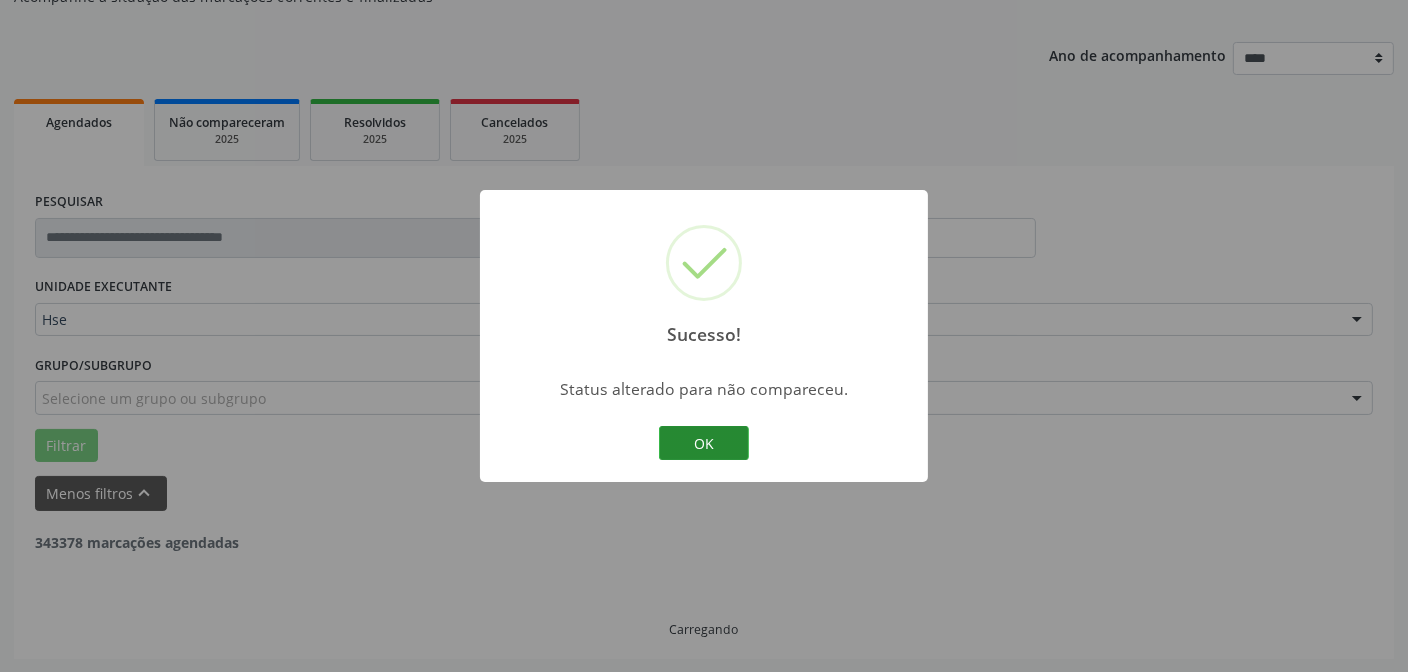 click on "OK" at bounding box center (704, 443) 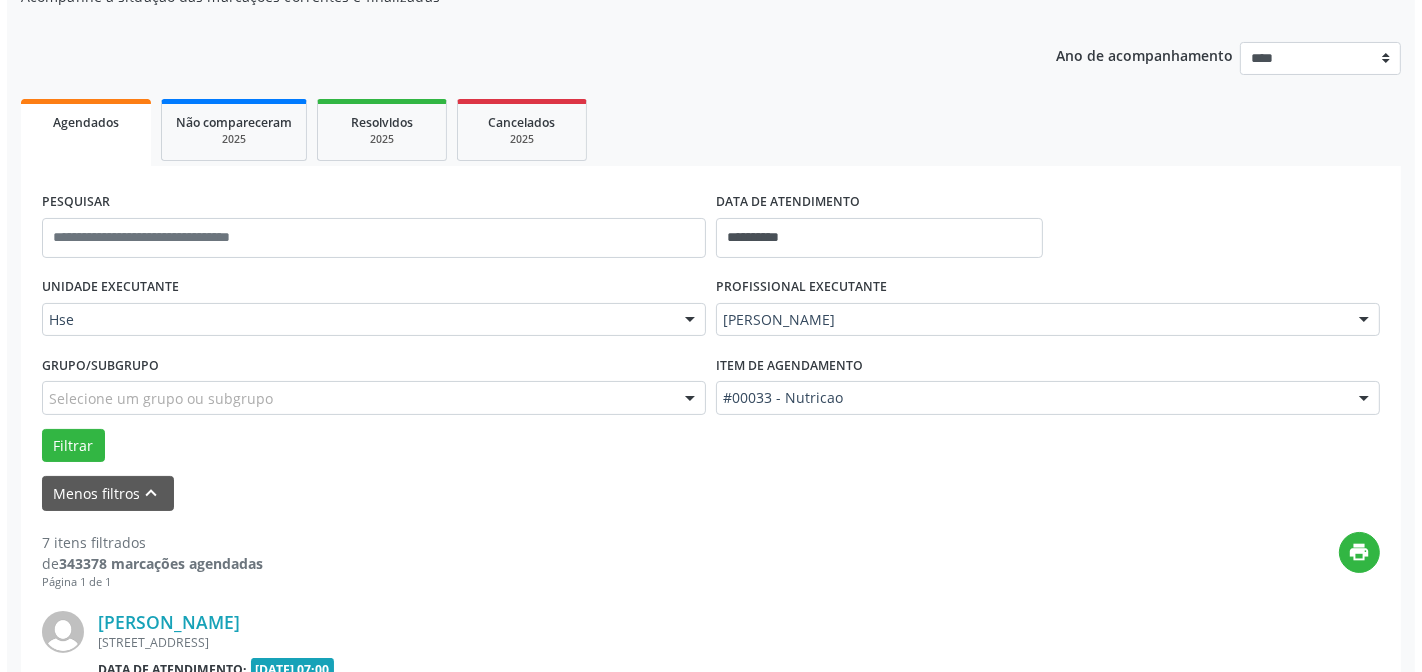 scroll, scrollTop: 815, scrollLeft: 0, axis: vertical 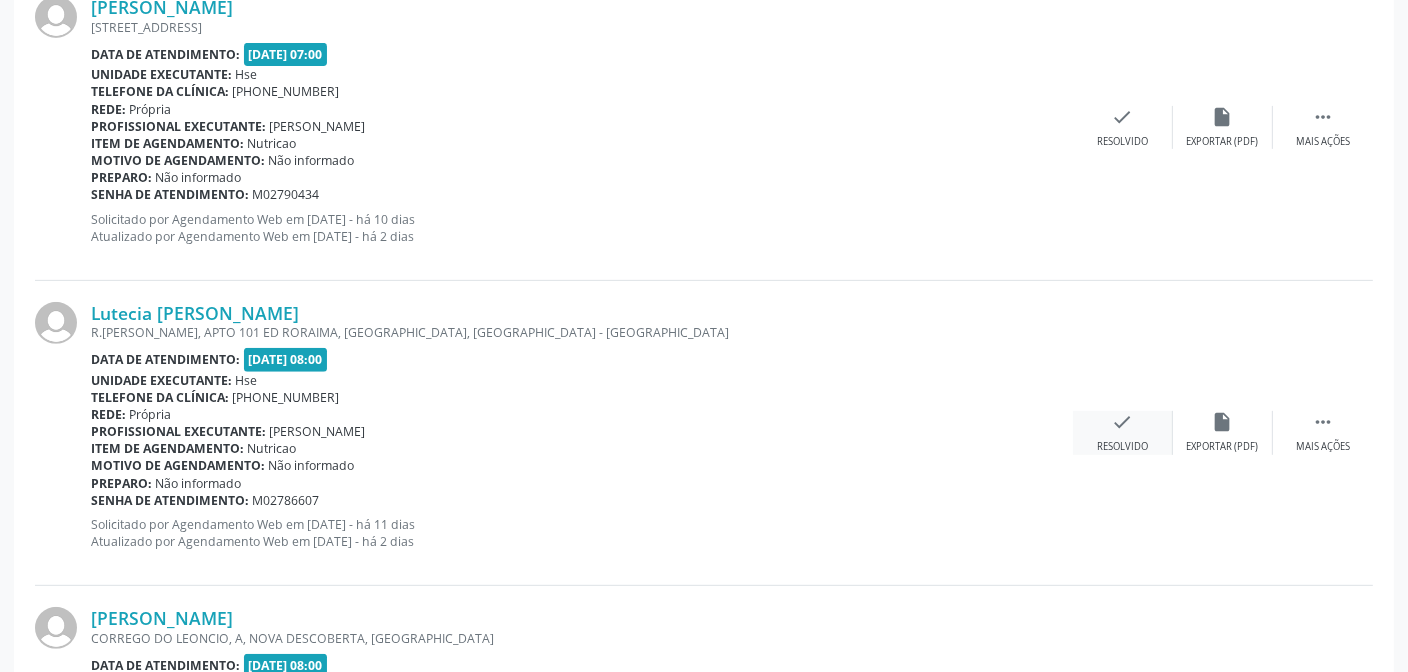 click on "check
Resolvido" at bounding box center (1123, 432) 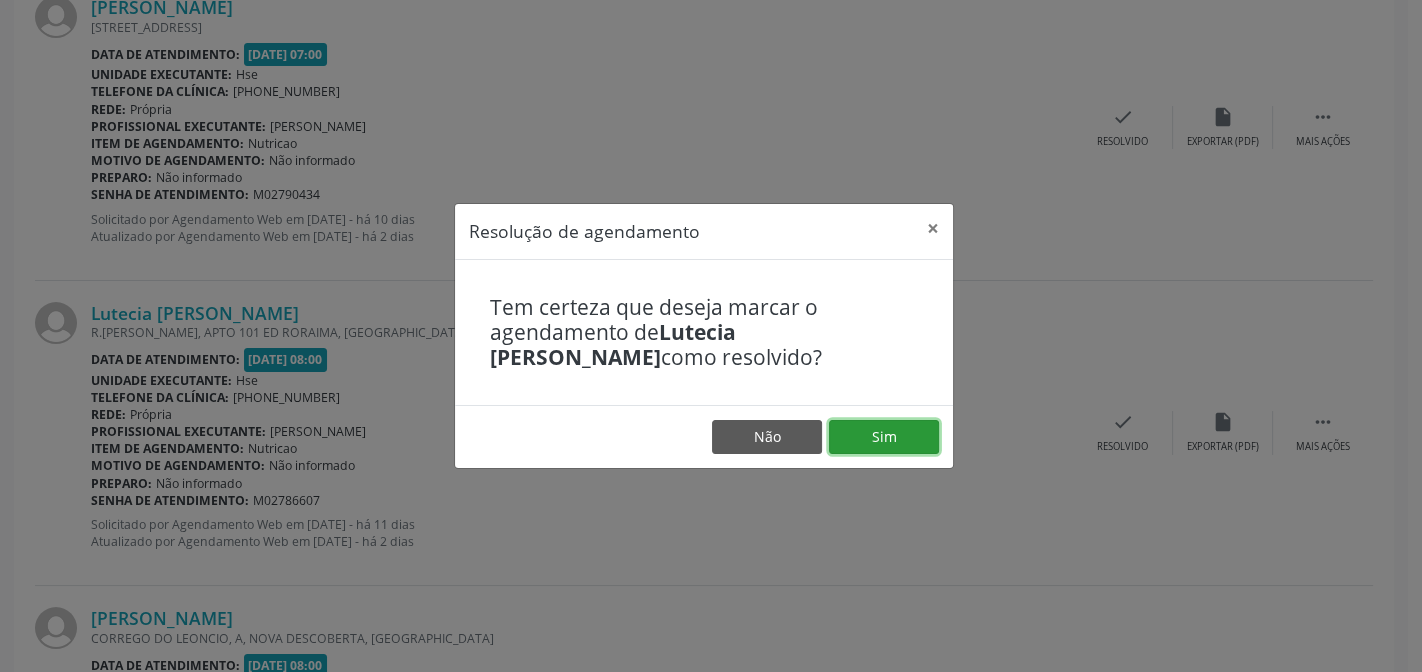 click on "Sim" at bounding box center [884, 437] 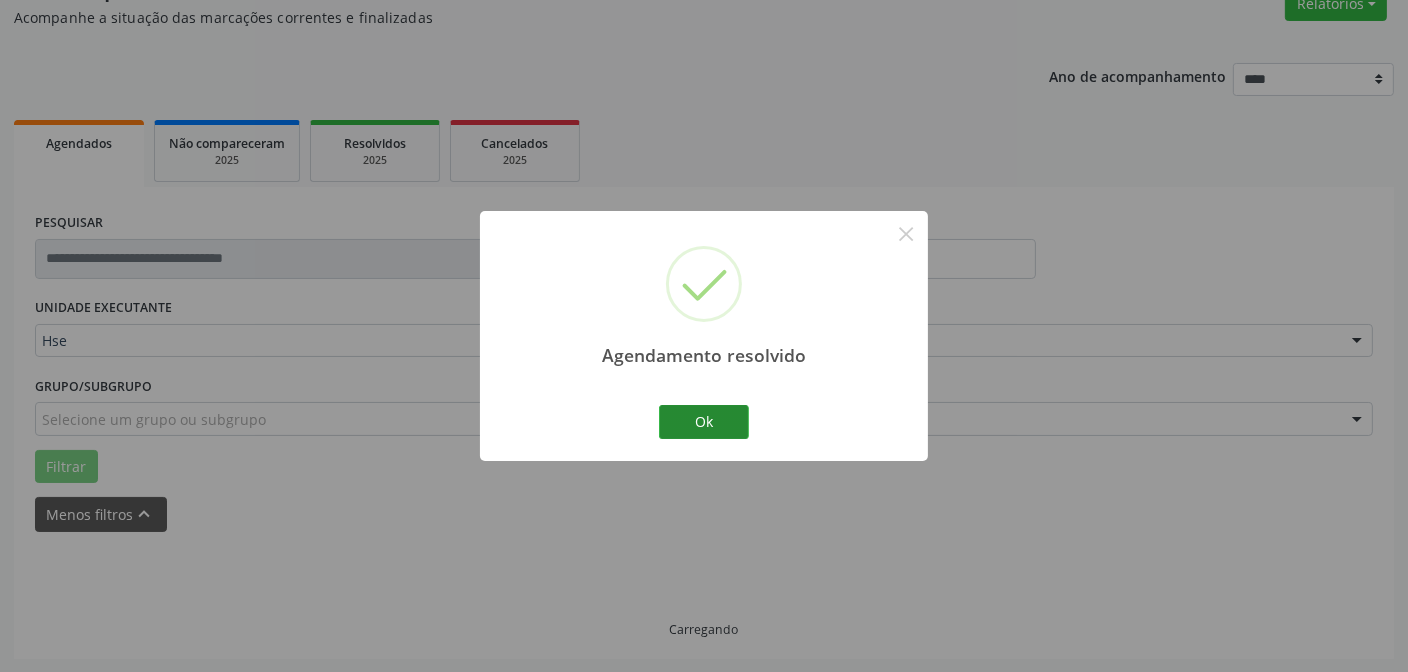 scroll, scrollTop: 815, scrollLeft: 0, axis: vertical 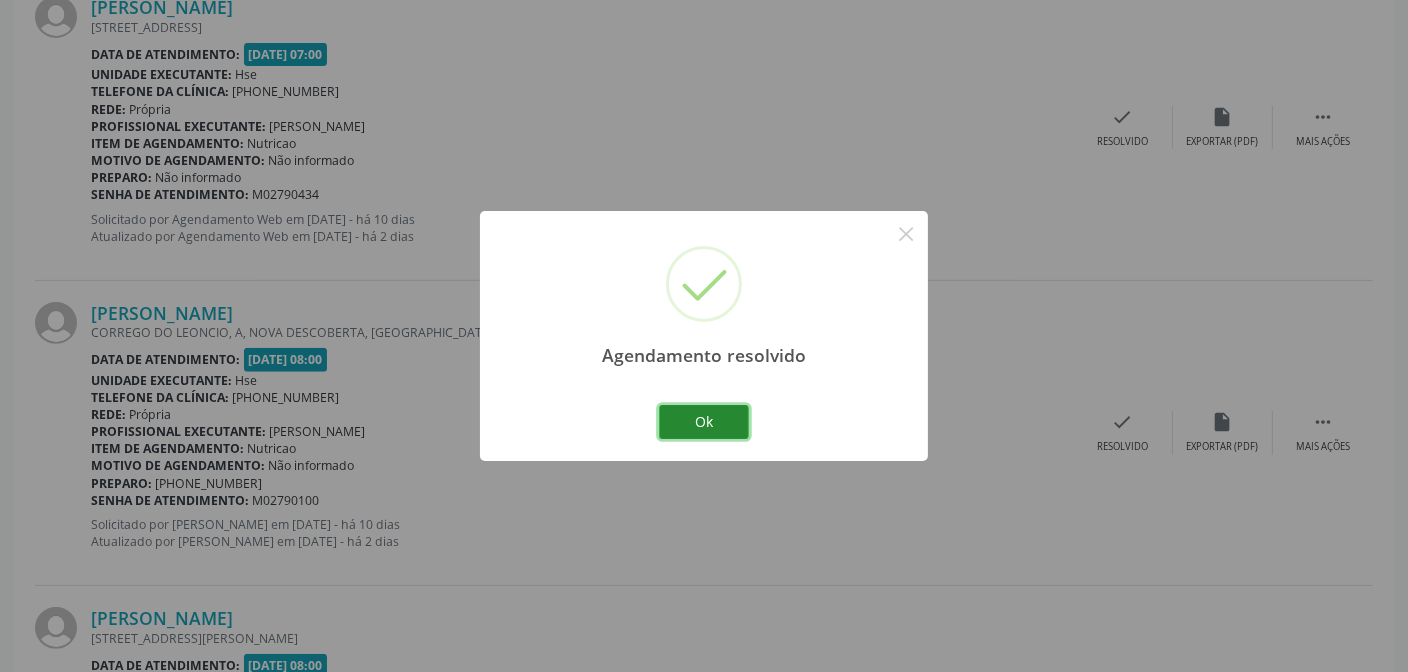 click on "Ok" at bounding box center [704, 422] 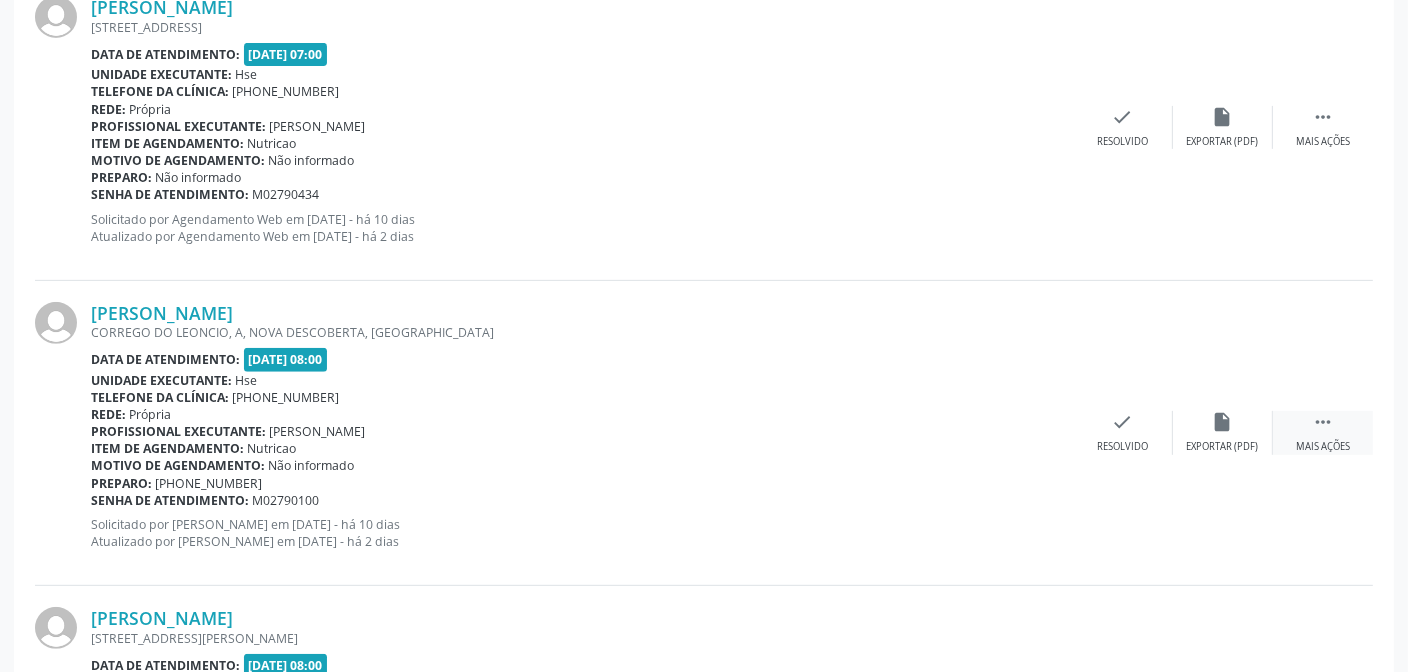 click on "
Mais ações" at bounding box center [1323, 432] 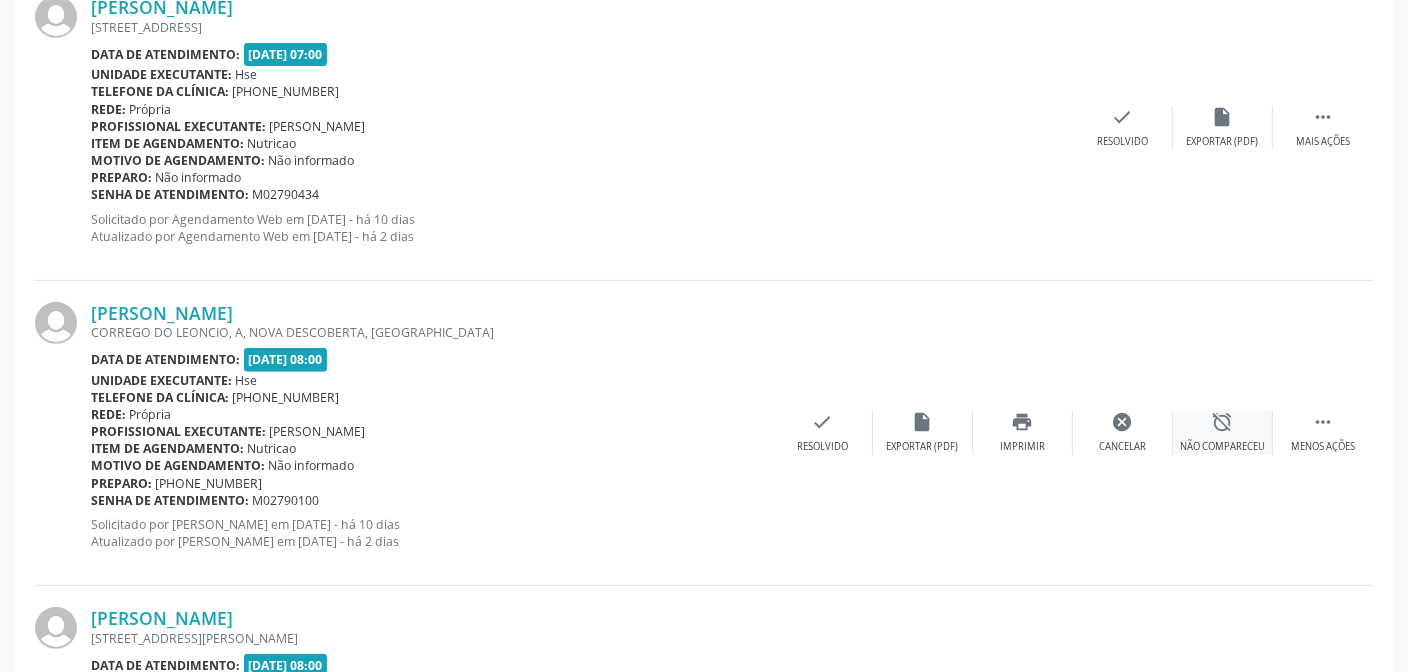 click on "Não compareceu" at bounding box center (1222, 447) 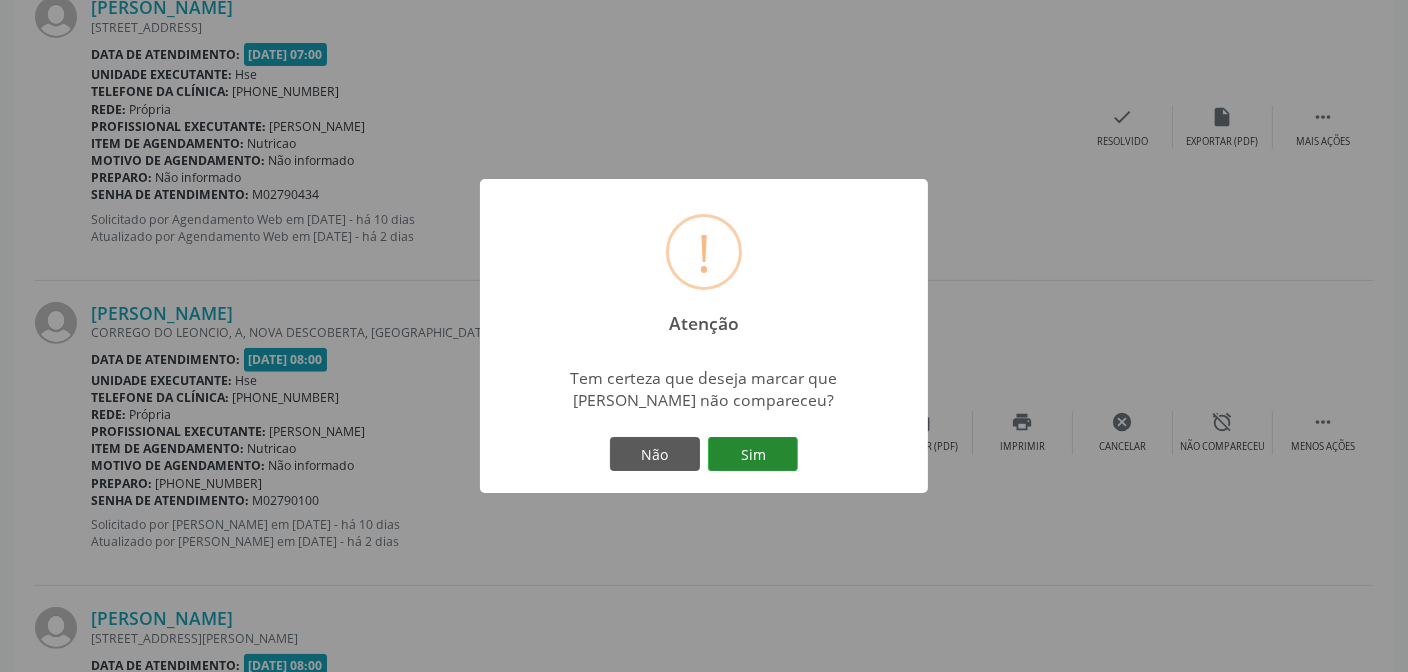click on "Sim" at bounding box center (753, 454) 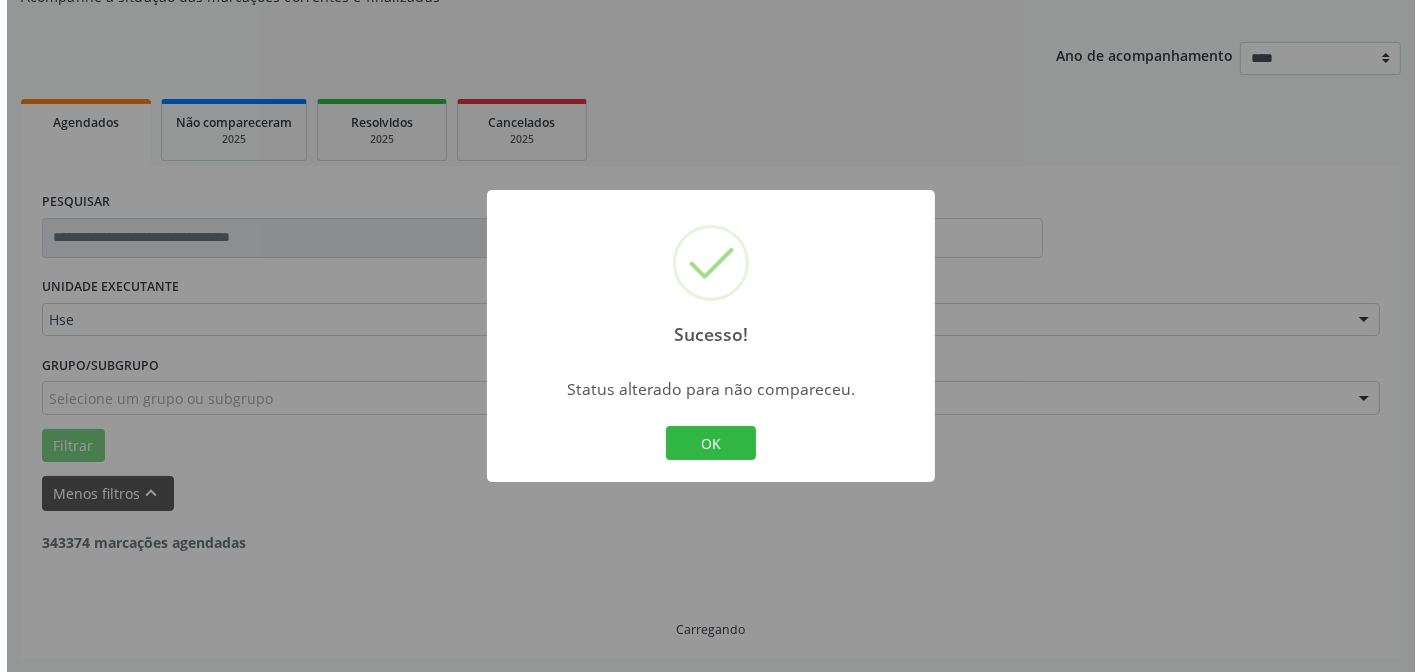 scroll, scrollTop: 815, scrollLeft: 0, axis: vertical 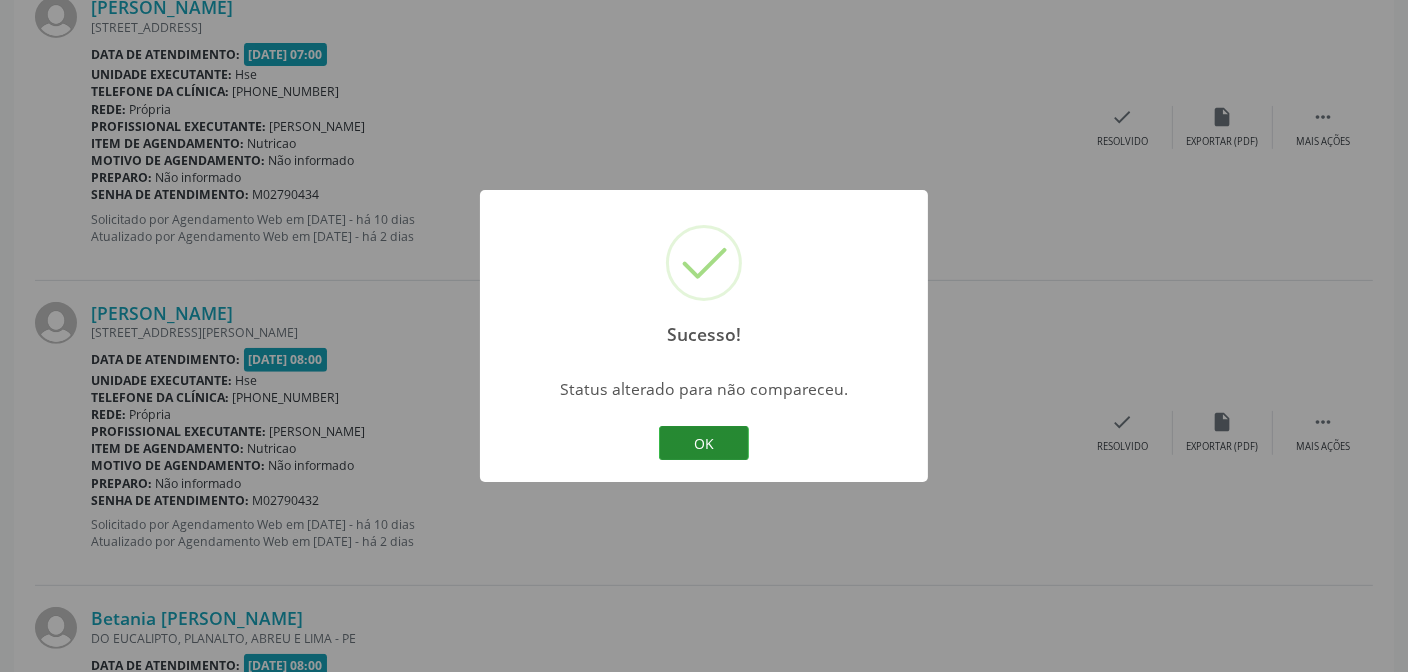 click on "OK" at bounding box center (704, 443) 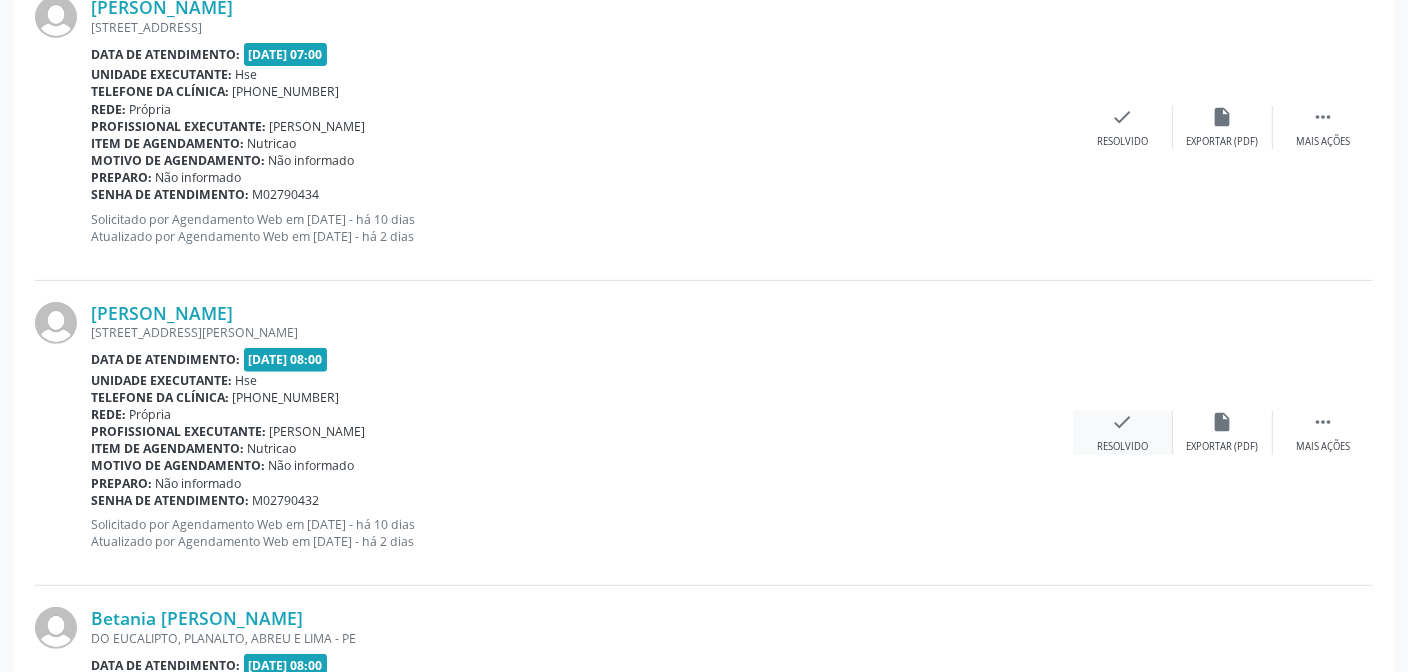 click on "check
Resolvido" at bounding box center [1123, 432] 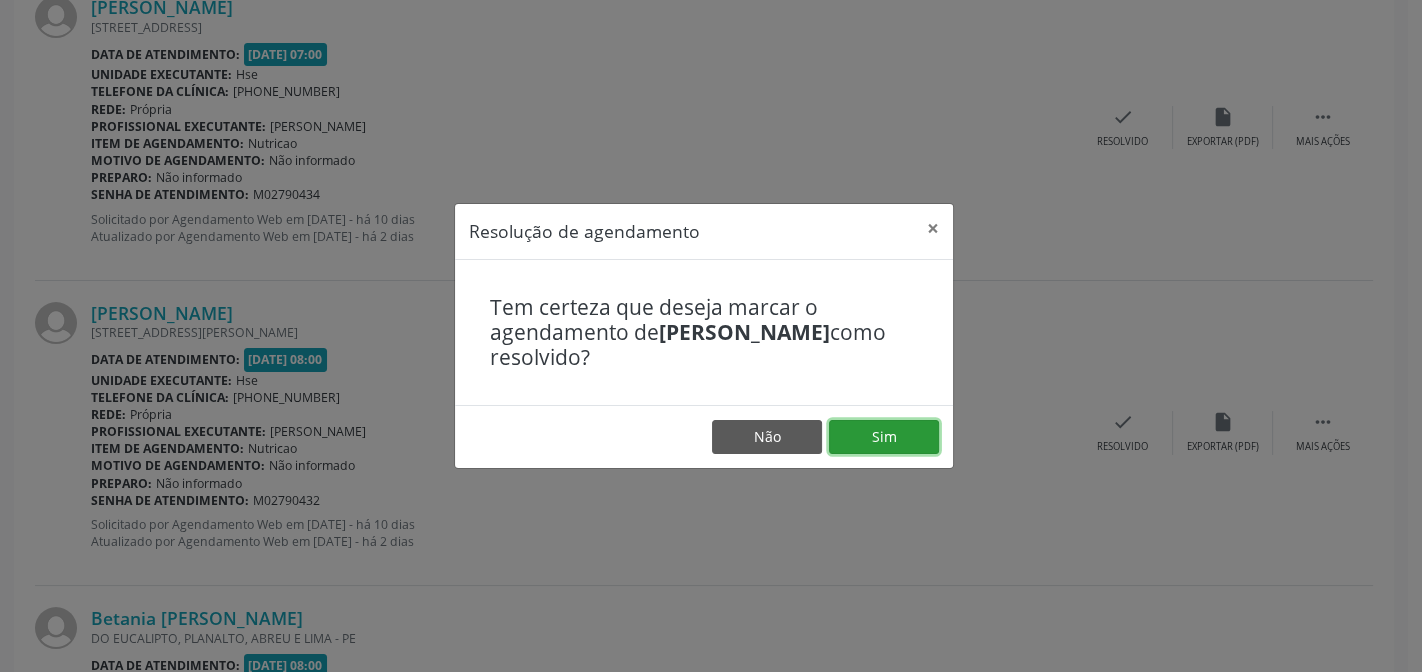 click on "Sim" at bounding box center [884, 437] 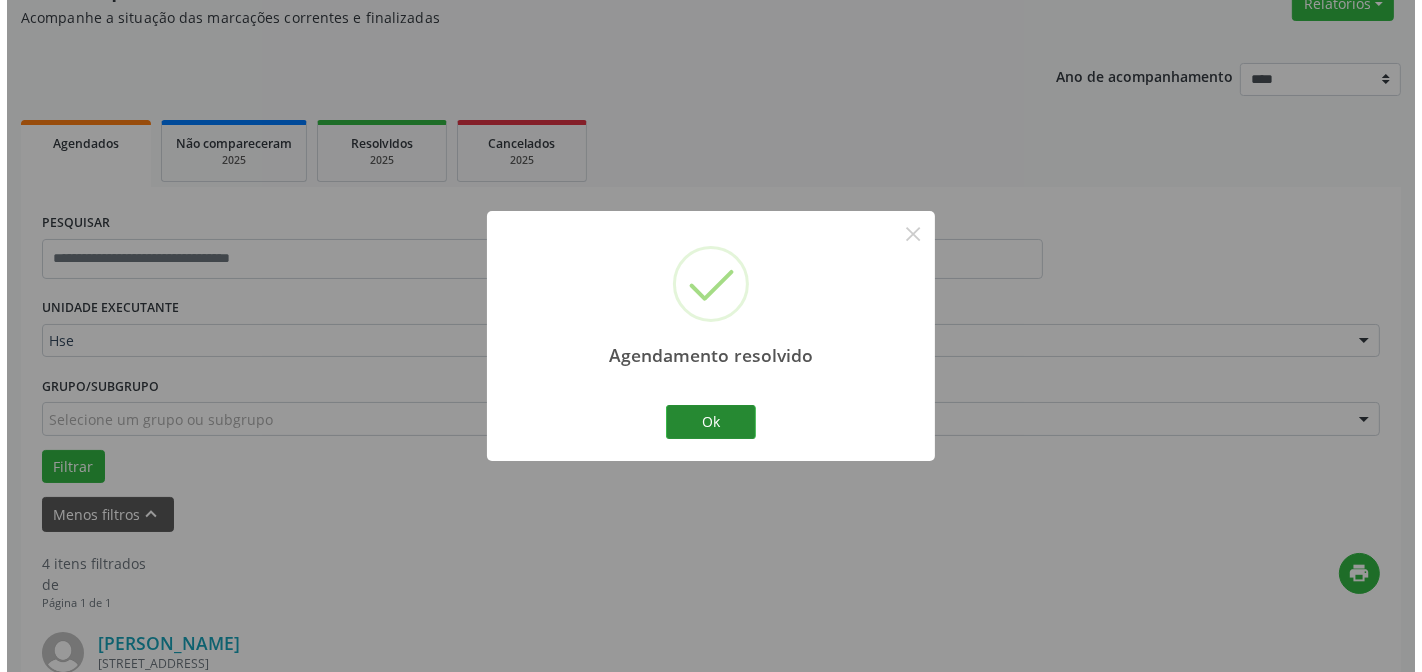 scroll, scrollTop: 815, scrollLeft: 0, axis: vertical 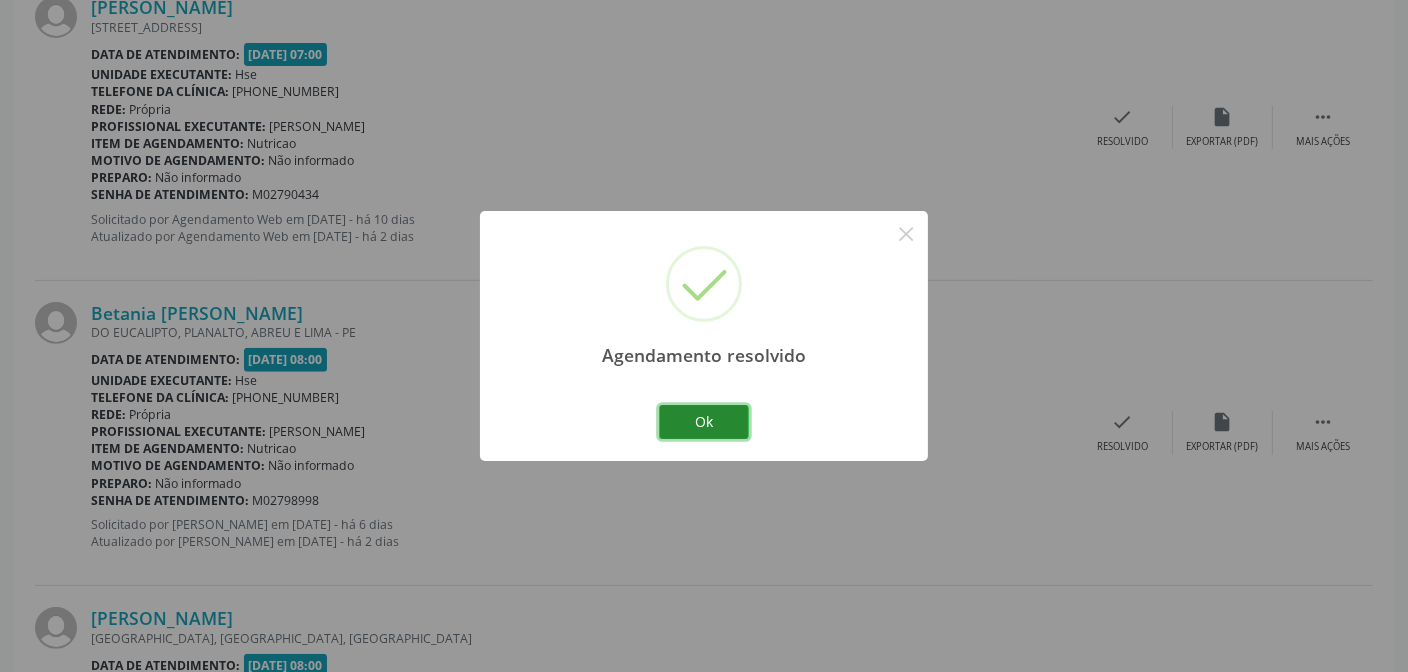 click on "Ok" at bounding box center [704, 422] 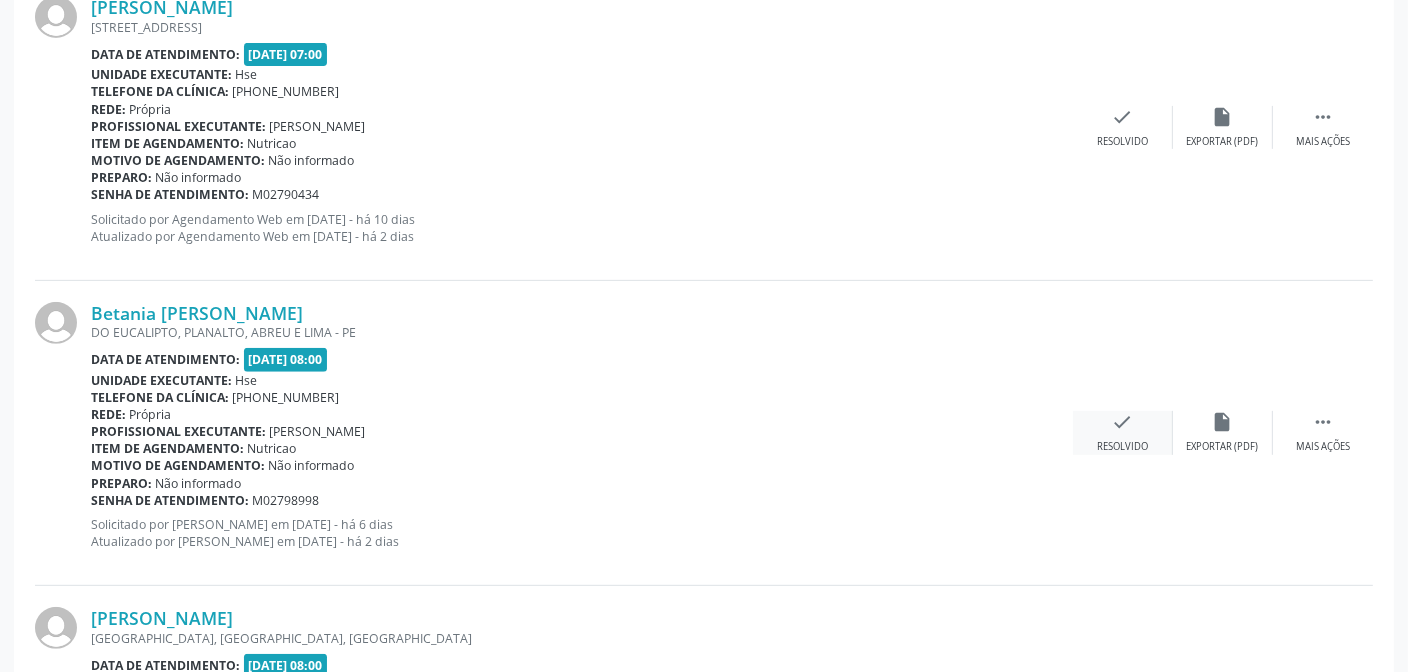 click on "check
Resolvido" at bounding box center [1123, 432] 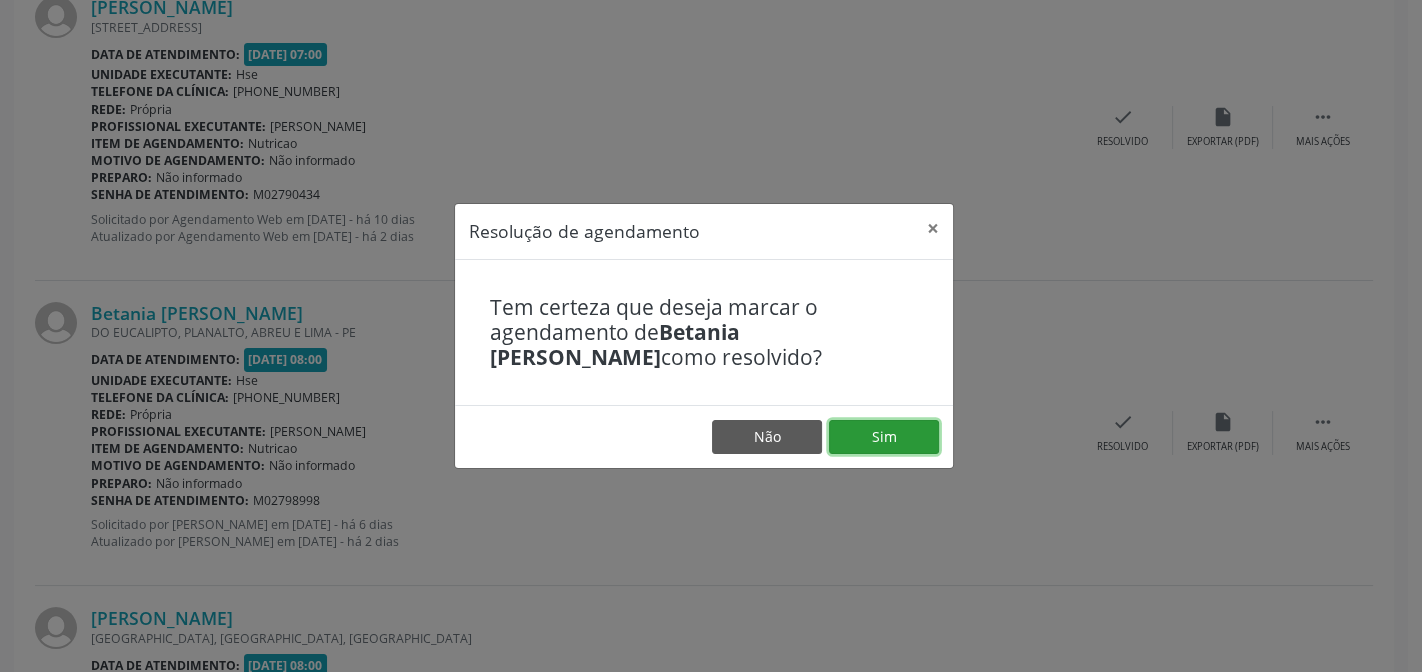 click on "Sim" at bounding box center [884, 437] 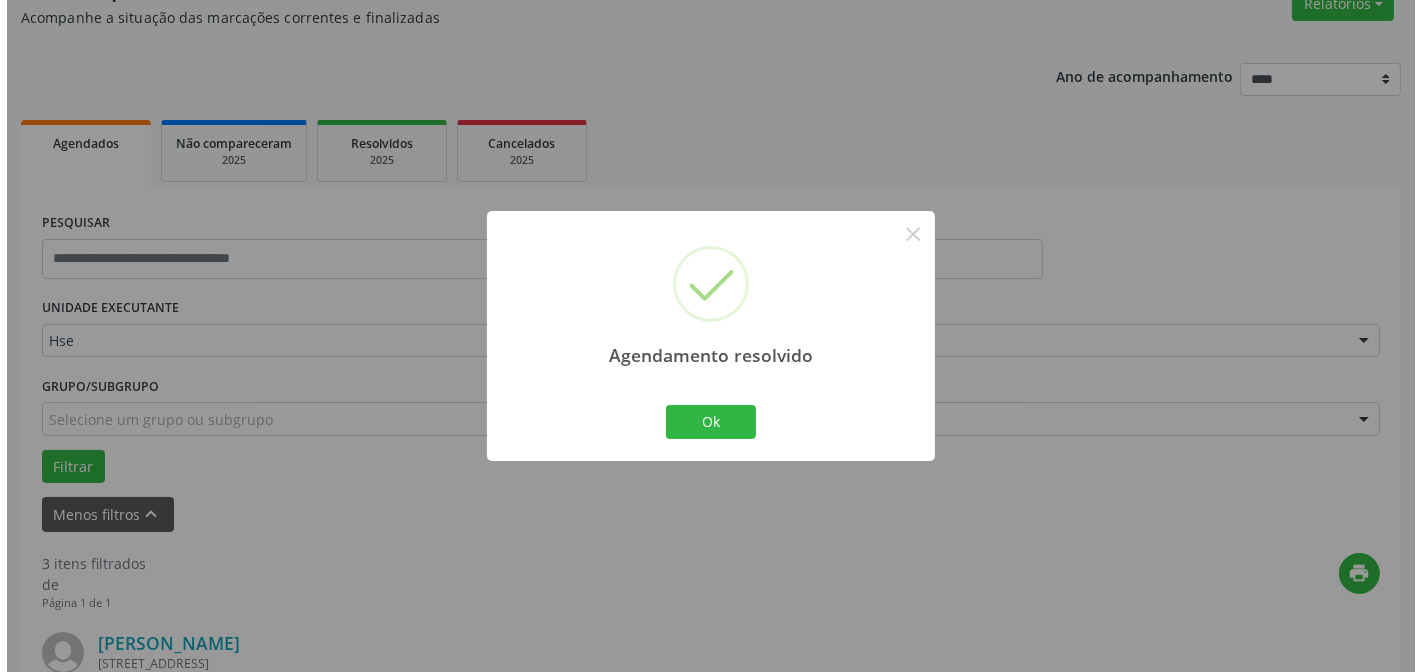 scroll, scrollTop: 815, scrollLeft: 0, axis: vertical 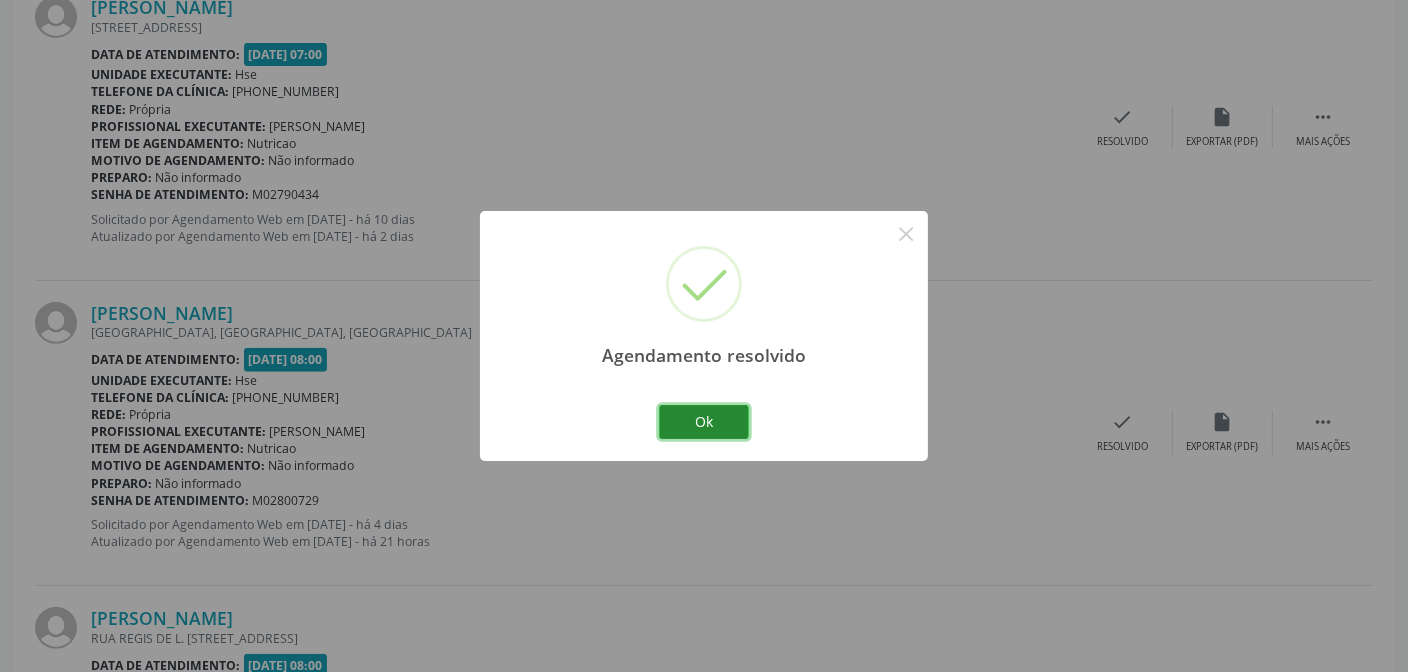 click on "Ok" at bounding box center (704, 422) 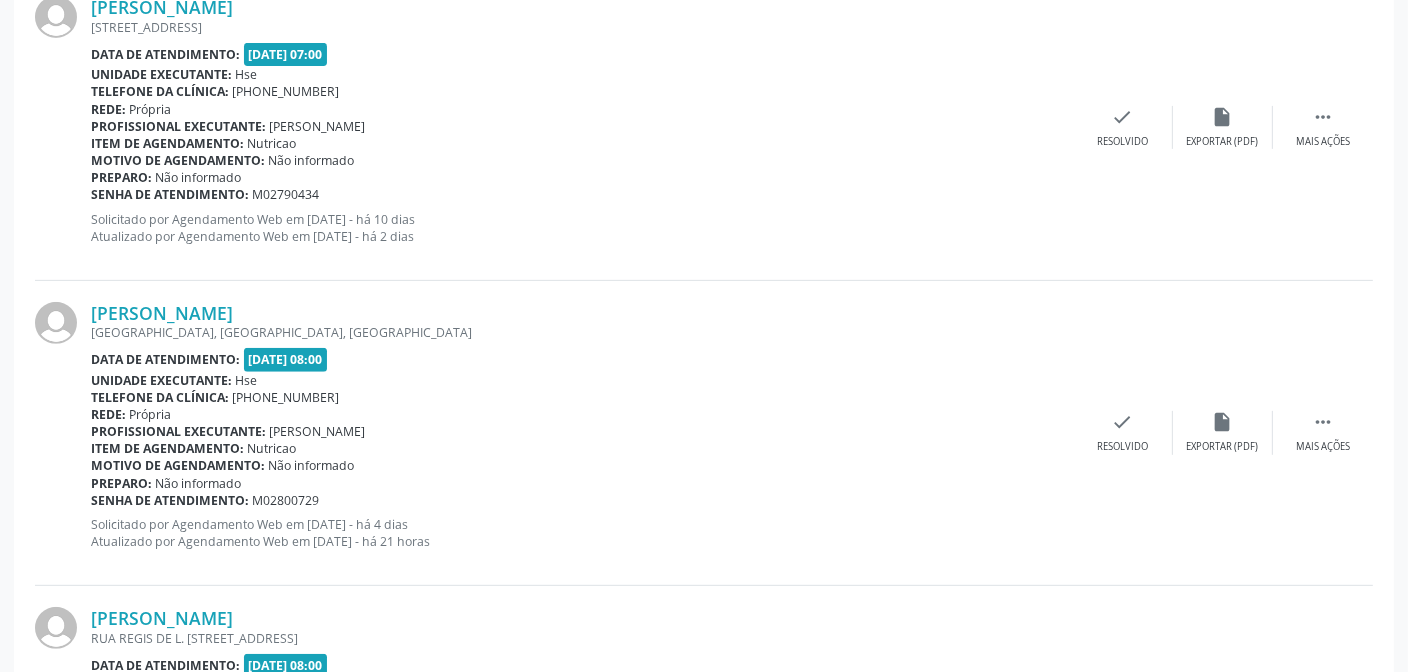 click on "[PERSON_NAME]
[GEOGRAPHIC_DATA], [GEOGRAPHIC_DATA], [GEOGRAPHIC_DATA]
Data de atendimento:
[DATE] 08:00
Unidade executante:
Hse
Telefone da clínica:
[PHONE_NUMBER]
Rede:
[GEOGRAPHIC_DATA]
Profissional executante:
[PERSON_NAME]
Item de agendamento:
[GEOGRAPHIC_DATA]
Motivo de agendamento:
Não informado
Preparo:
Não informado
Senha de atendimento:
M02800729
Solicitado por Agendamento Web em [DATE] - há 4 dias
Atualizado por Agendamento Web em [DATE] - há 21 horas

Mais ações
insert_drive_file
Exportar (PDF)
check
Resolvido" at bounding box center [704, 433] 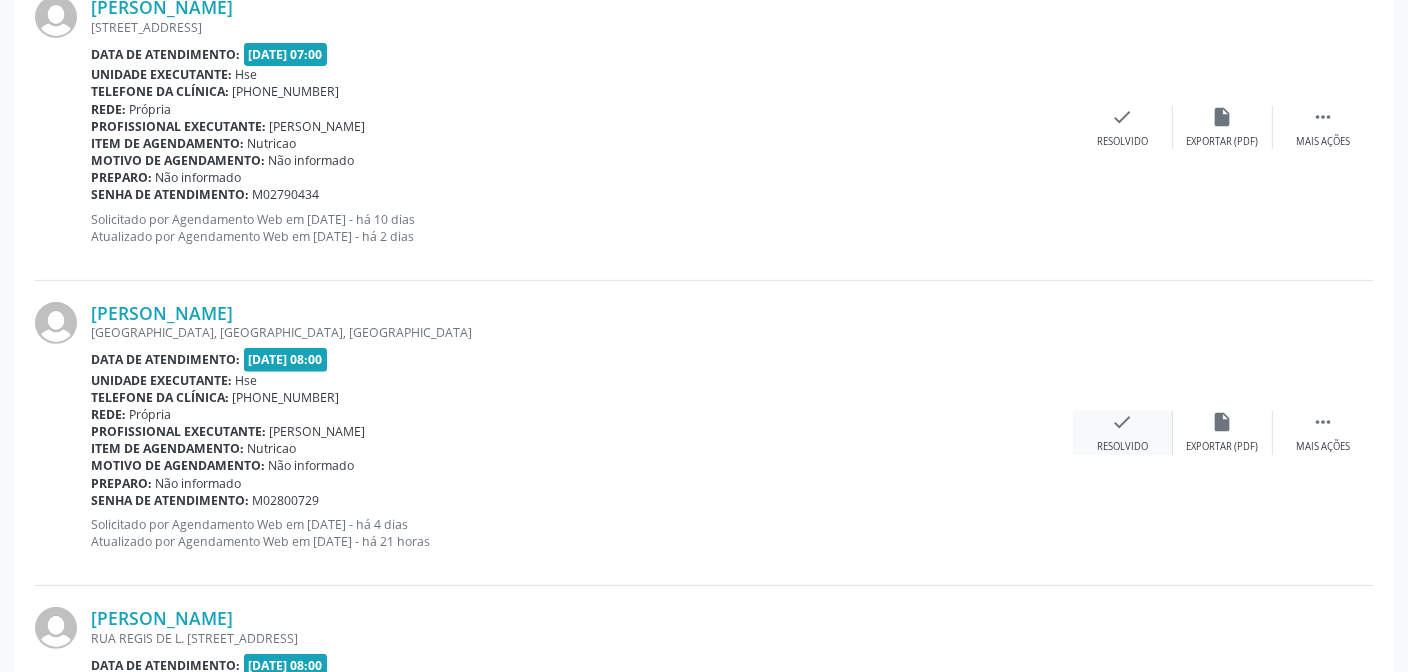 click on "Resolvido" at bounding box center (1122, 447) 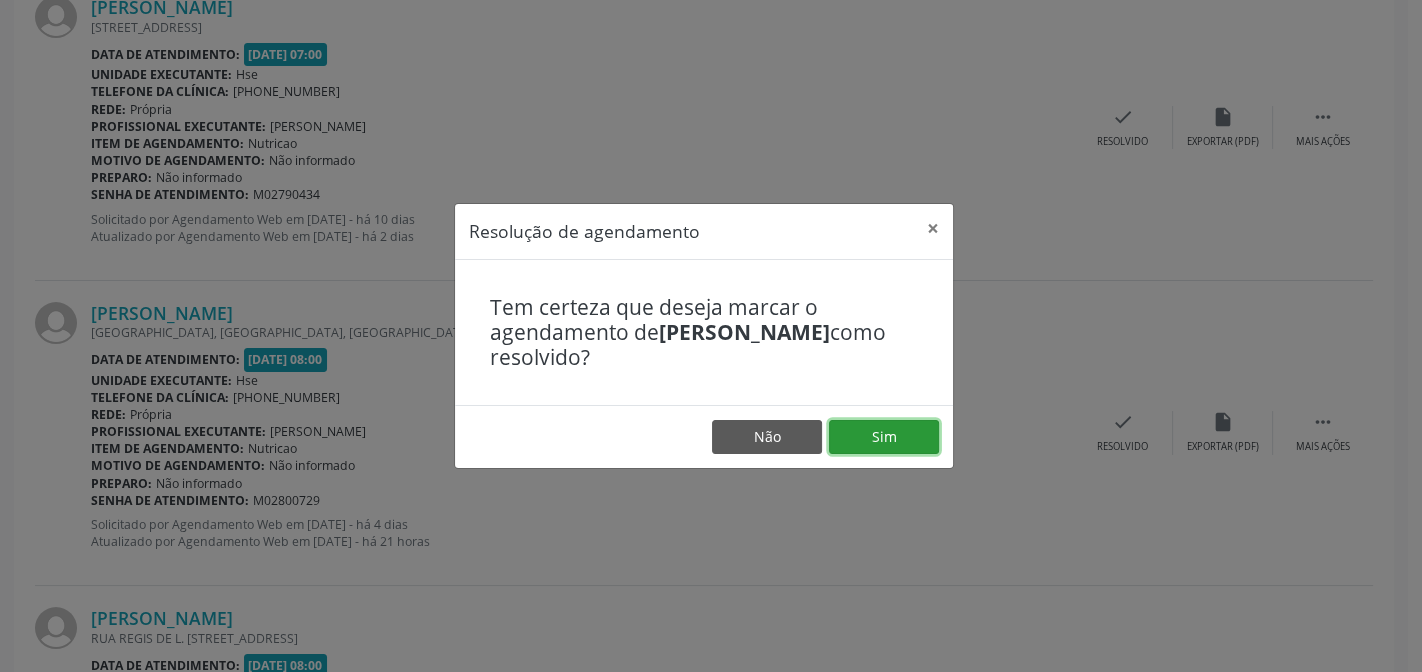 click on "Sim" at bounding box center (884, 437) 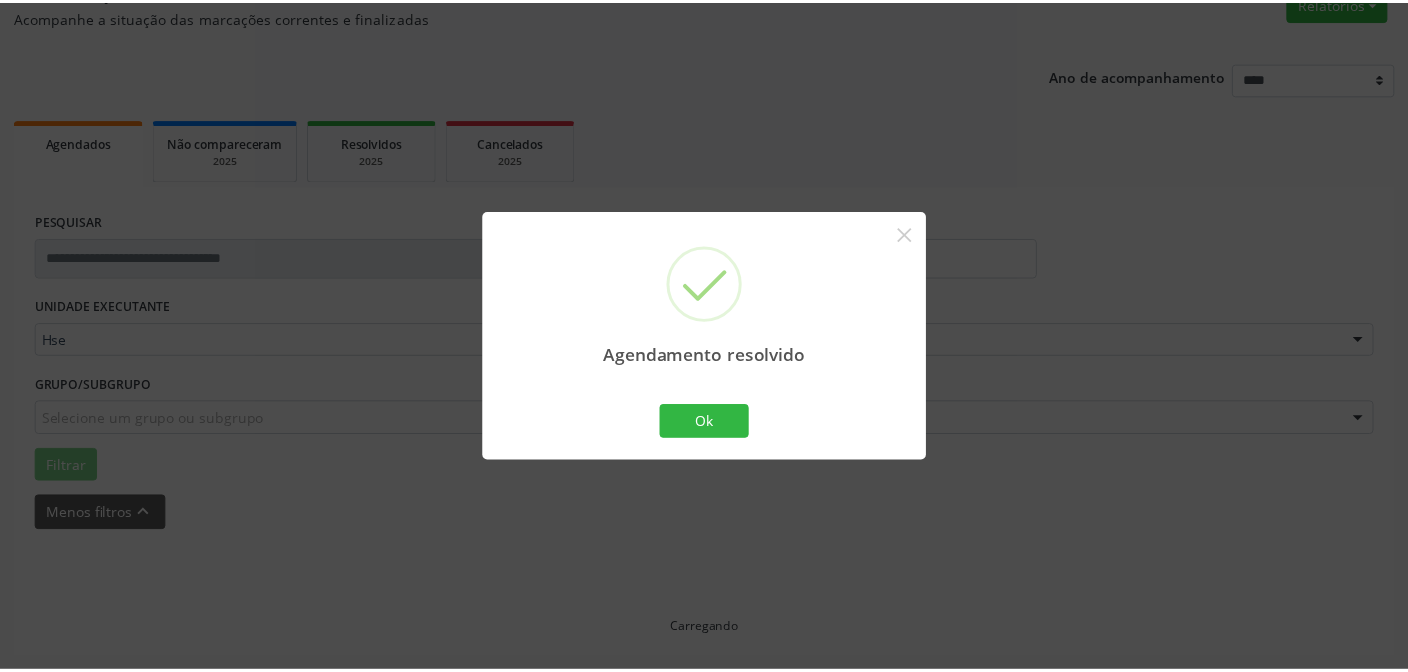 scroll, scrollTop: 179, scrollLeft: 0, axis: vertical 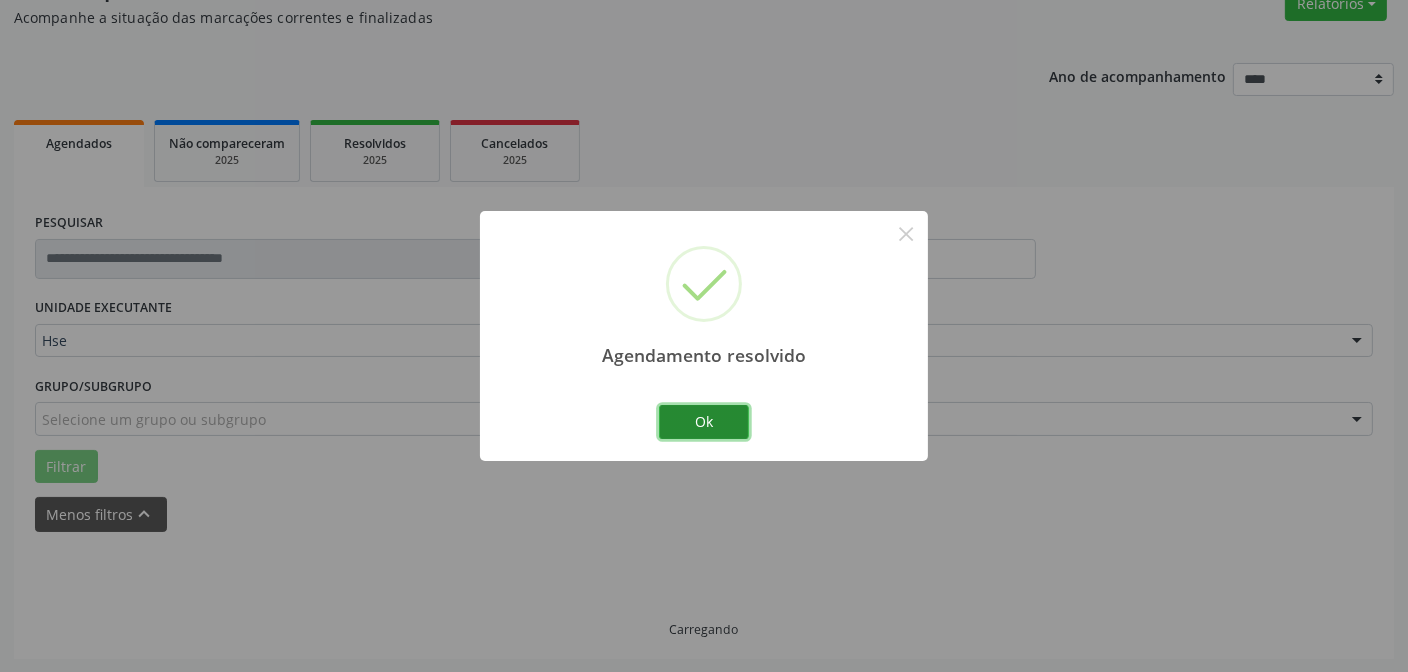 click on "Ok" at bounding box center (704, 422) 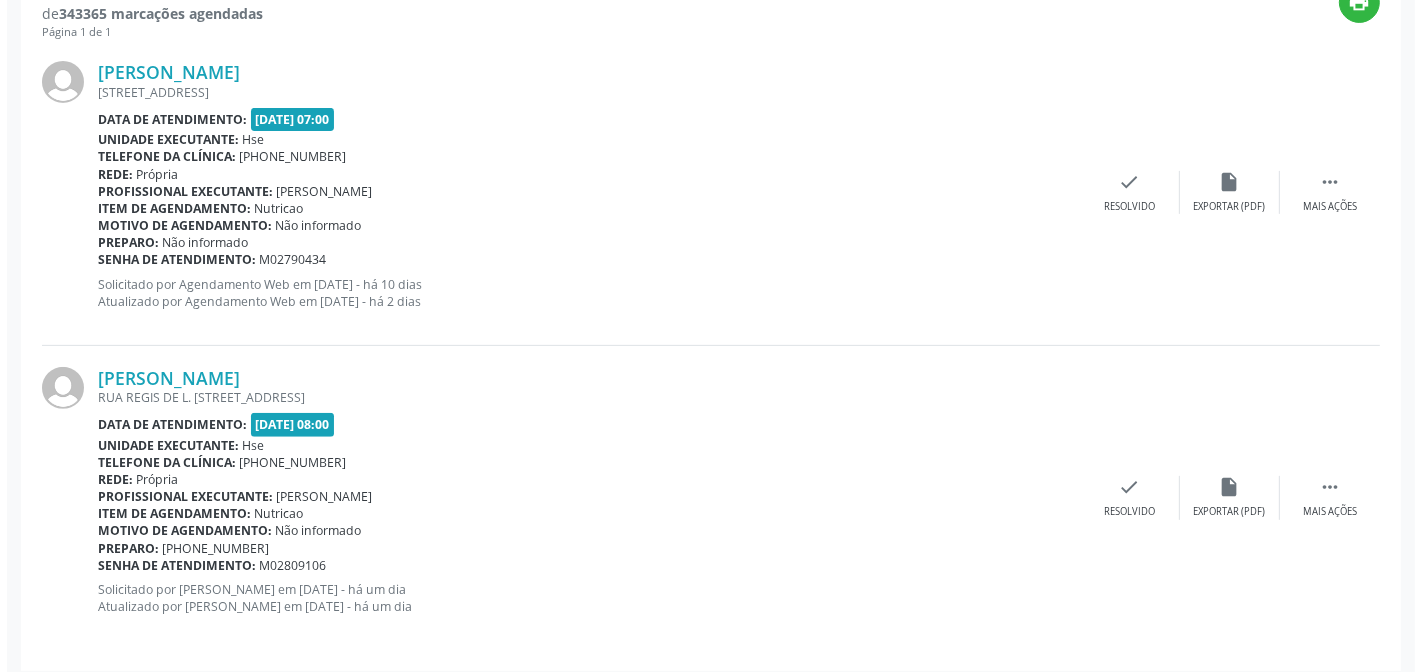 scroll, scrollTop: 761, scrollLeft: 0, axis: vertical 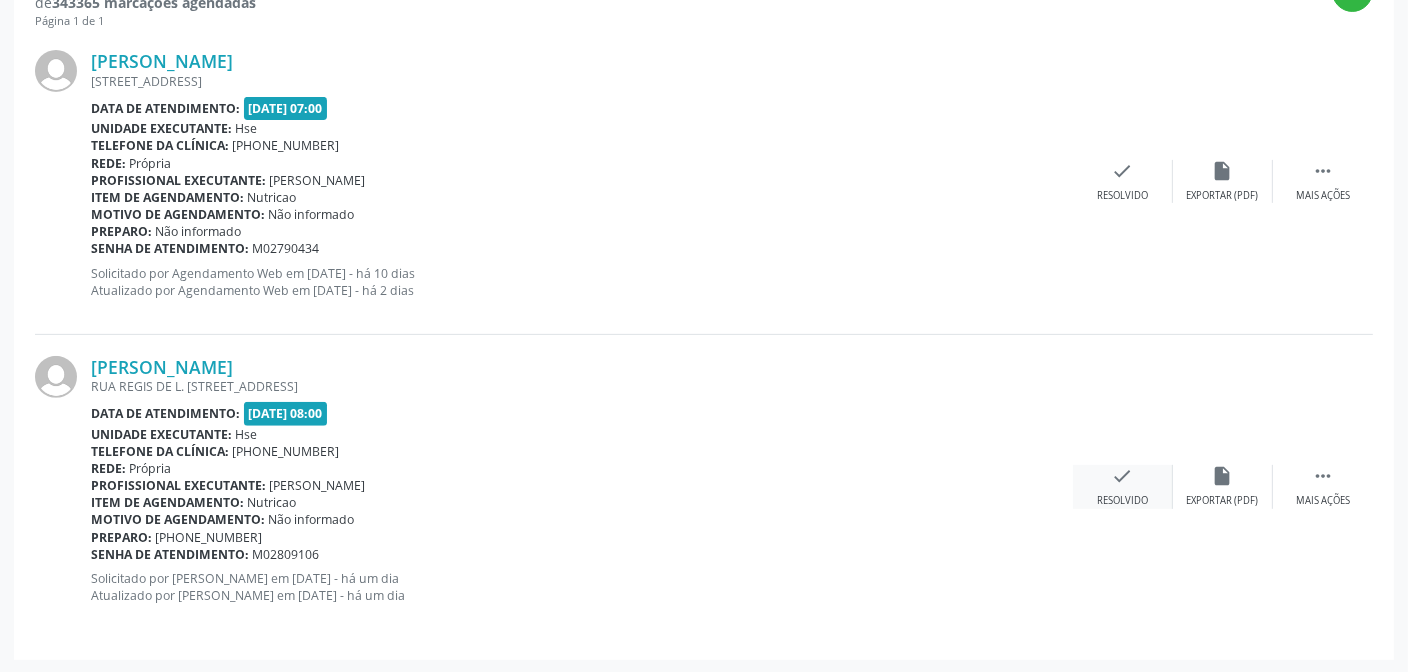 click on "check" at bounding box center [1123, 476] 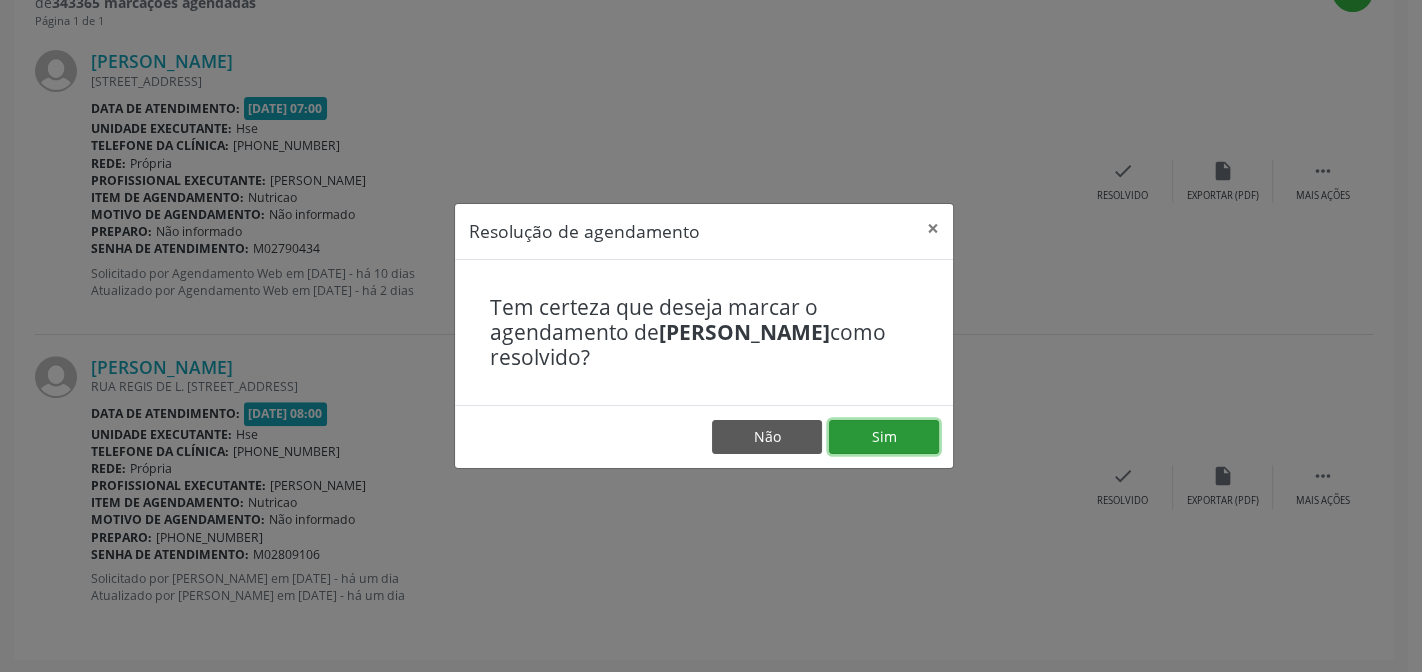click on "Sim" at bounding box center [884, 437] 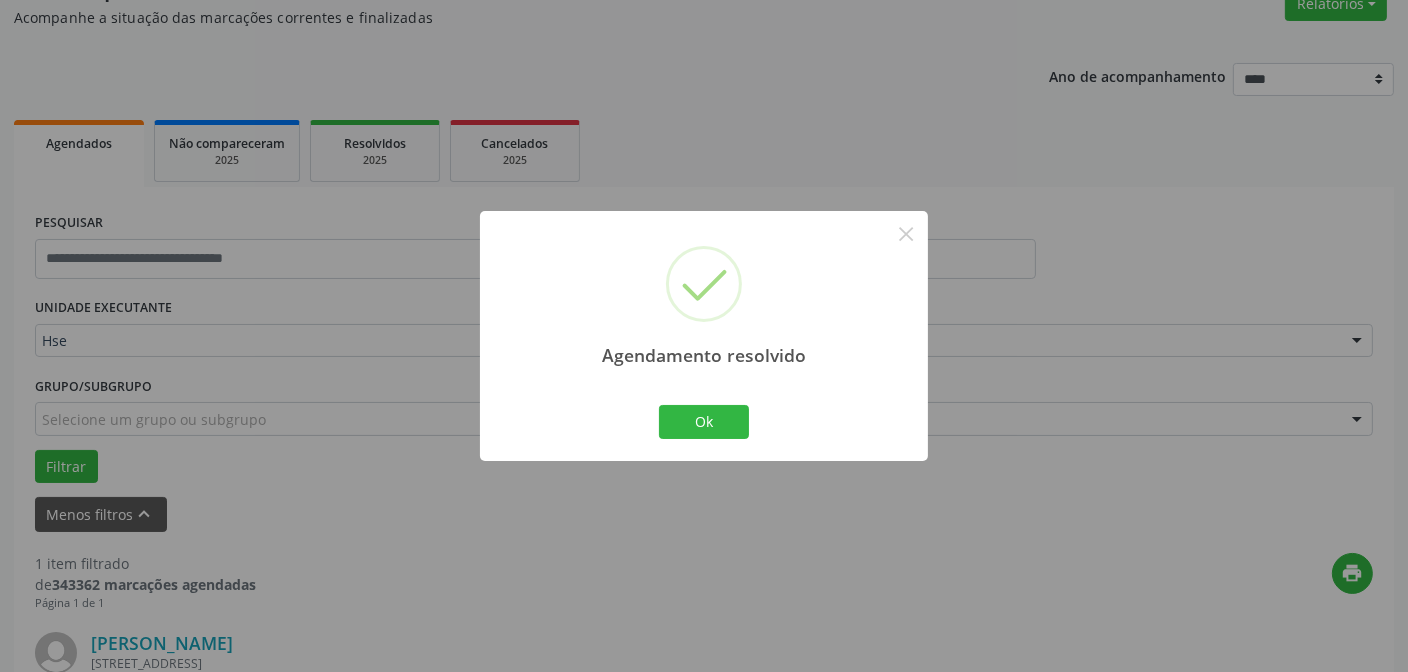 scroll, scrollTop: 457, scrollLeft: 0, axis: vertical 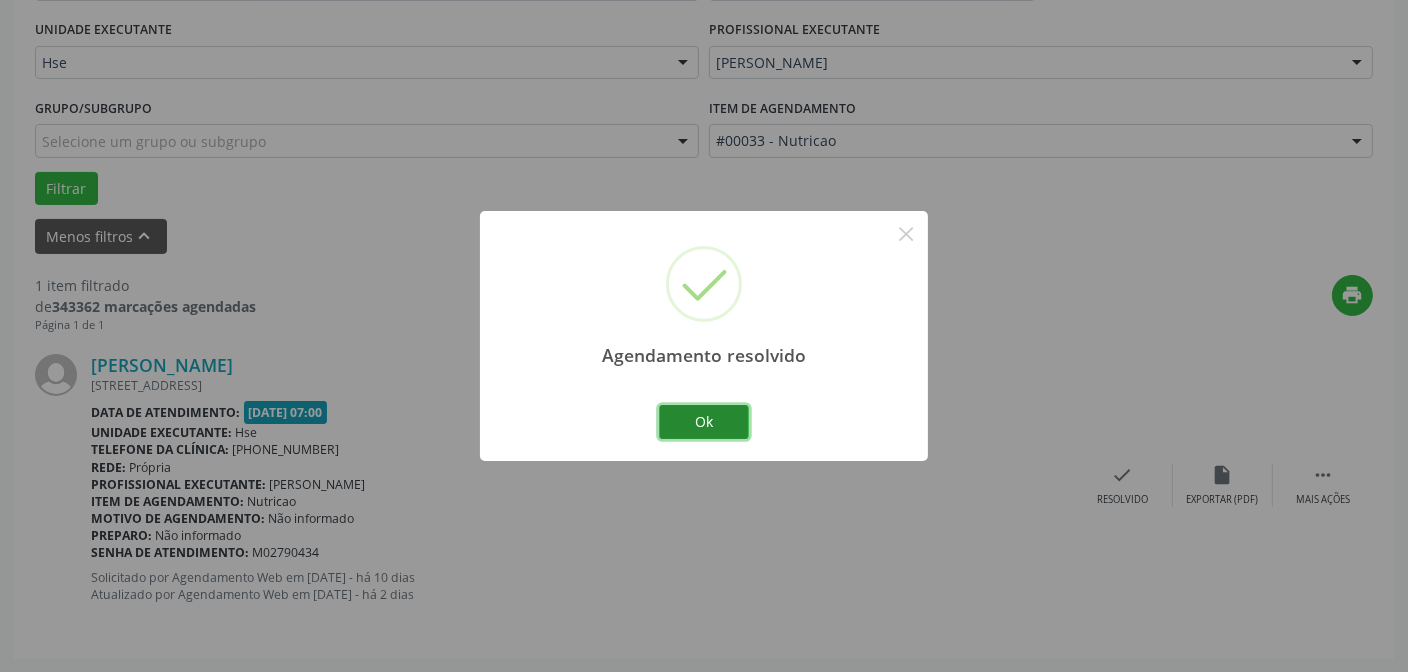 click on "Ok" at bounding box center [704, 422] 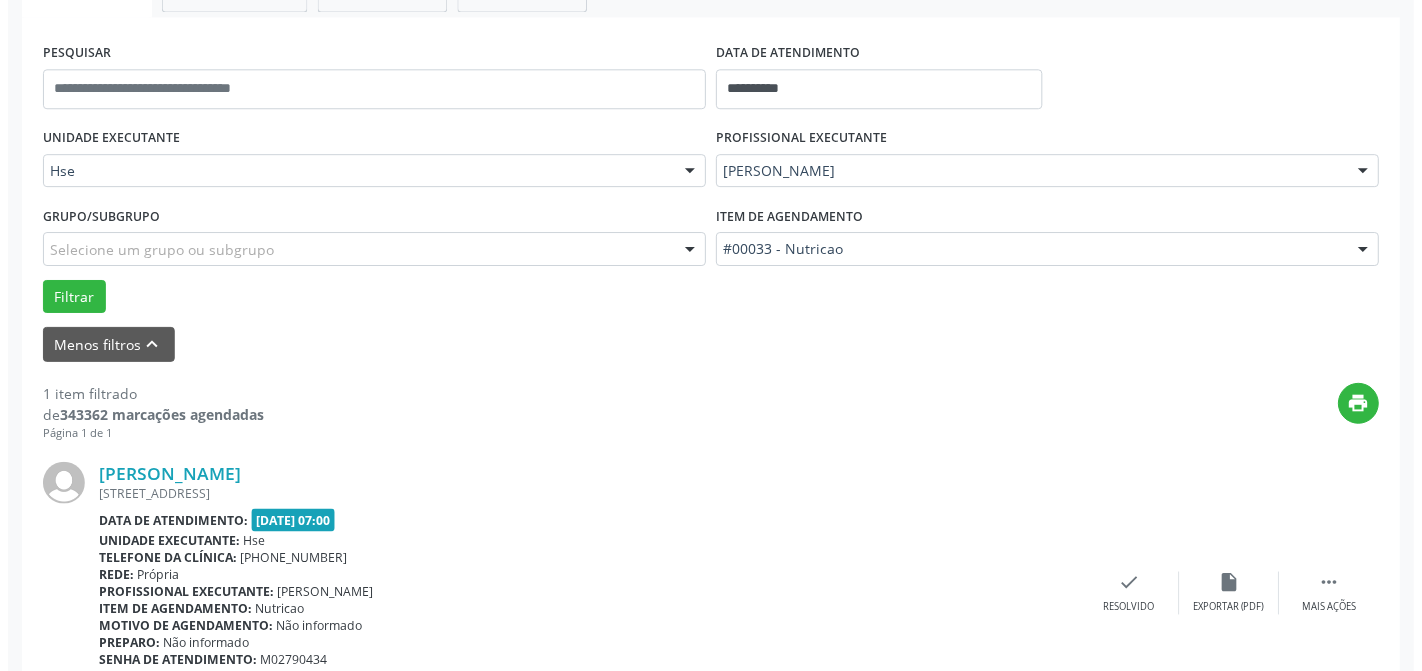scroll, scrollTop: 457, scrollLeft: 0, axis: vertical 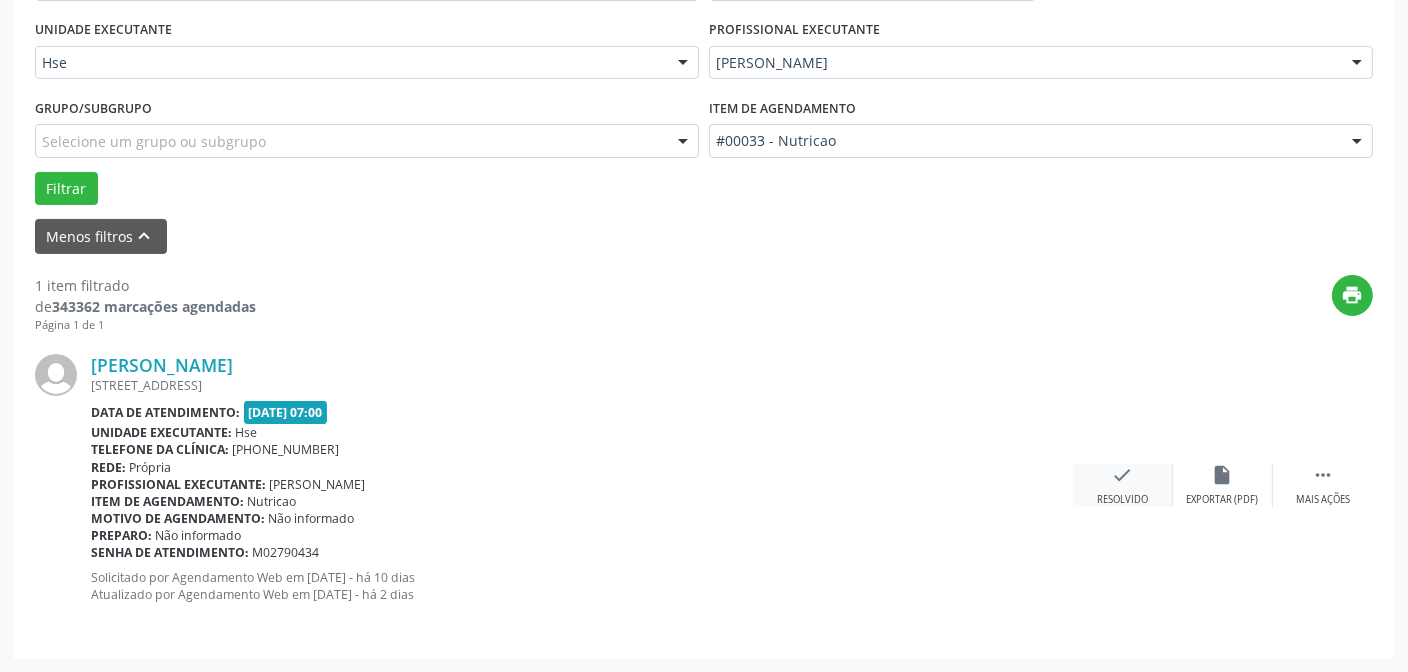 click on "Resolvido" at bounding box center [1122, 500] 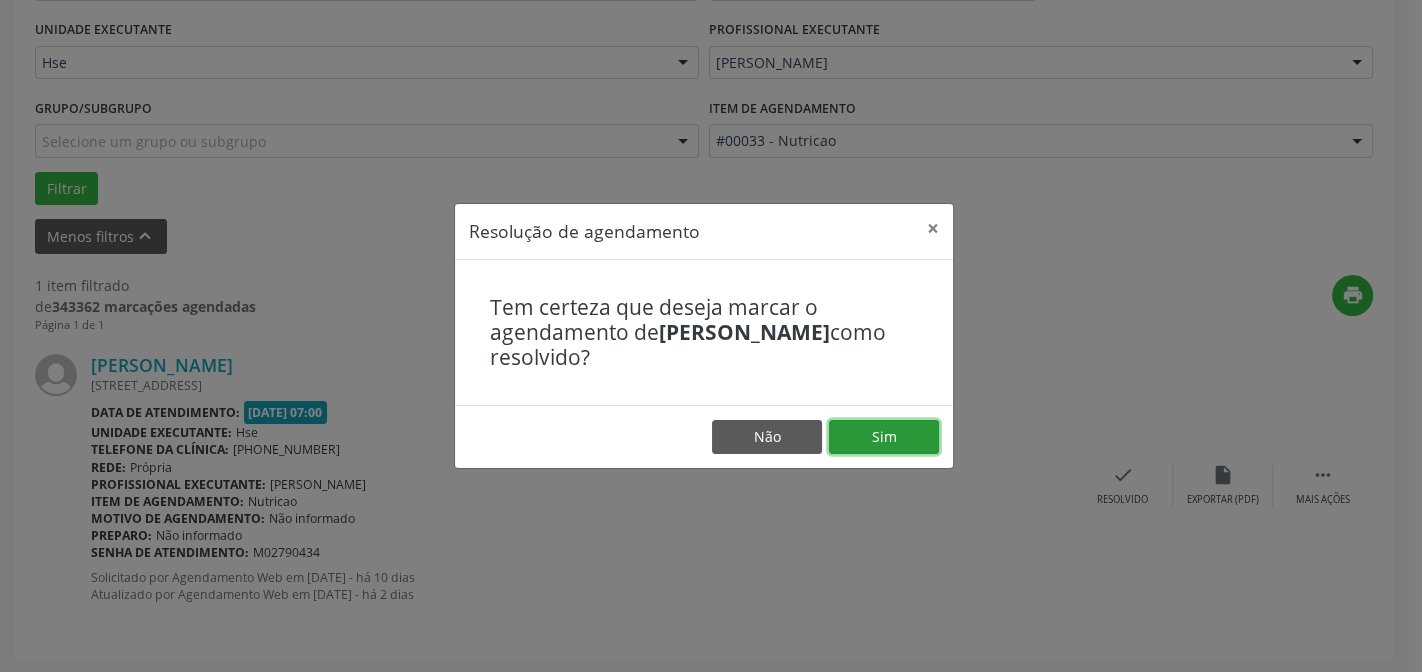 click on "Sim" at bounding box center [884, 437] 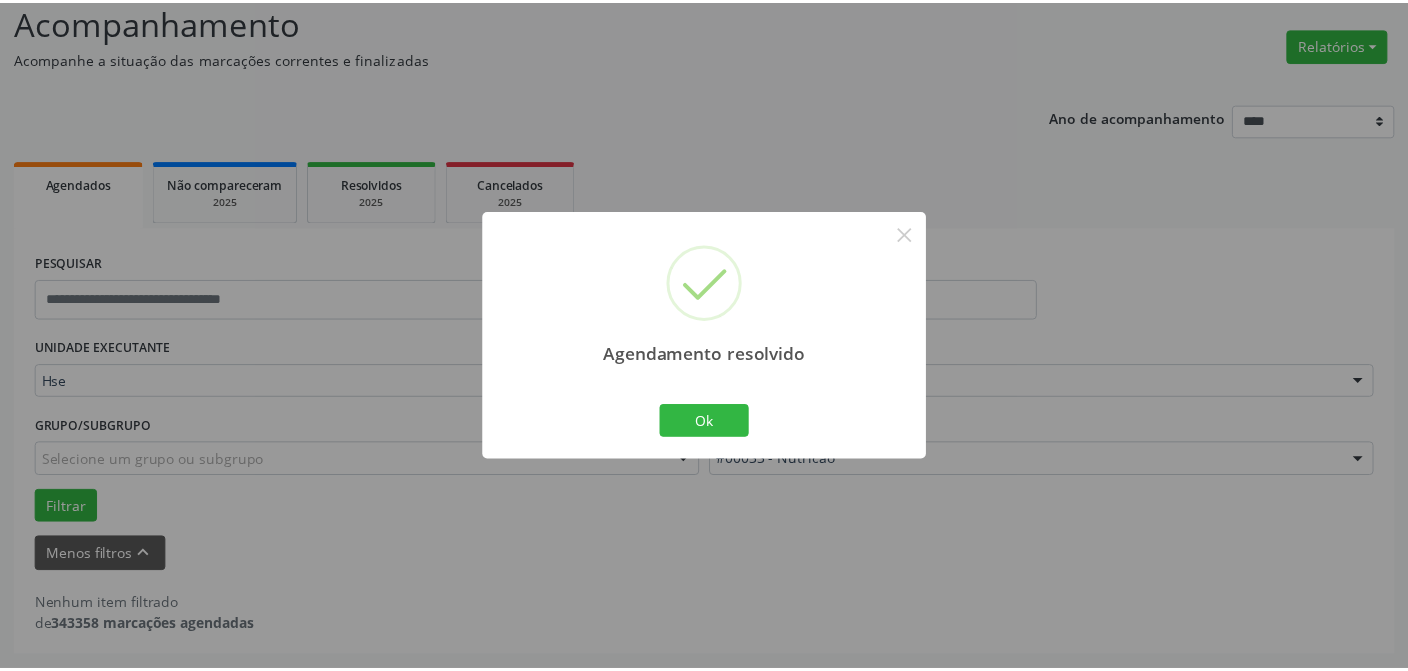 scroll, scrollTop: 136, scrollLeft: 0, axis: vertical 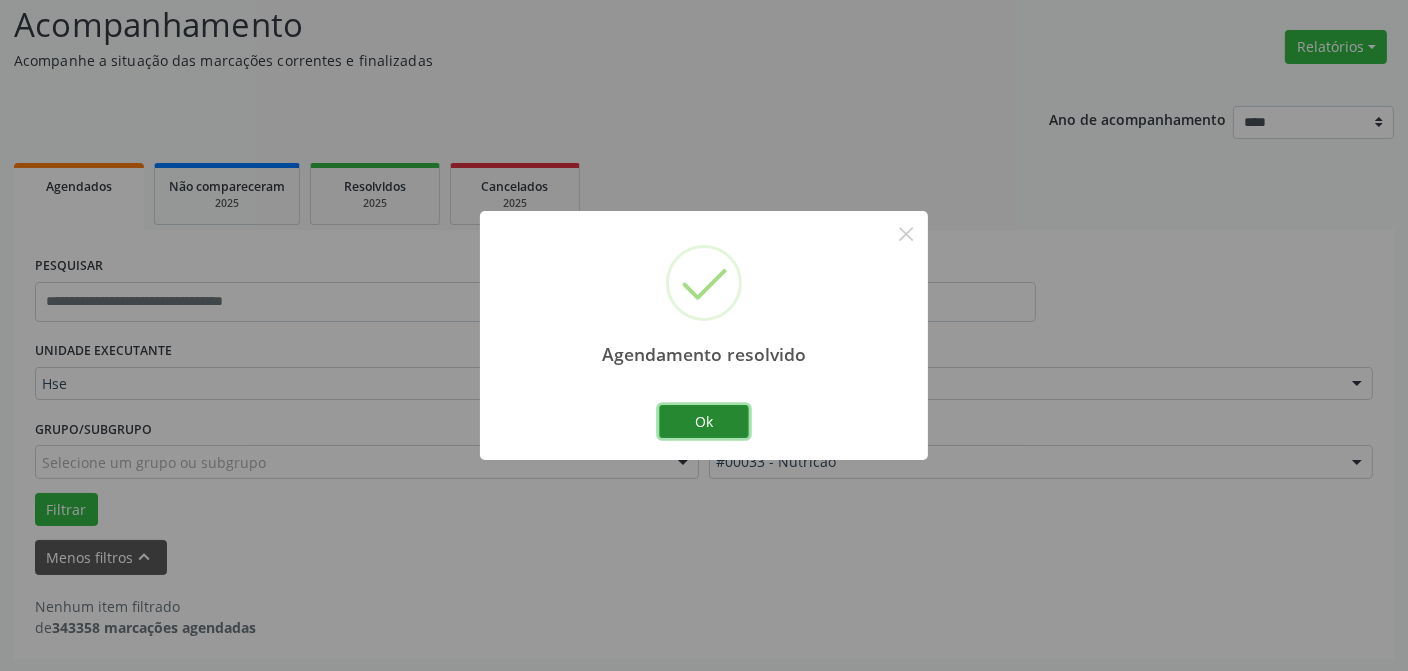 click on "Ok" at bounding box center (704, 422) 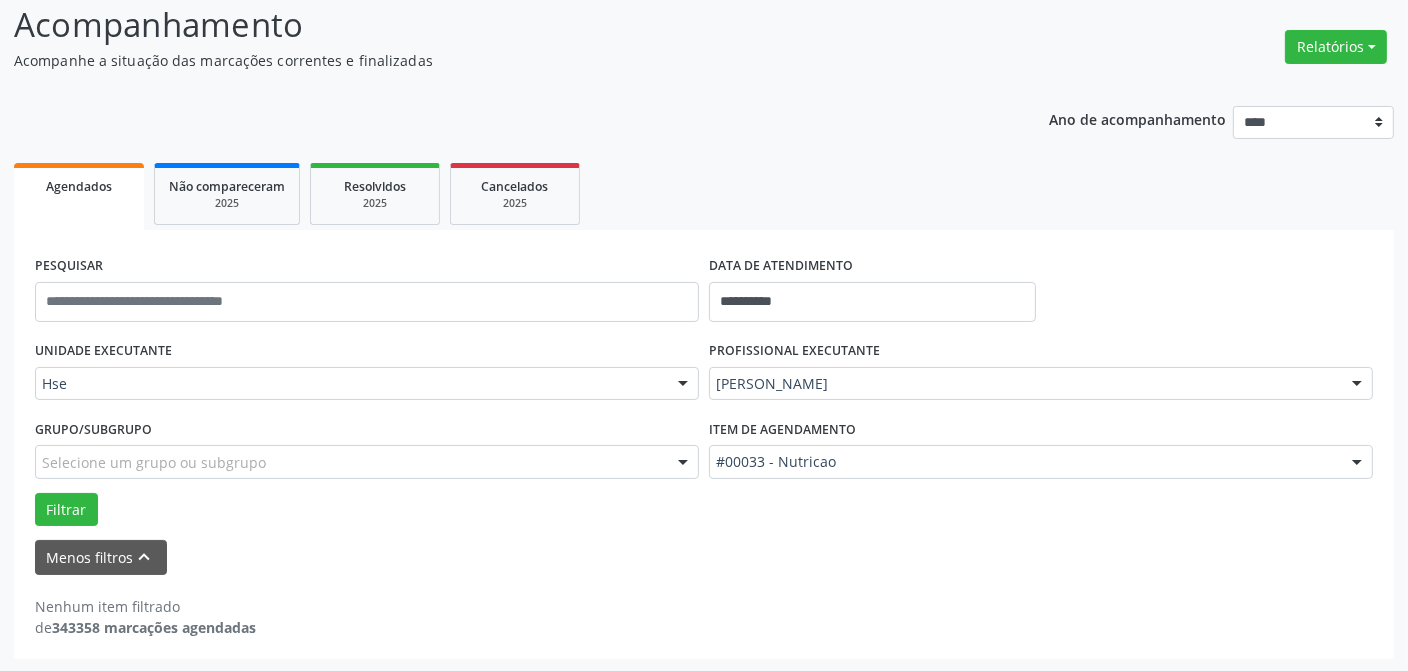 click on "Filtrar" at bounding box center [704, 510] 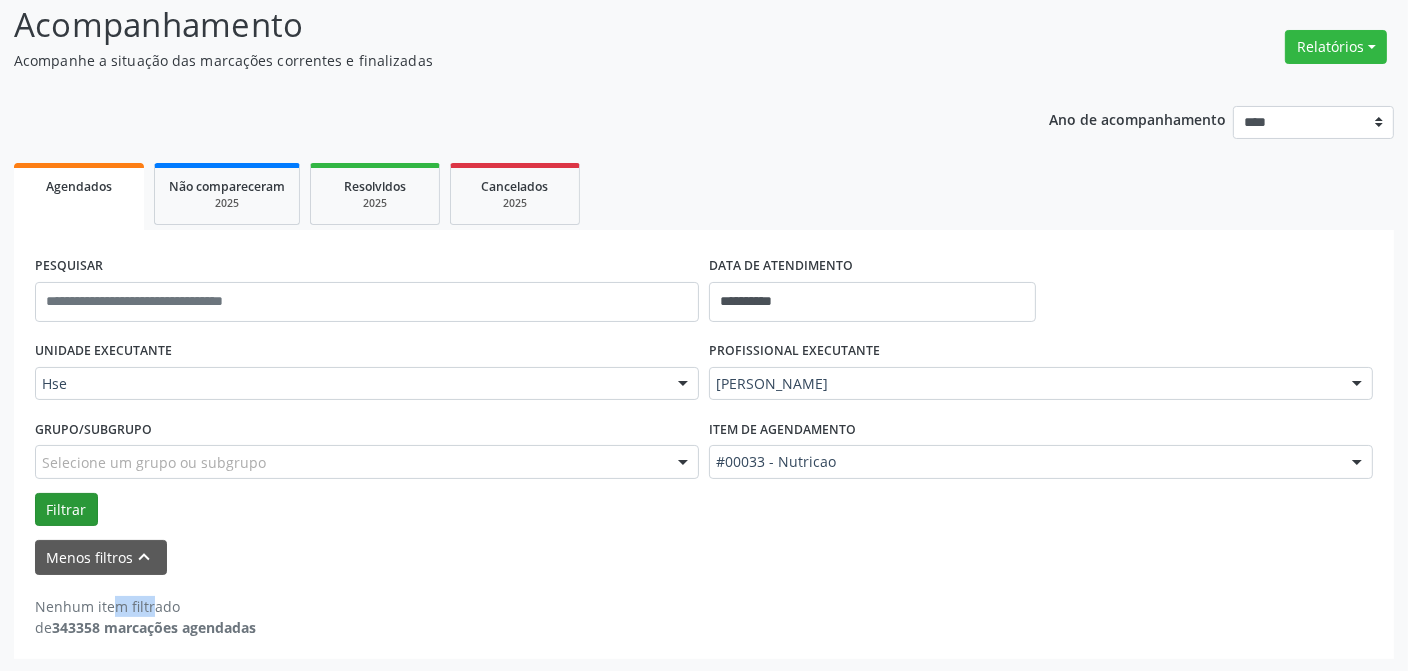 drag, startPoint x: 32, startPoint y: 503, endPoint x: 59, endPoint y: 503, distance: 27 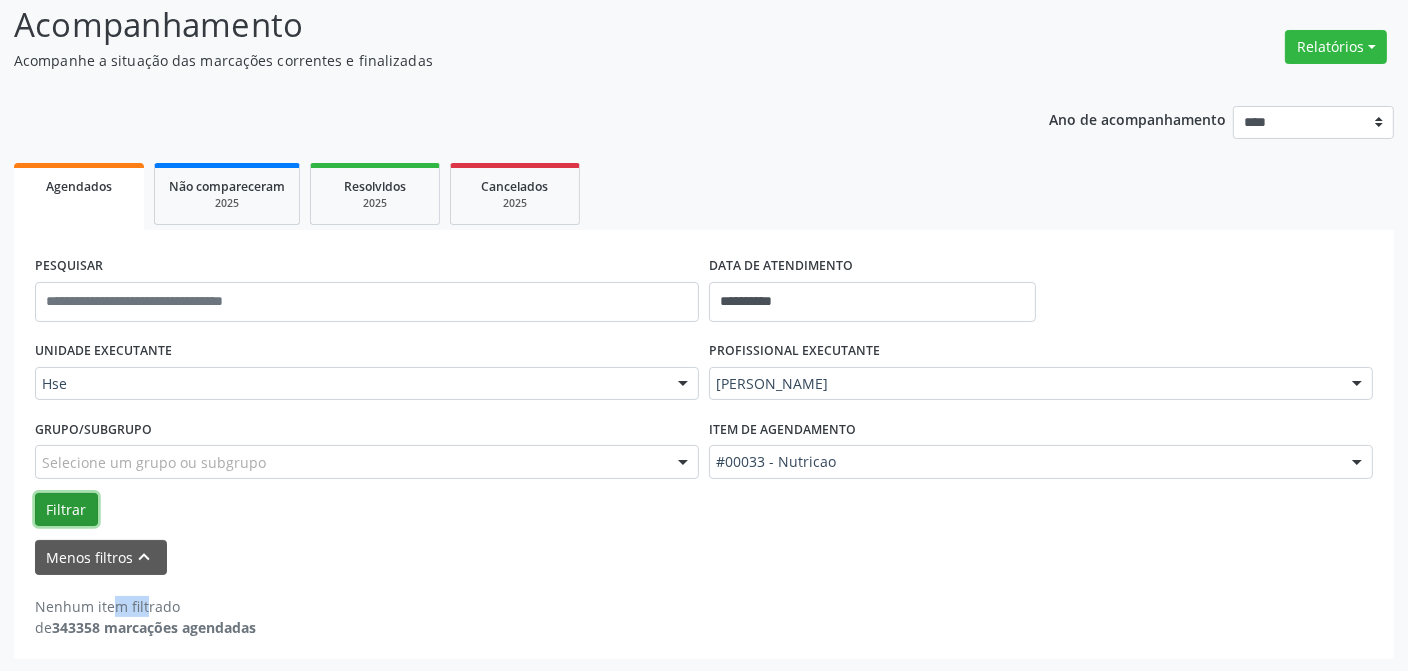 click on "Filtrar" at bounding box center [66, 510] 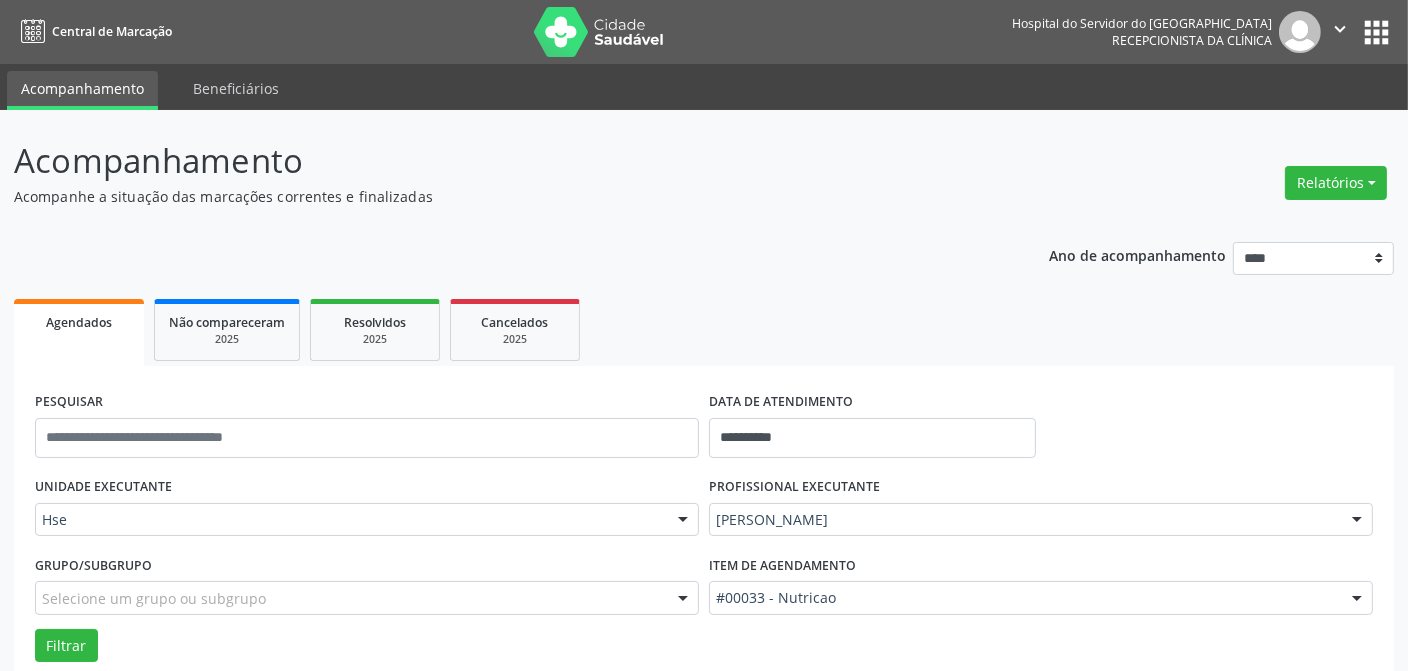 scroll, scrollTop: 136, scrollLeft: 0, axis: vertical 